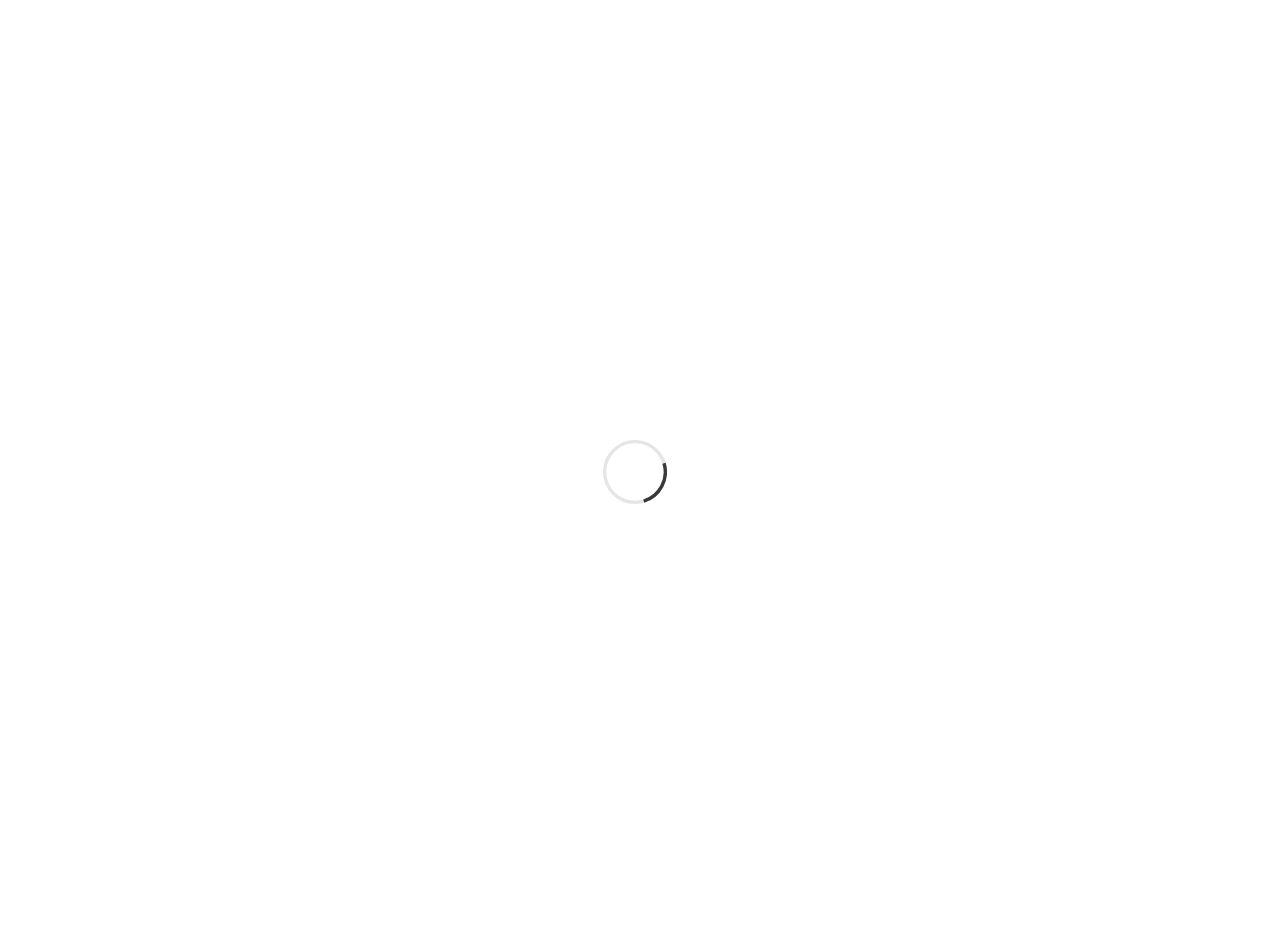 scroll, scrollTop: 0, scrollLeft: 0, axis: both 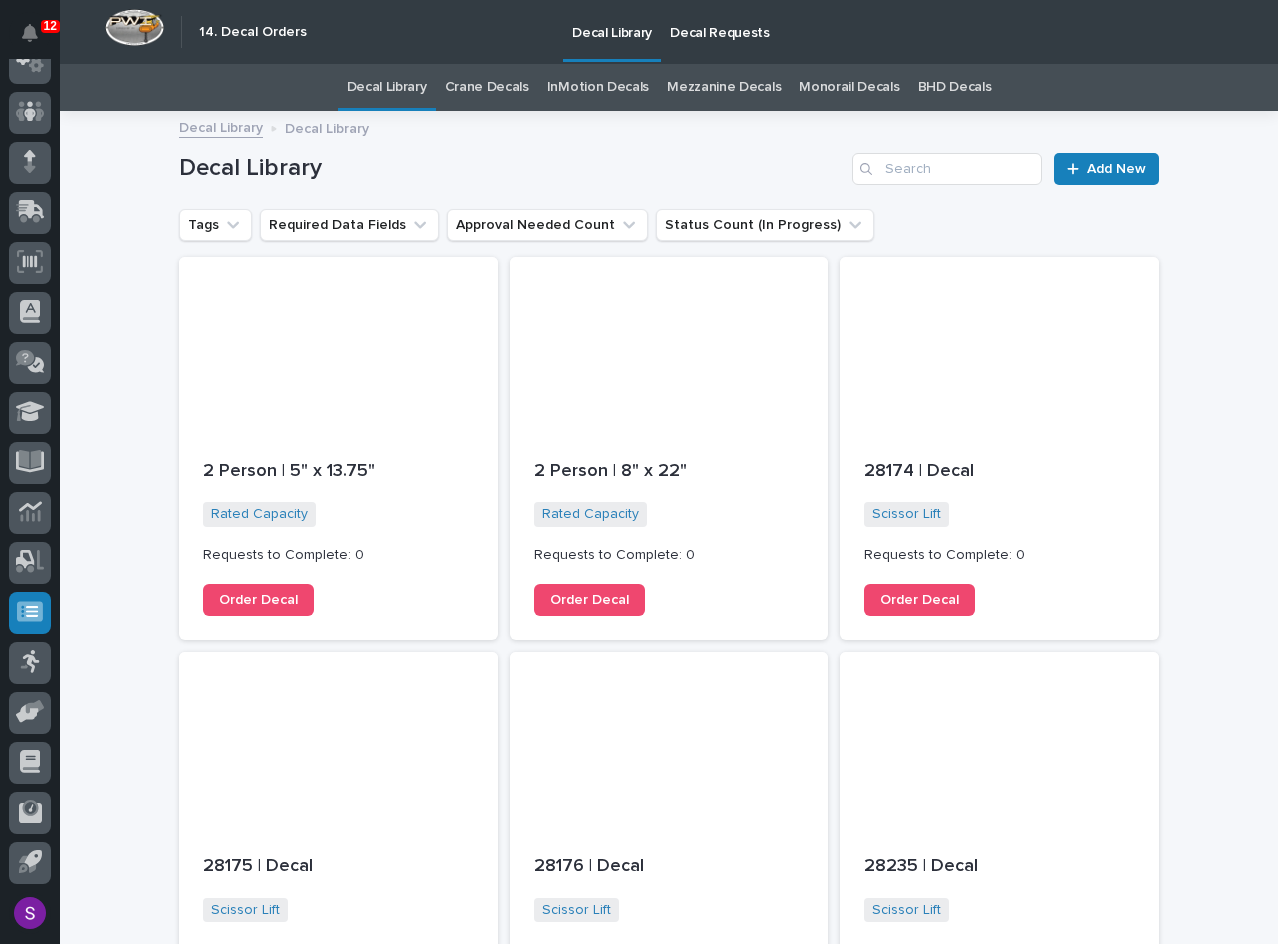 click on "Decal Requests" at bounding box center (720, 21) 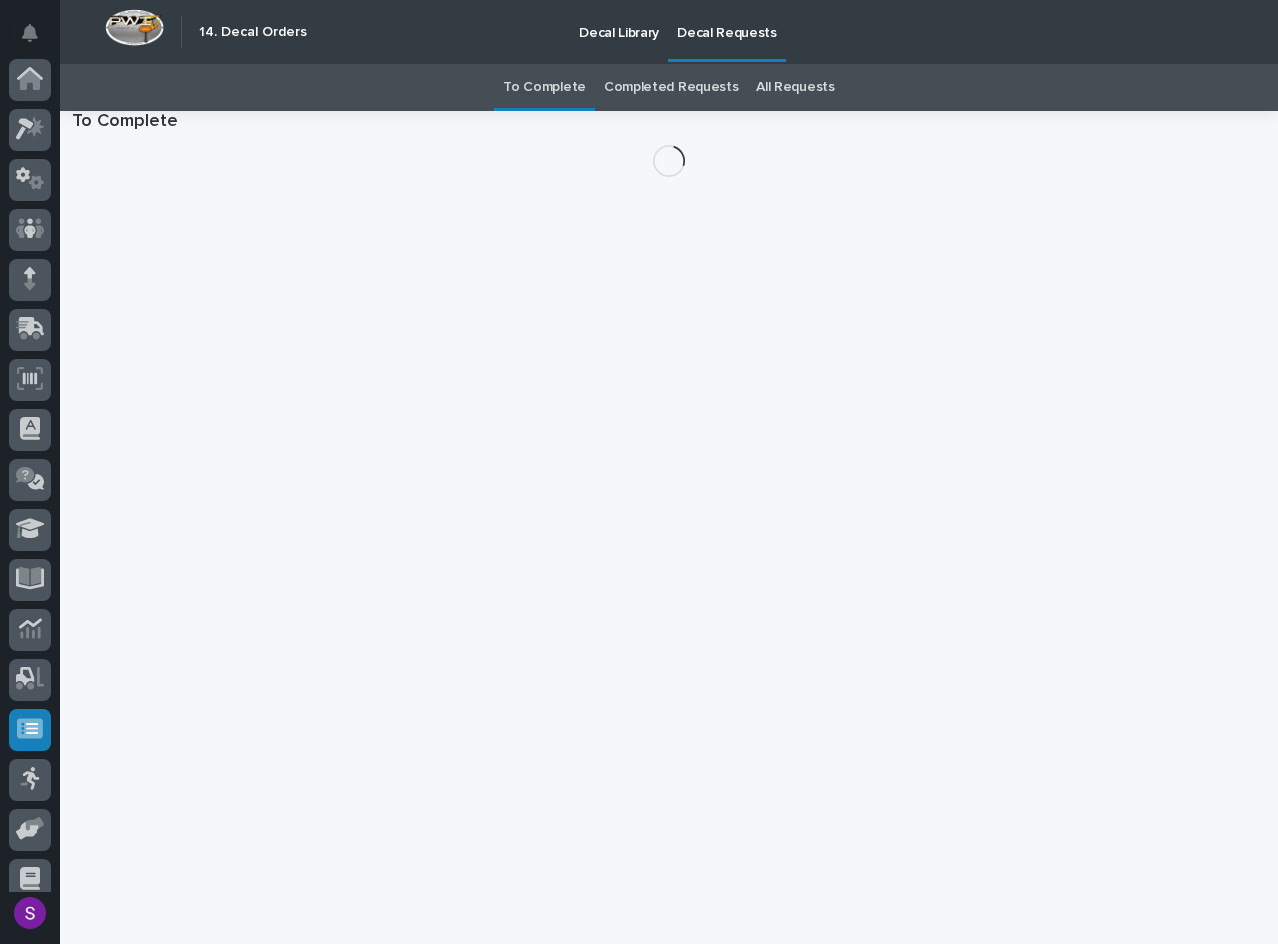 scroll, scrollTop: 117, scrollLeft: 0, axis: vertical 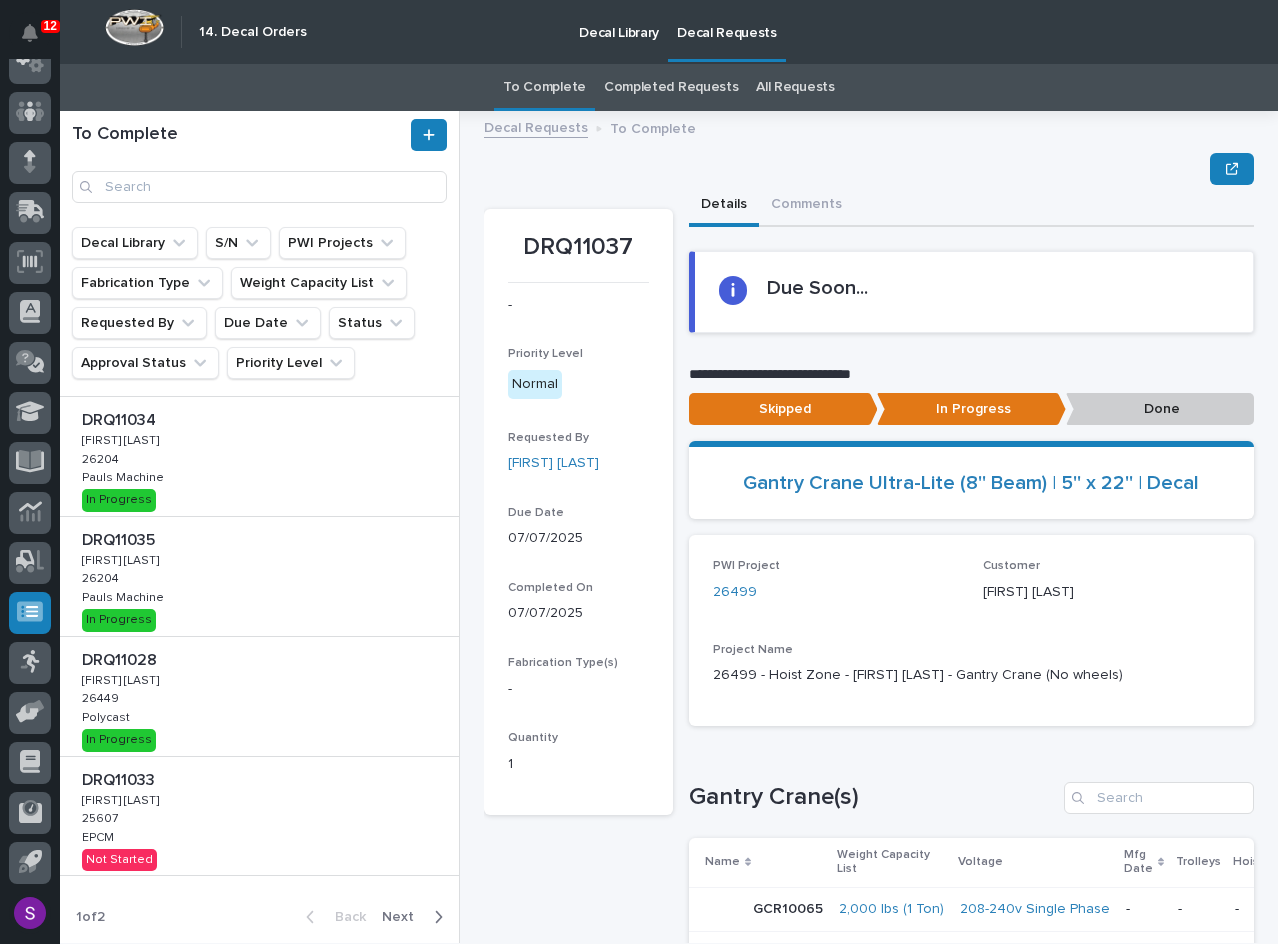 click on "DRQ11033 DRQ11033   [FIRST] [LAST] [FIRST] [LAST]   25607 25607   [COMPANY] [COMPANY]   Not Started" at bounding box center [259, 816] 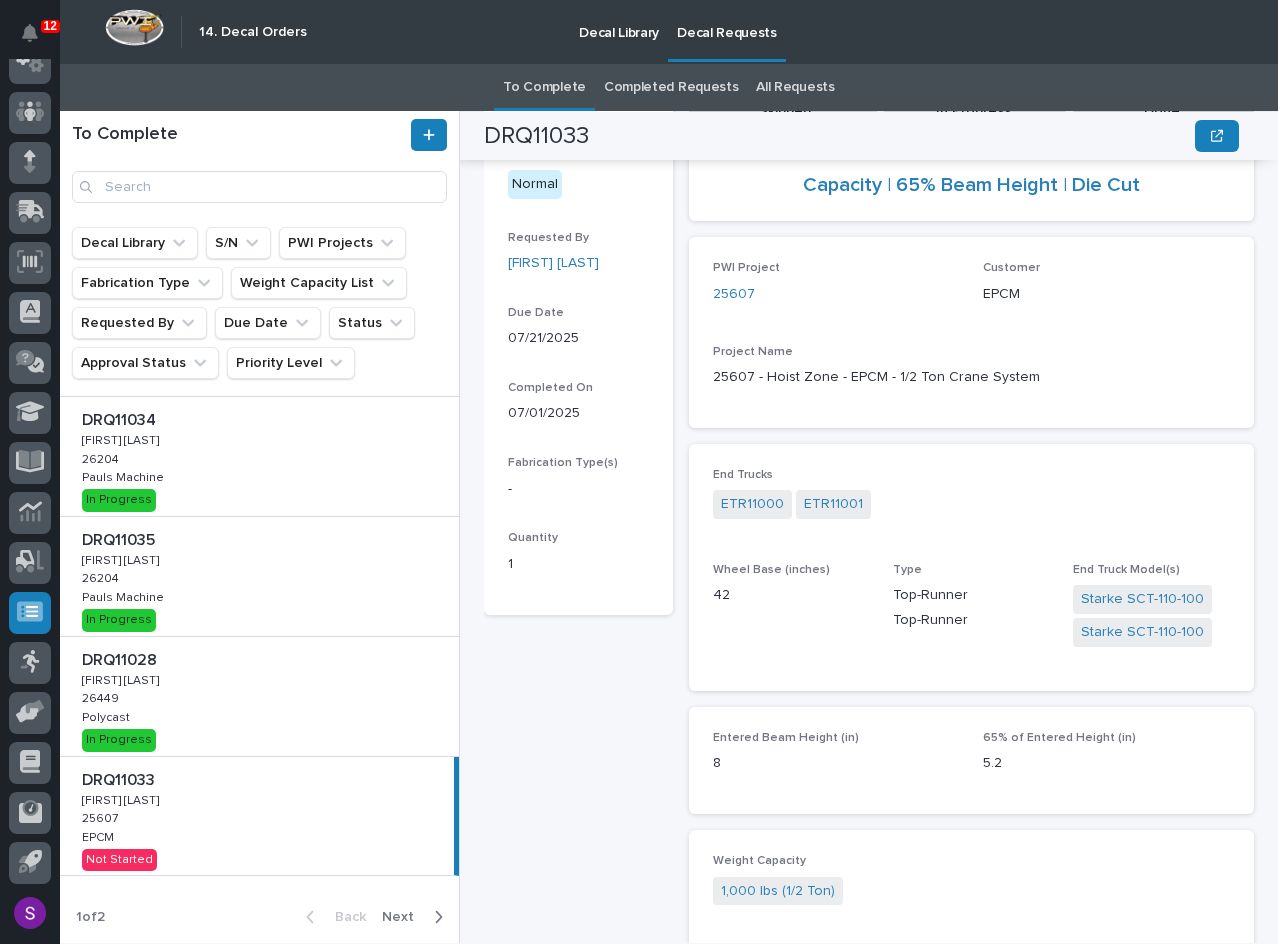 scroll, scrollTop: 300, scrollLeft: 0, axis: vertical 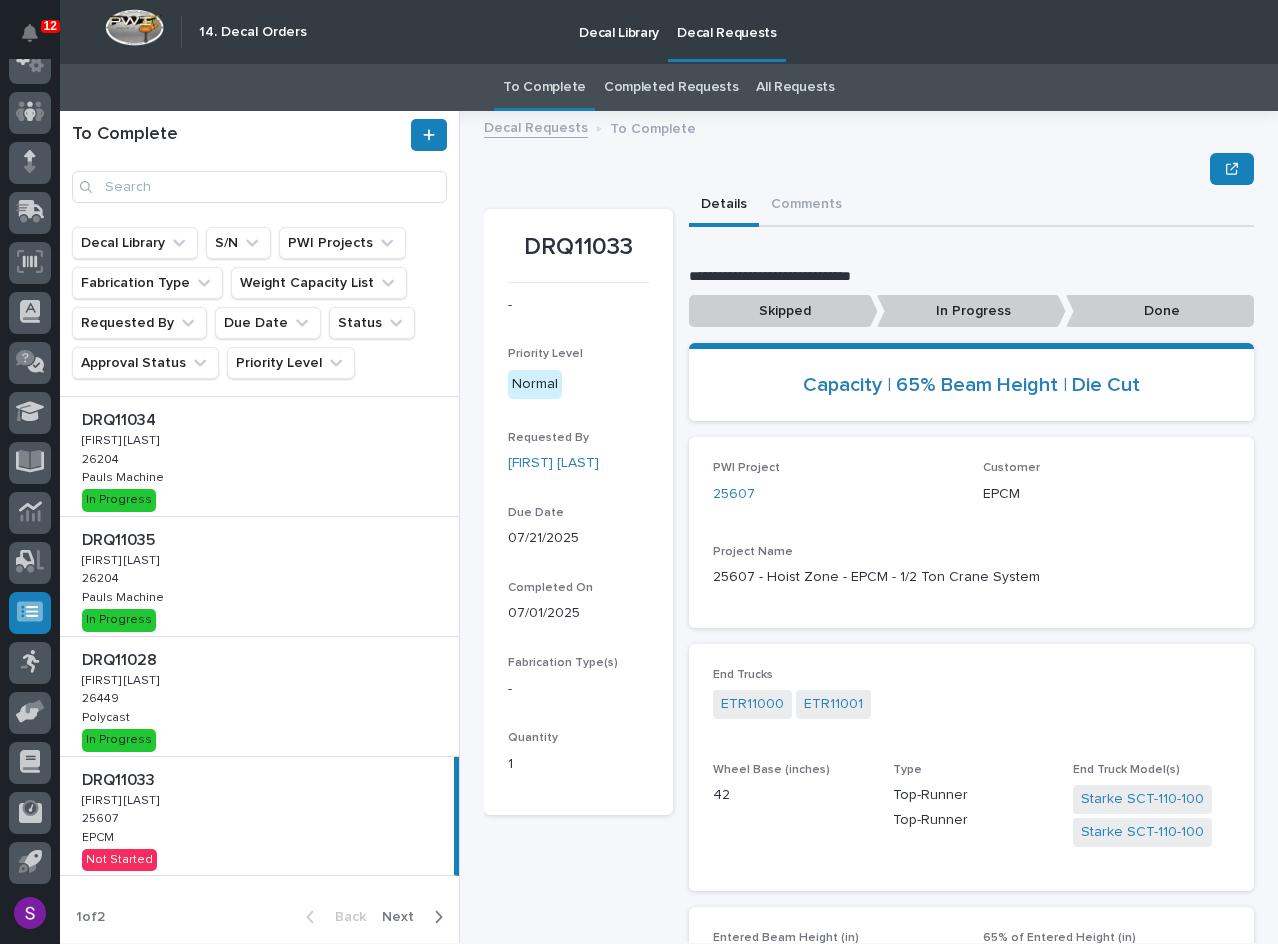 click on "In Progress" at bounding box center (783, 311) 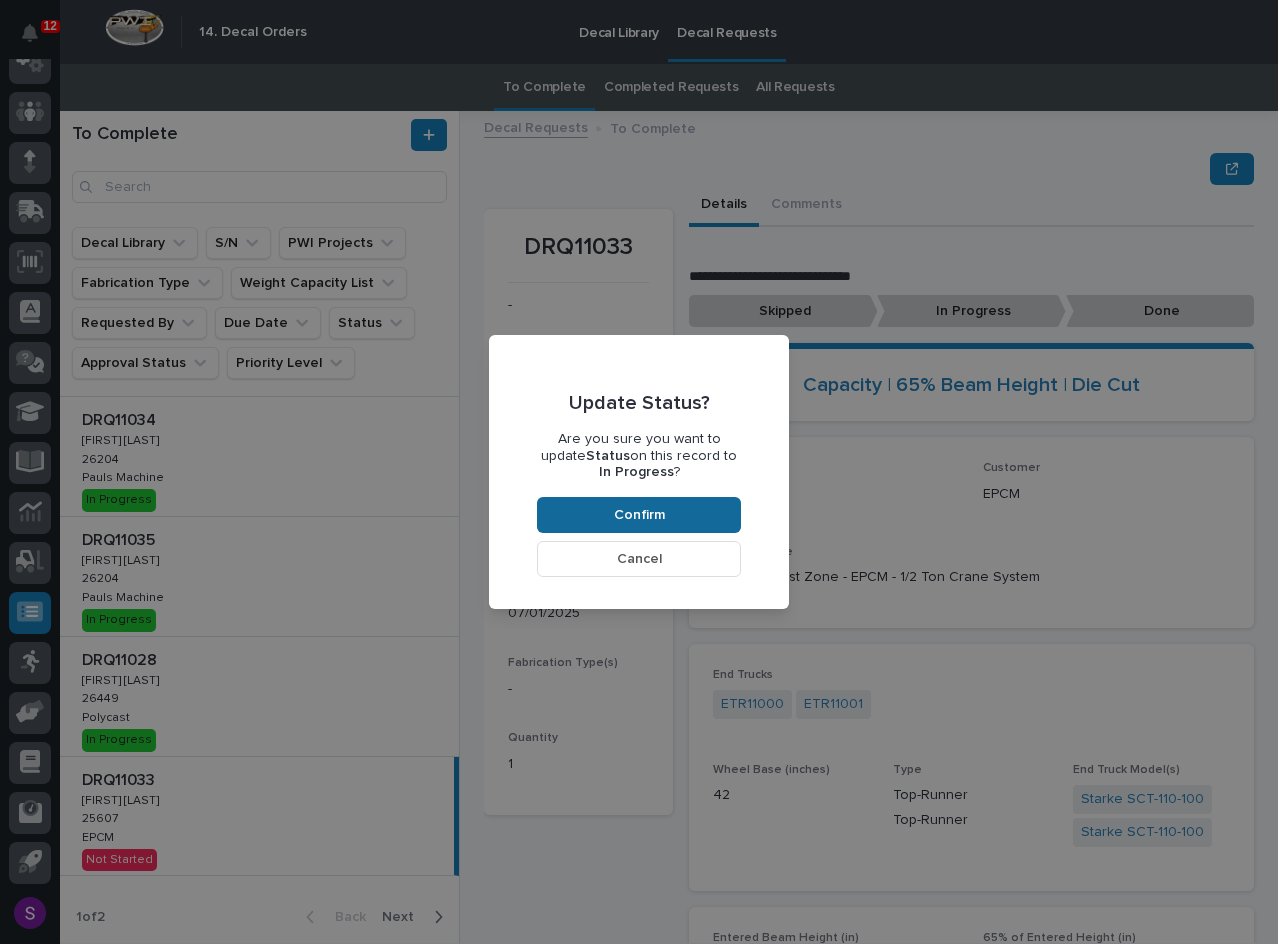click on "Confirm" at bounding box center [639, 515] 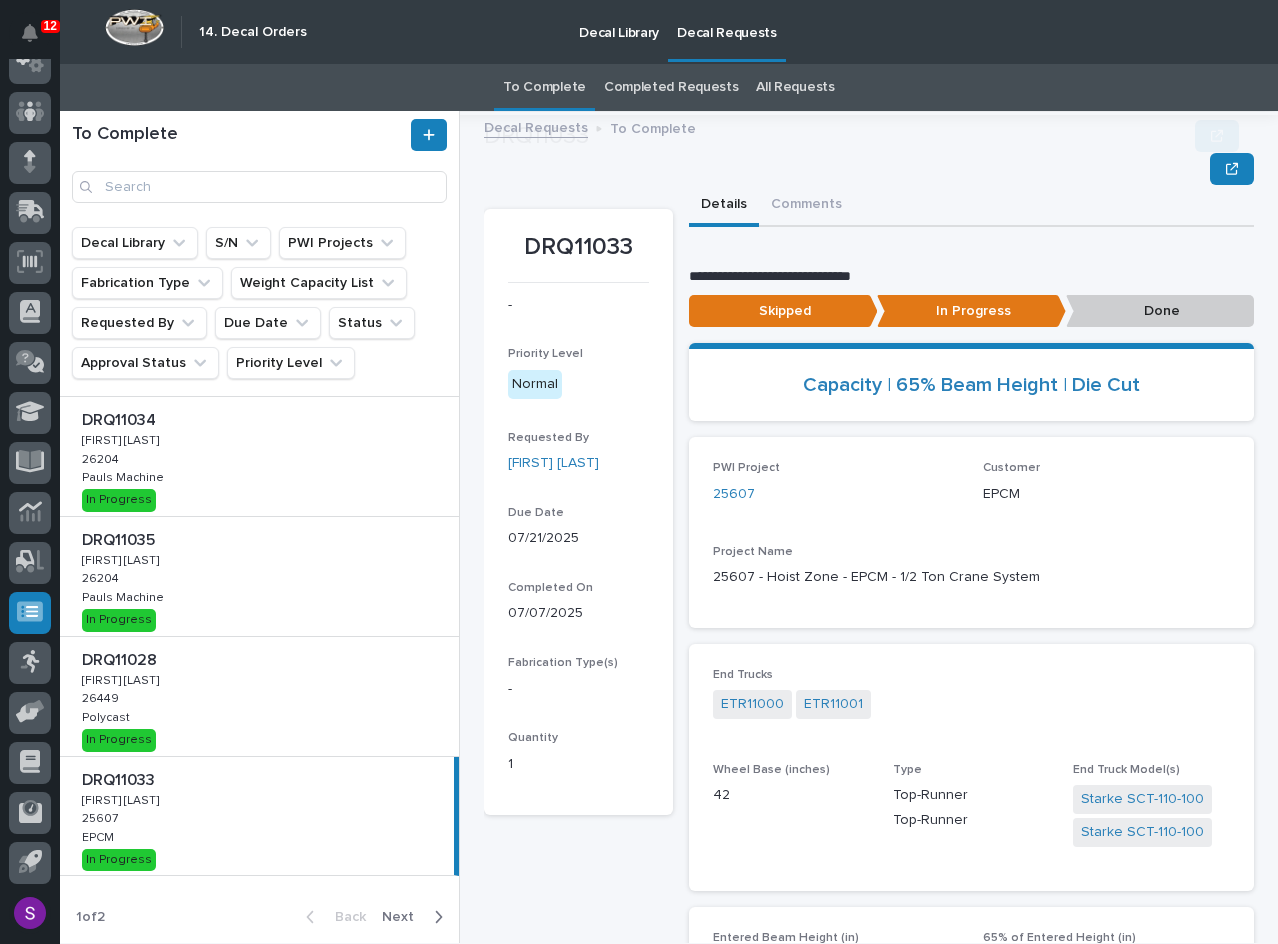 scroll, scrollTop: 120, scrollLeft: 0, axis: vertical 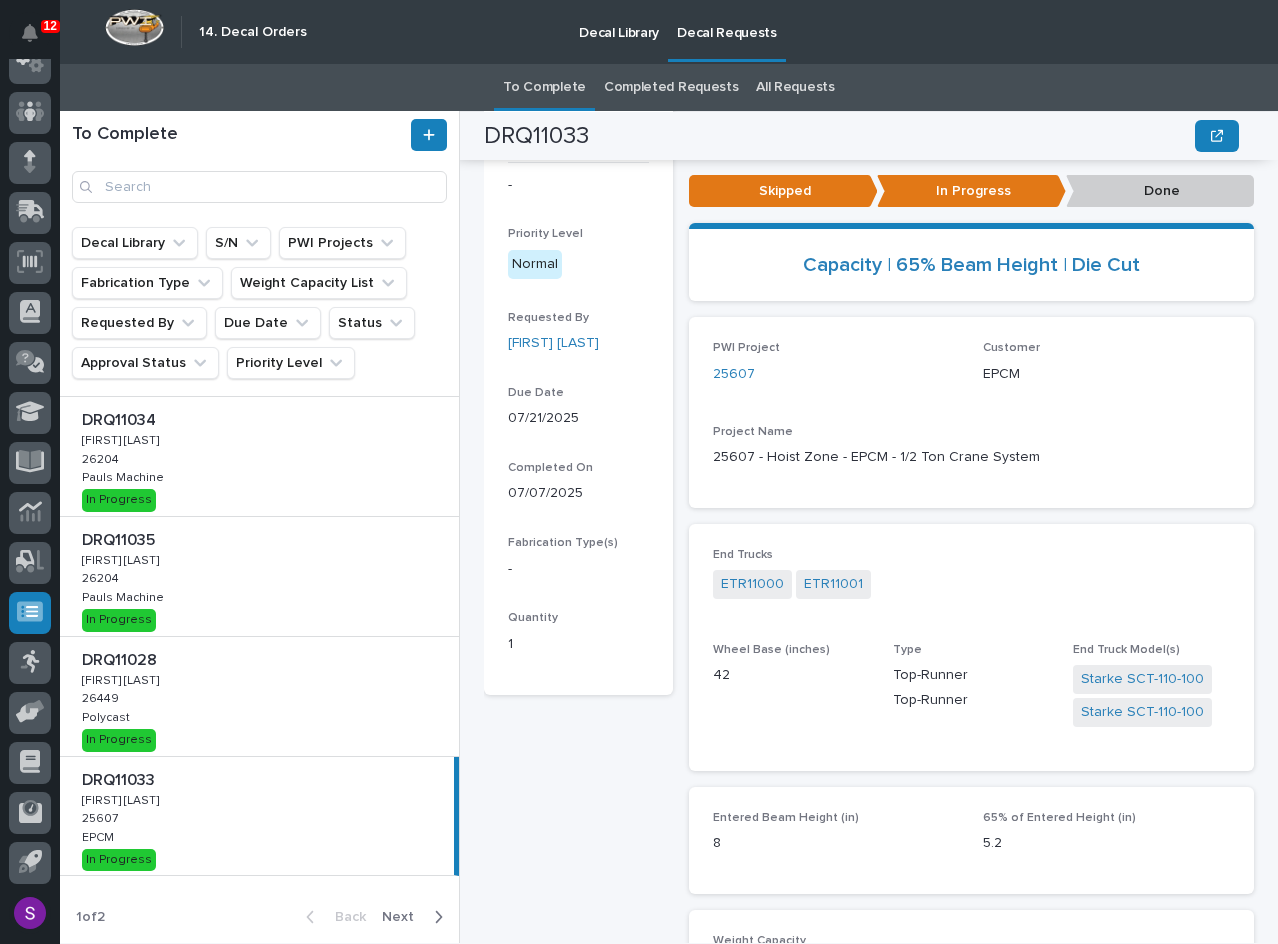 click on "Next" at bounding box center (404, 917) 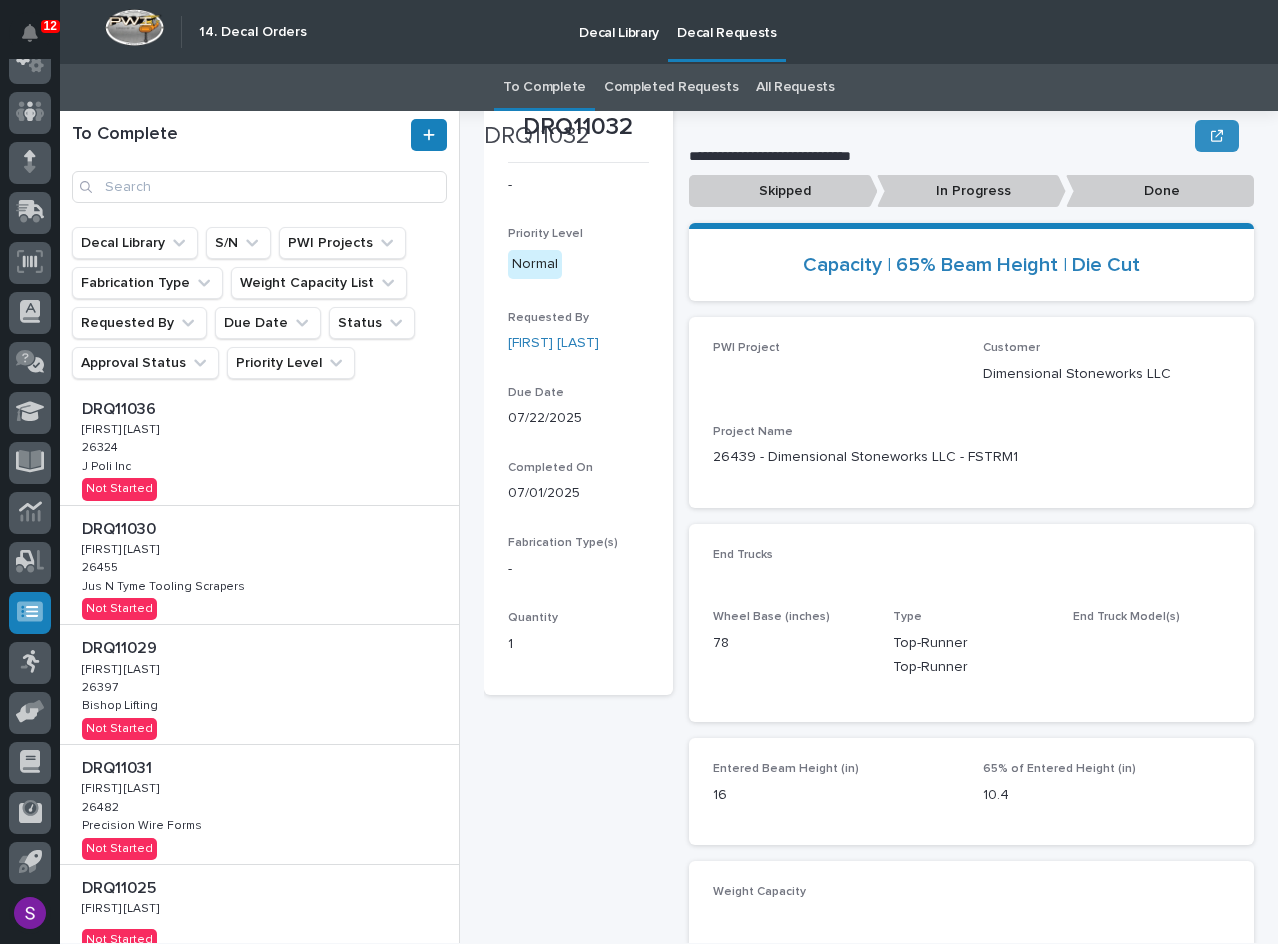 scroll, scrollTop: 0, scrollLeft: 0, axis: both 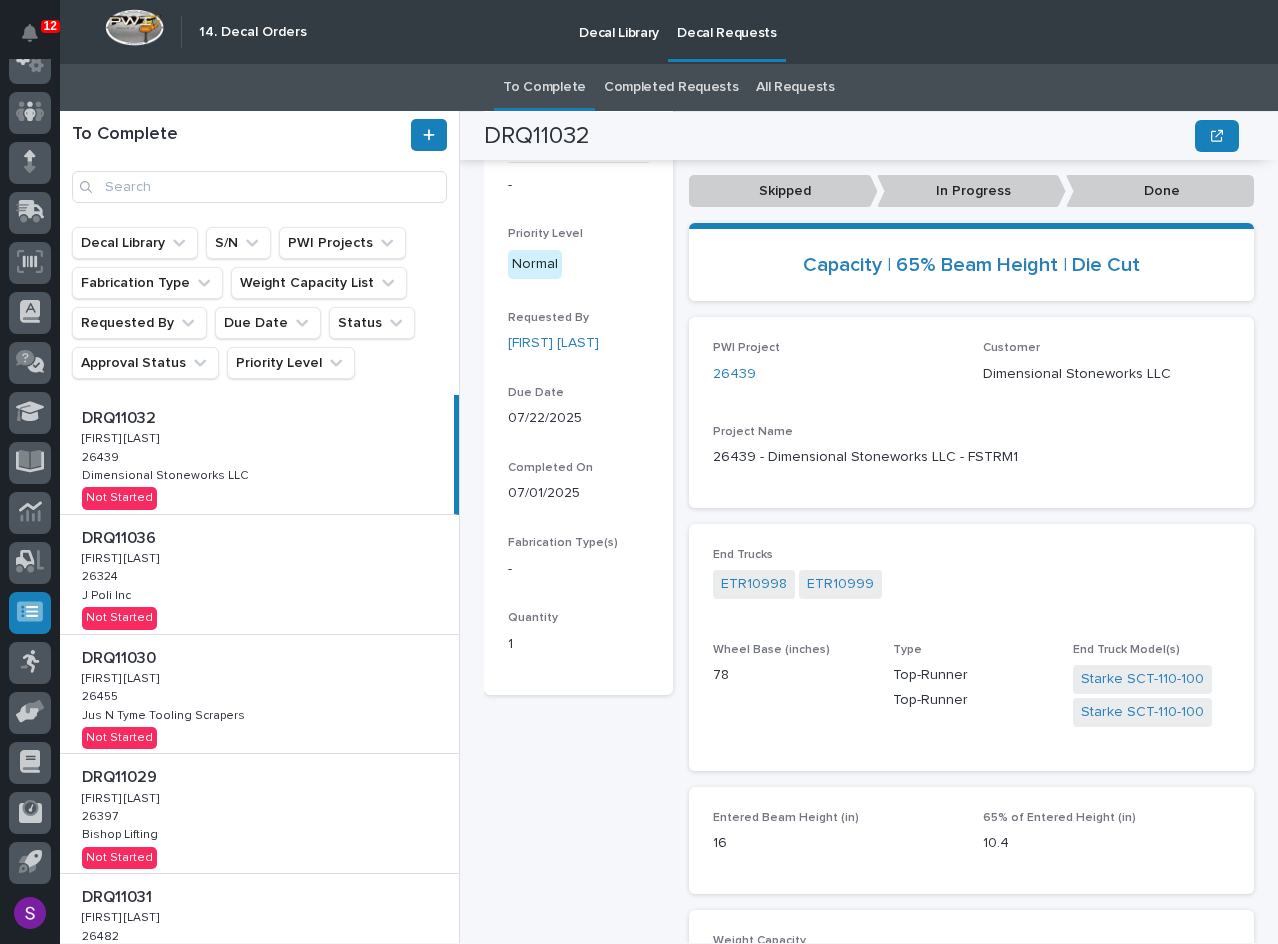 click on "DRQ11032 DRQ11032   Adam Yutzy Adam Yutzy   26439 26439   Dimensional Stoneworks LLC Dimensional Stoneworks LLC   Not Started" at bounding box center [257, 454] 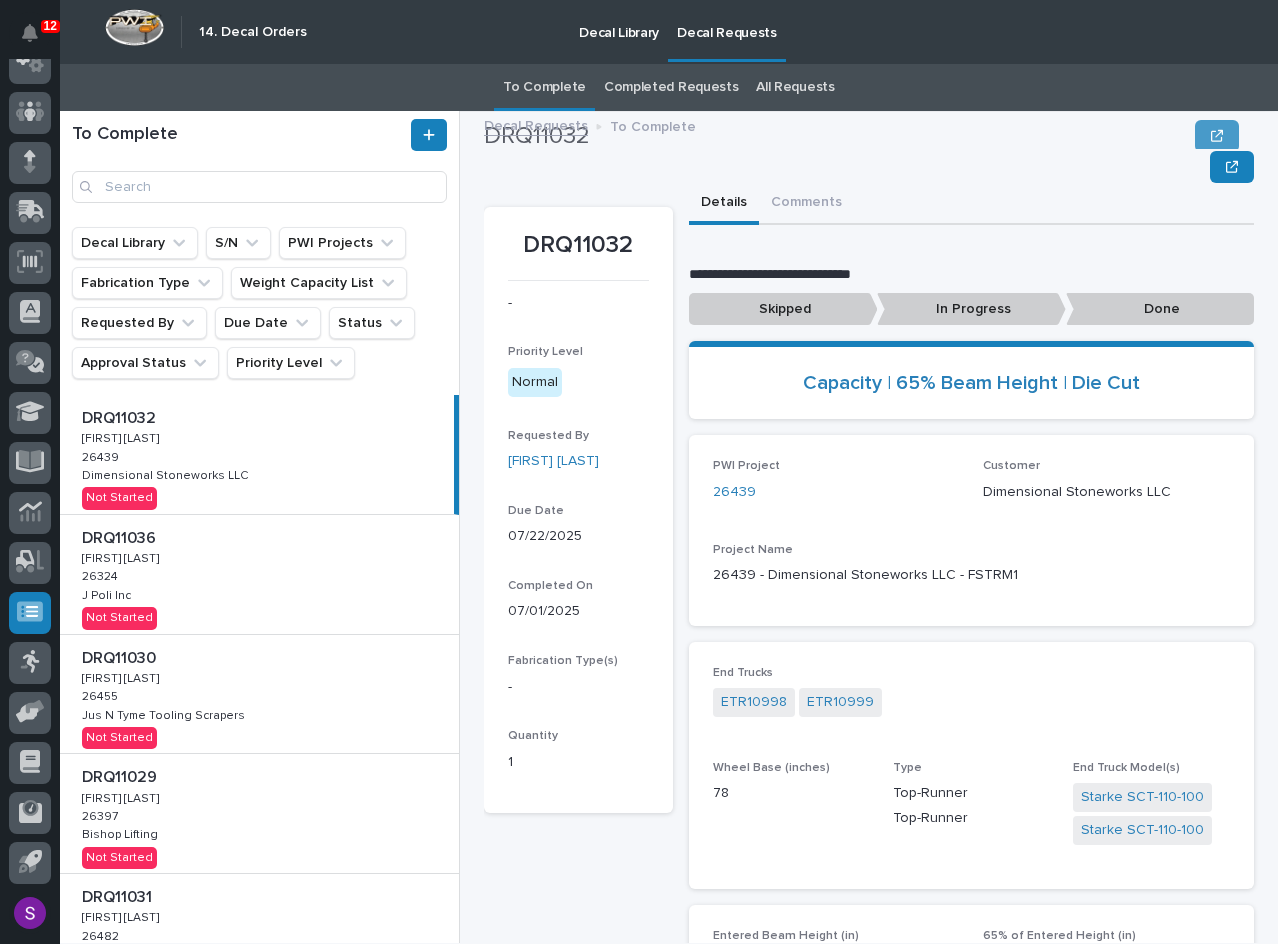 scroll, scrollTop: 0, scrollLeft: 0, axis: both 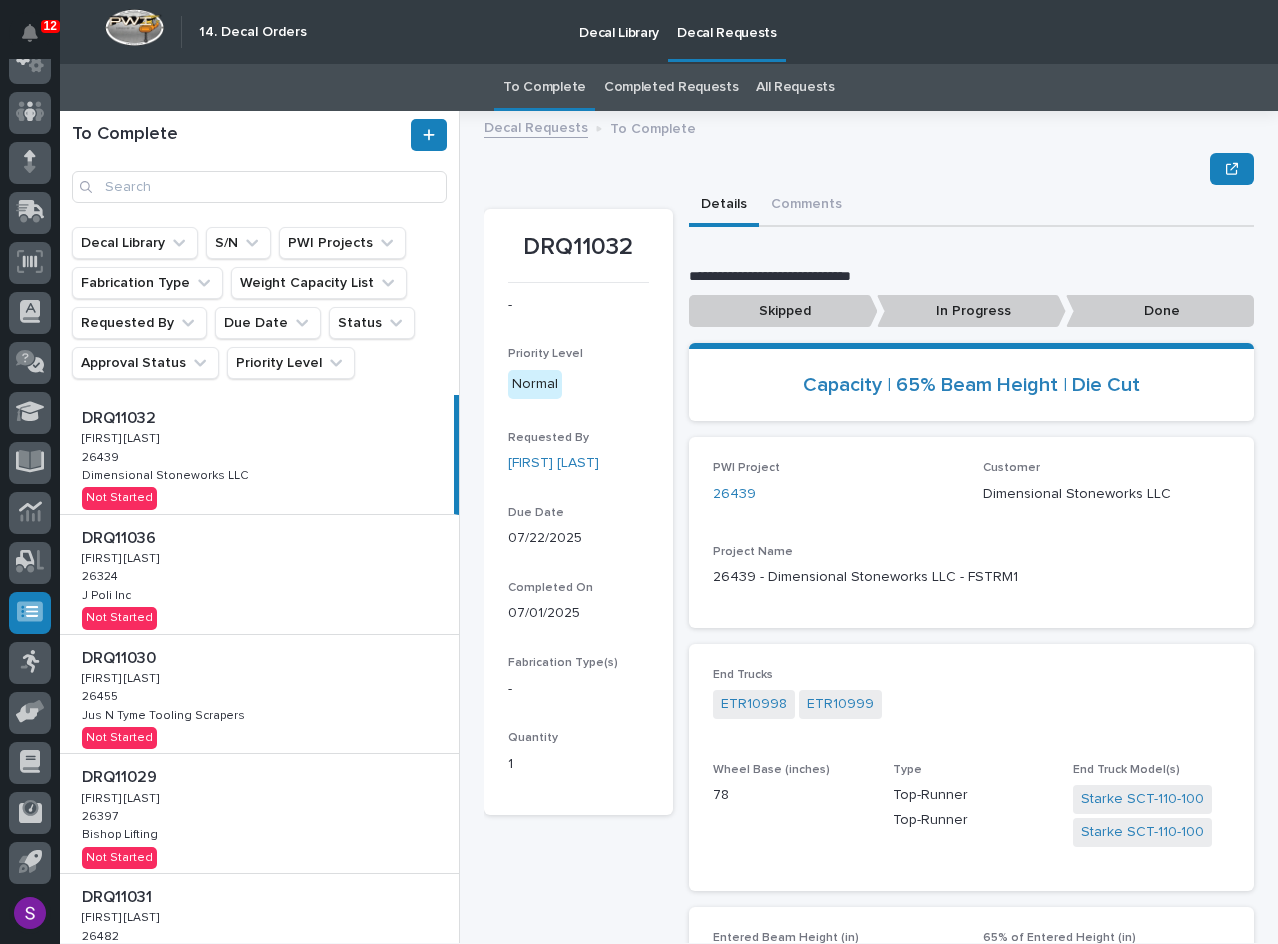 click on "In Progress" at bounding box center (783, 311) 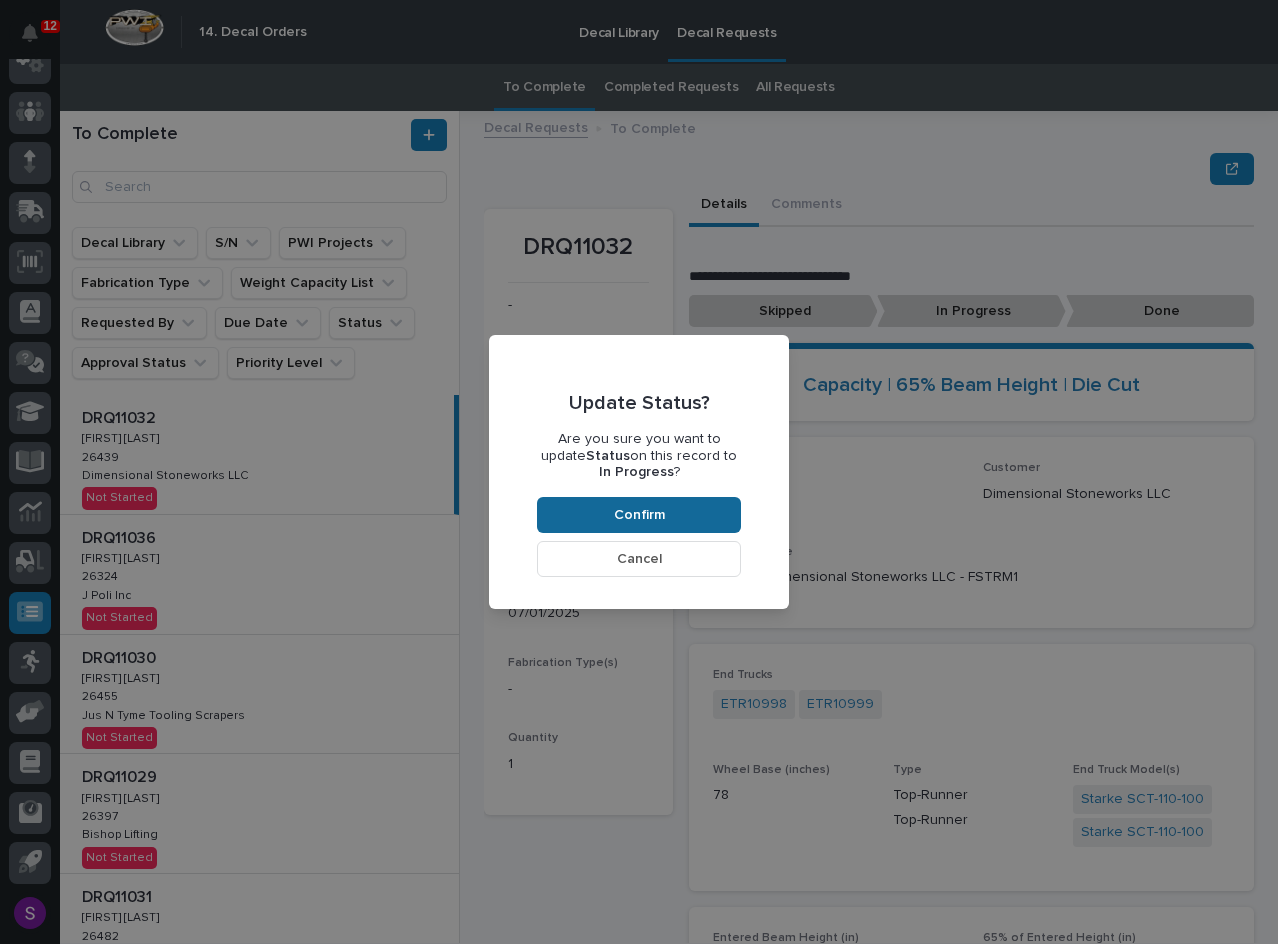 click on "Confirm" at bounding box center (639, 515) 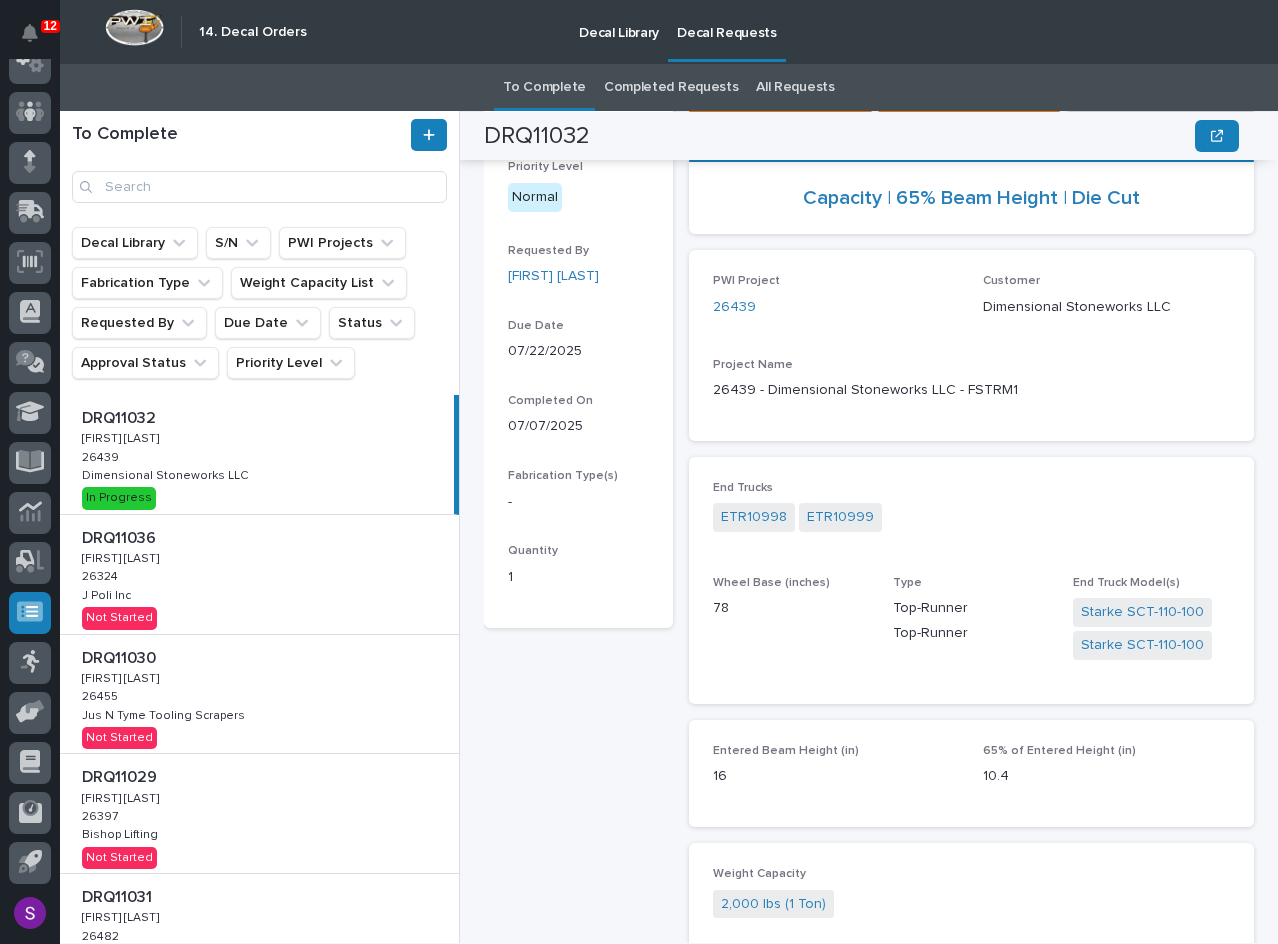 scroll, scrollTop: 220, scrollLeft: 0, axis: vertical 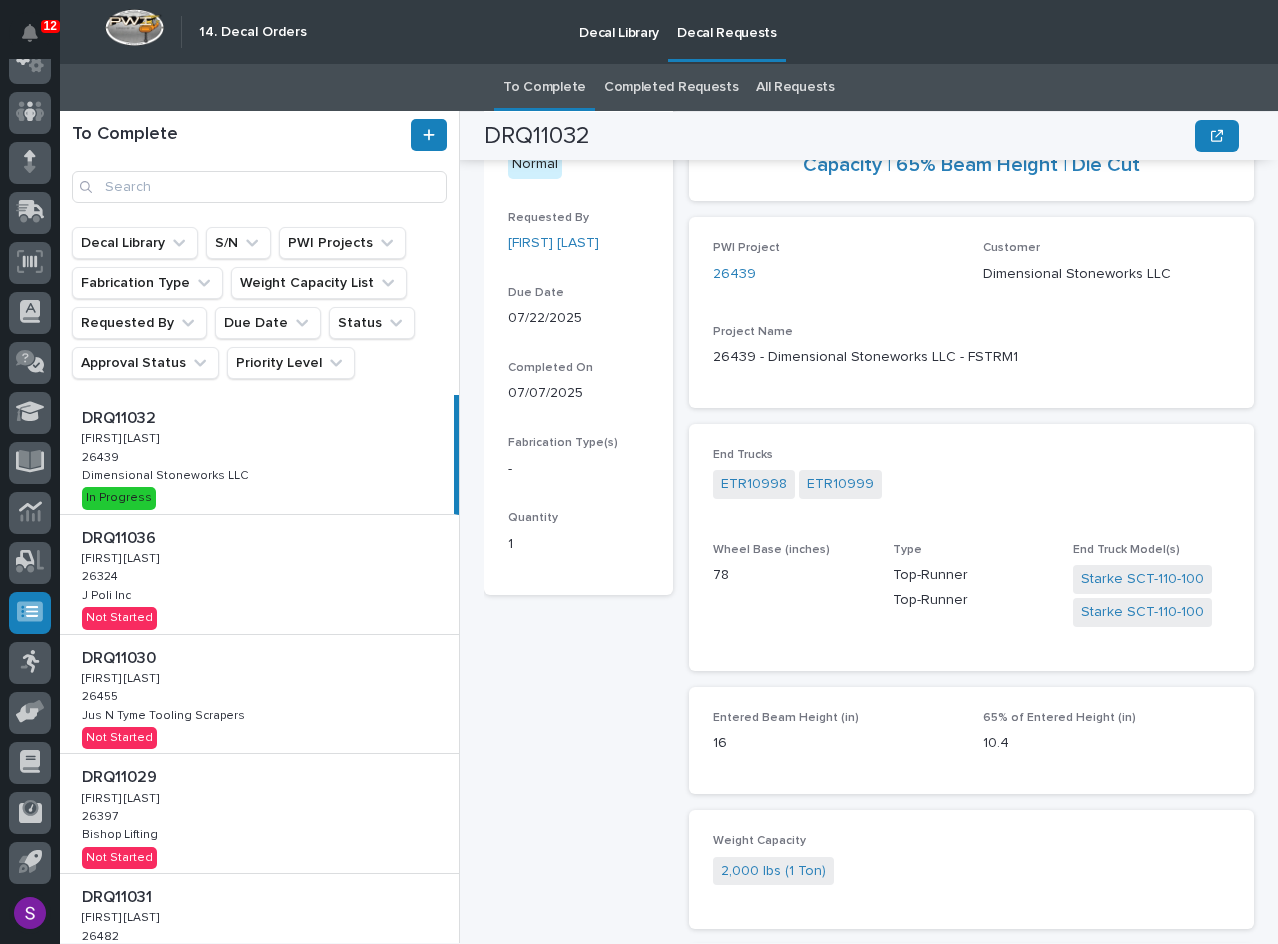 click on "DRQ11036 DRQ11036   Adam Yutzy Adam Yutzy   26324 26324   J Poli Inc J Poli Inc   Not Started" at bounding box center [259, 574] 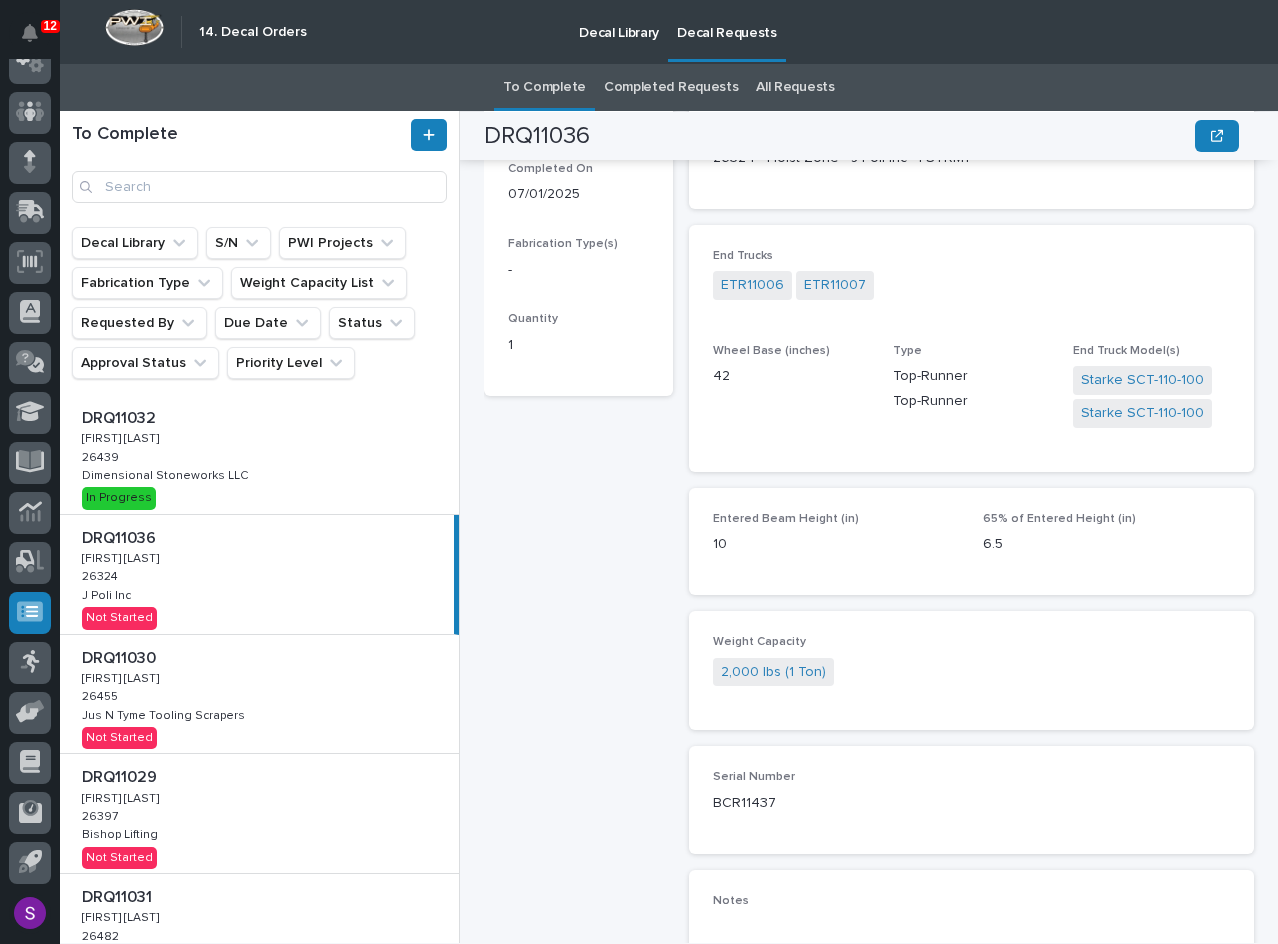 scroll, scrollTop: 420, scrollLeft: 0, axis: vertical 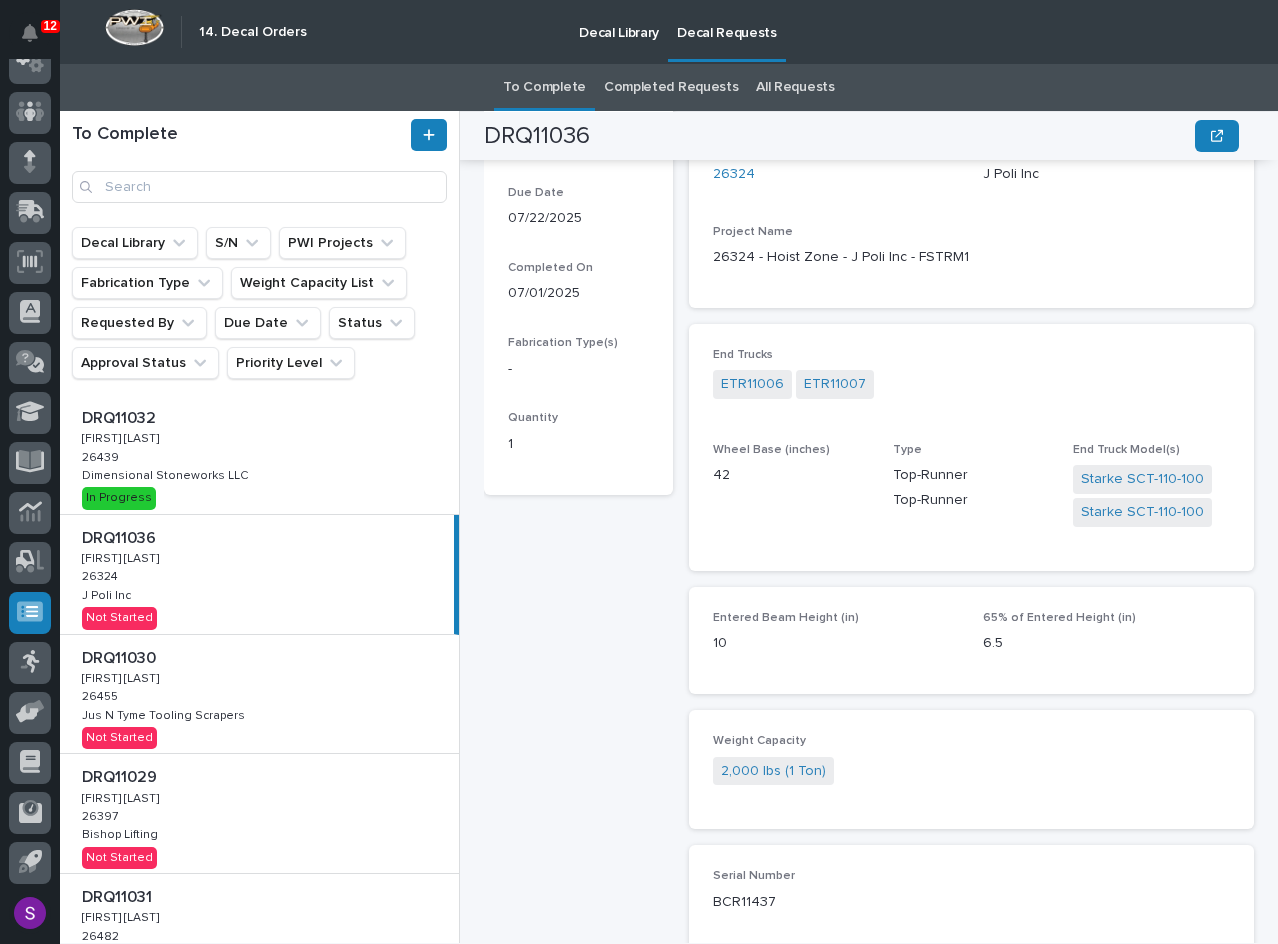 click on "DRQ11032 DRQ11032   Adam Yutzy Adam Yutzy   26439 26439   Dimensional Stoneworks LLC Dimensional Stoneworks LLC   In Progress" at bounding box center (259, 454) 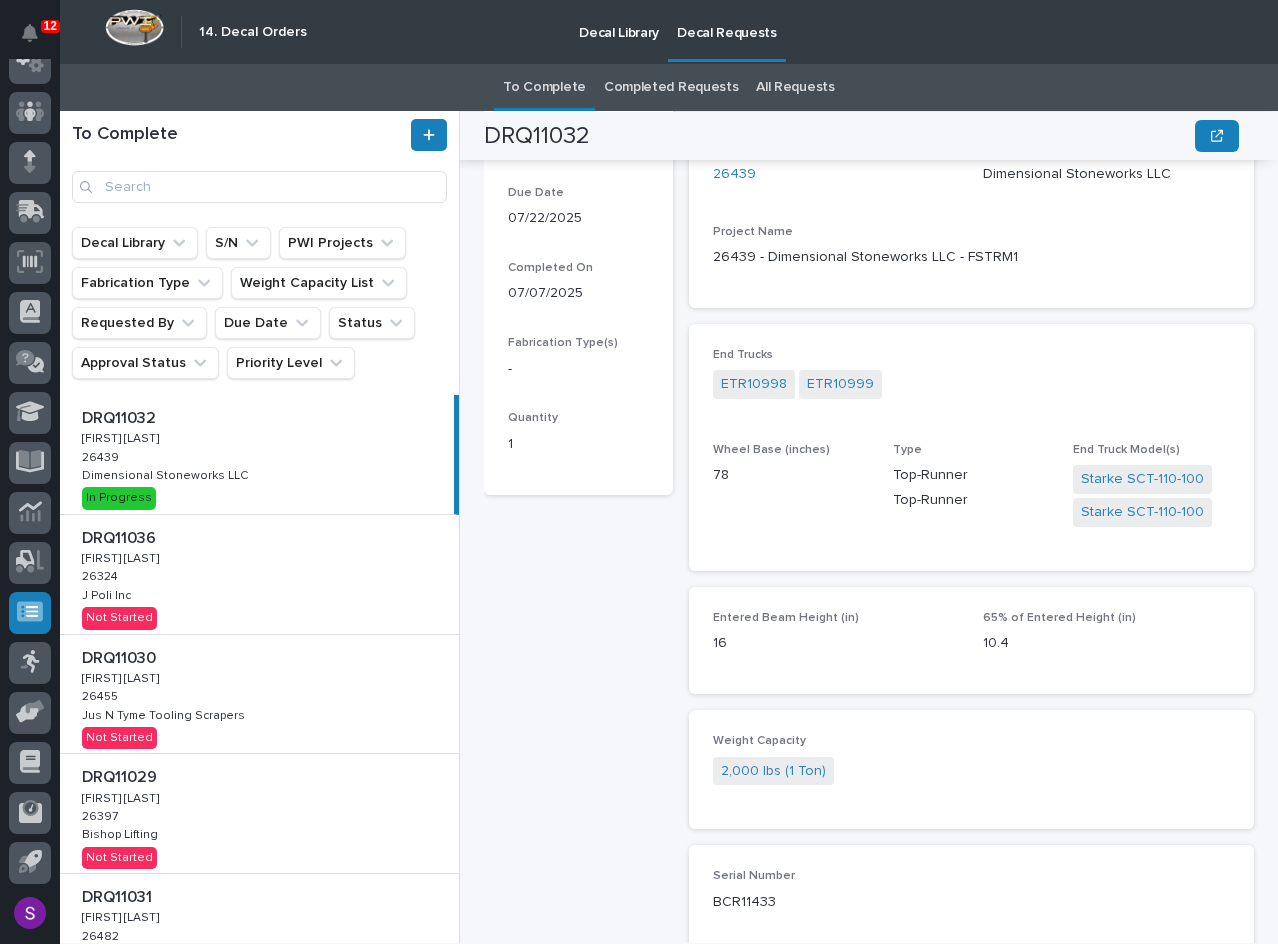 click at bounding box center [263, 538] 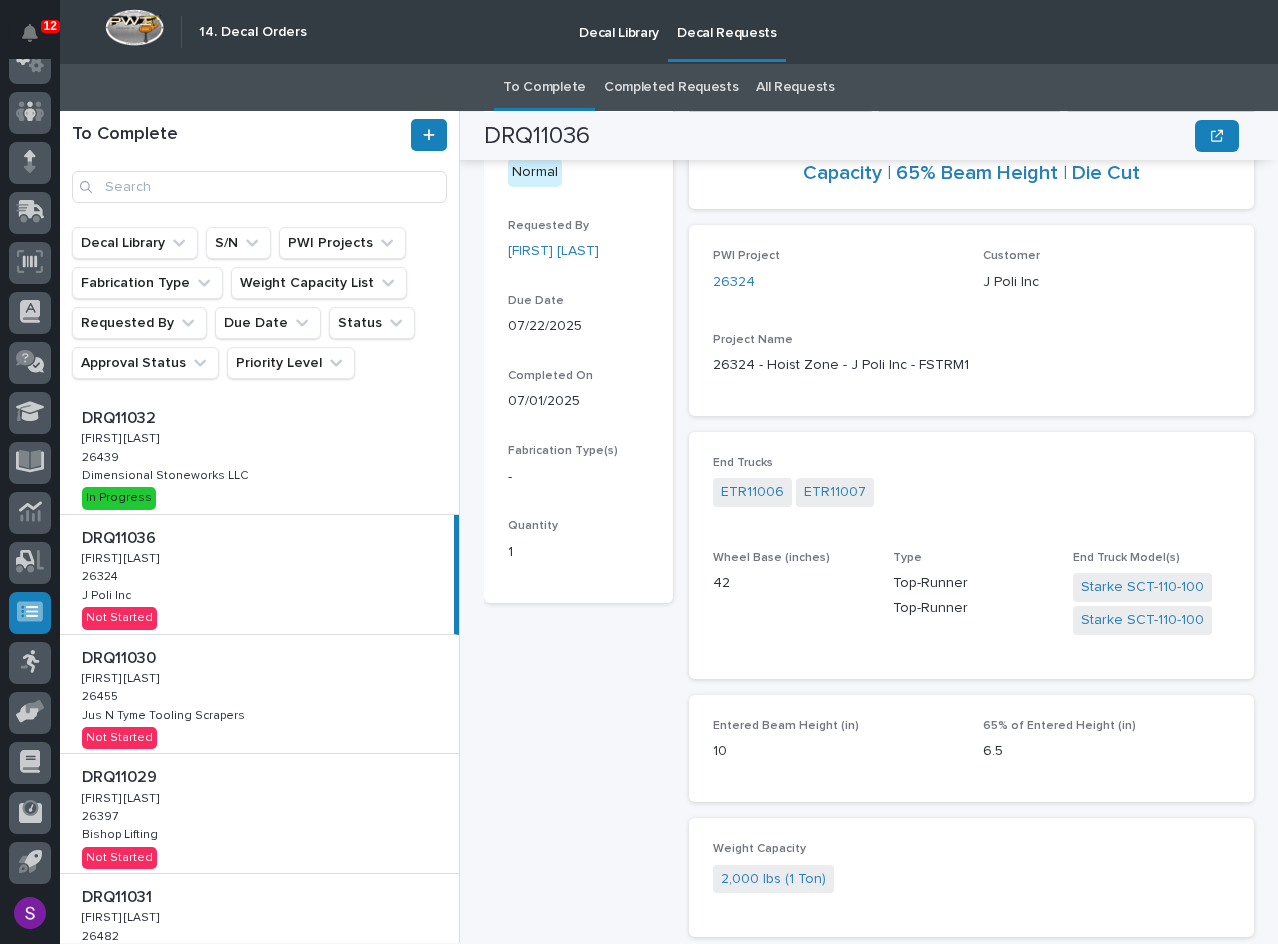 scroll, scrollTop: 0, scrollLeft: 0, axis: both 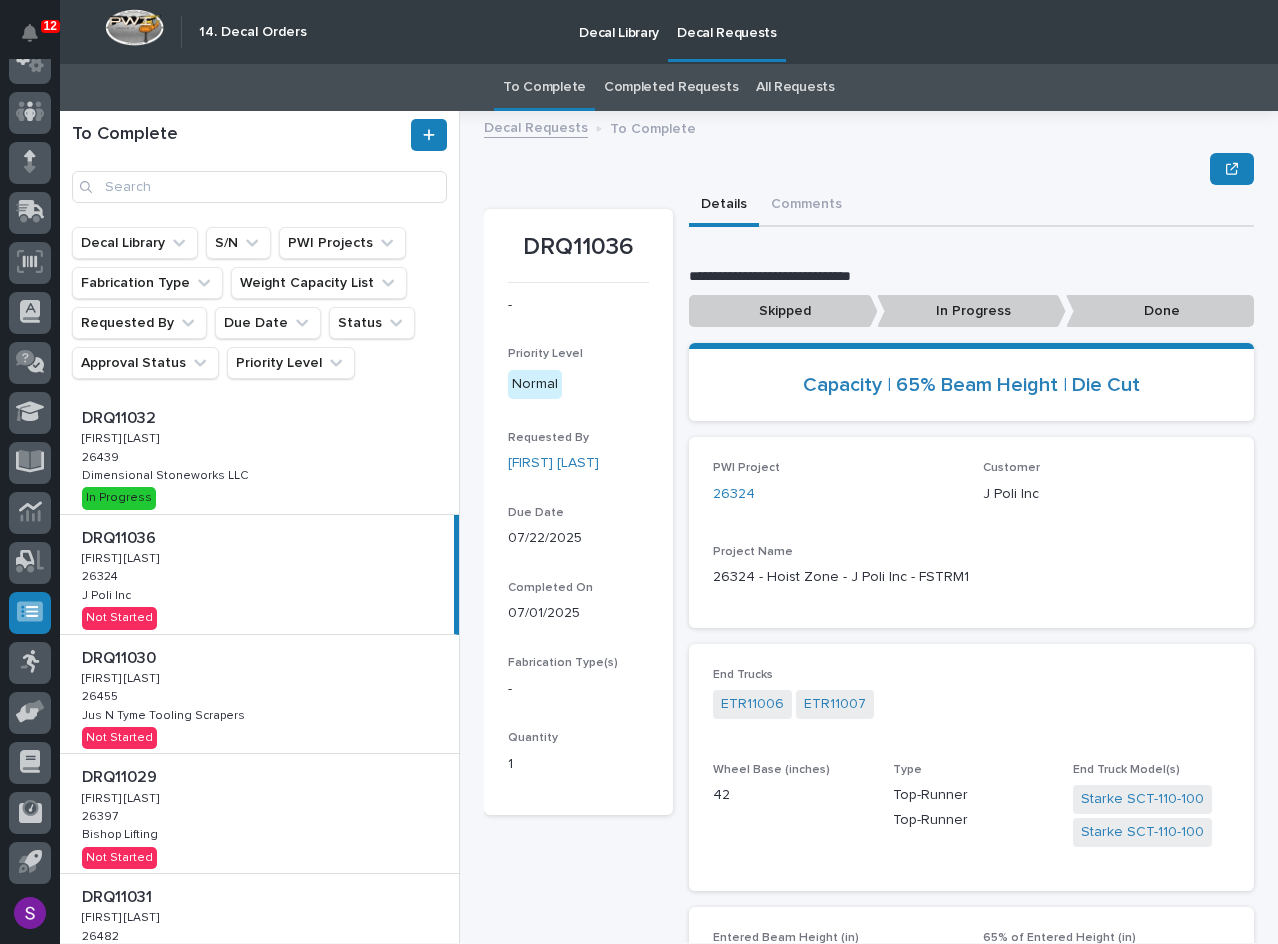 click on "In Progress" at bounding box center (783, 311) 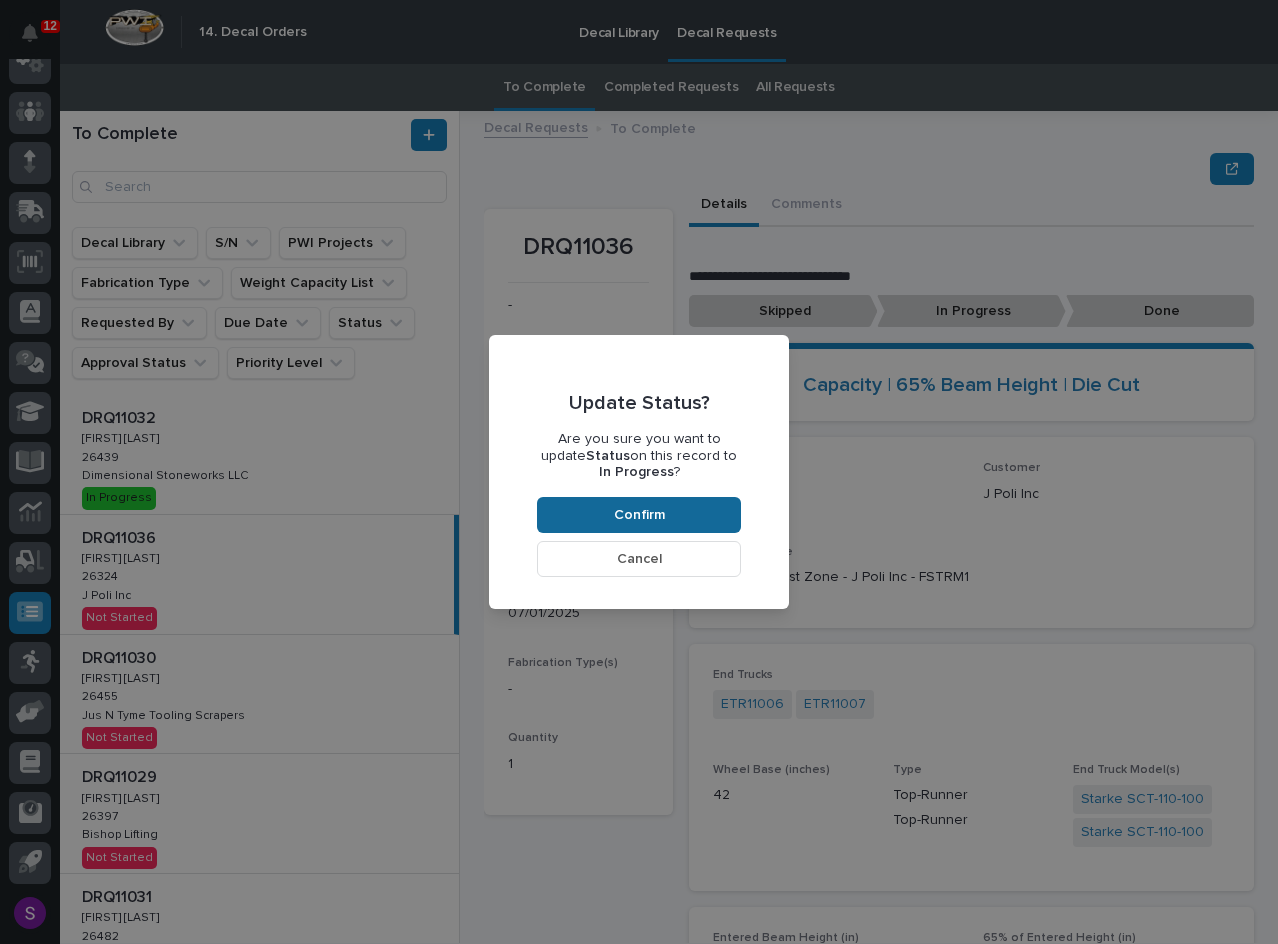click on "Confirm" at bounding box center [639, 515] 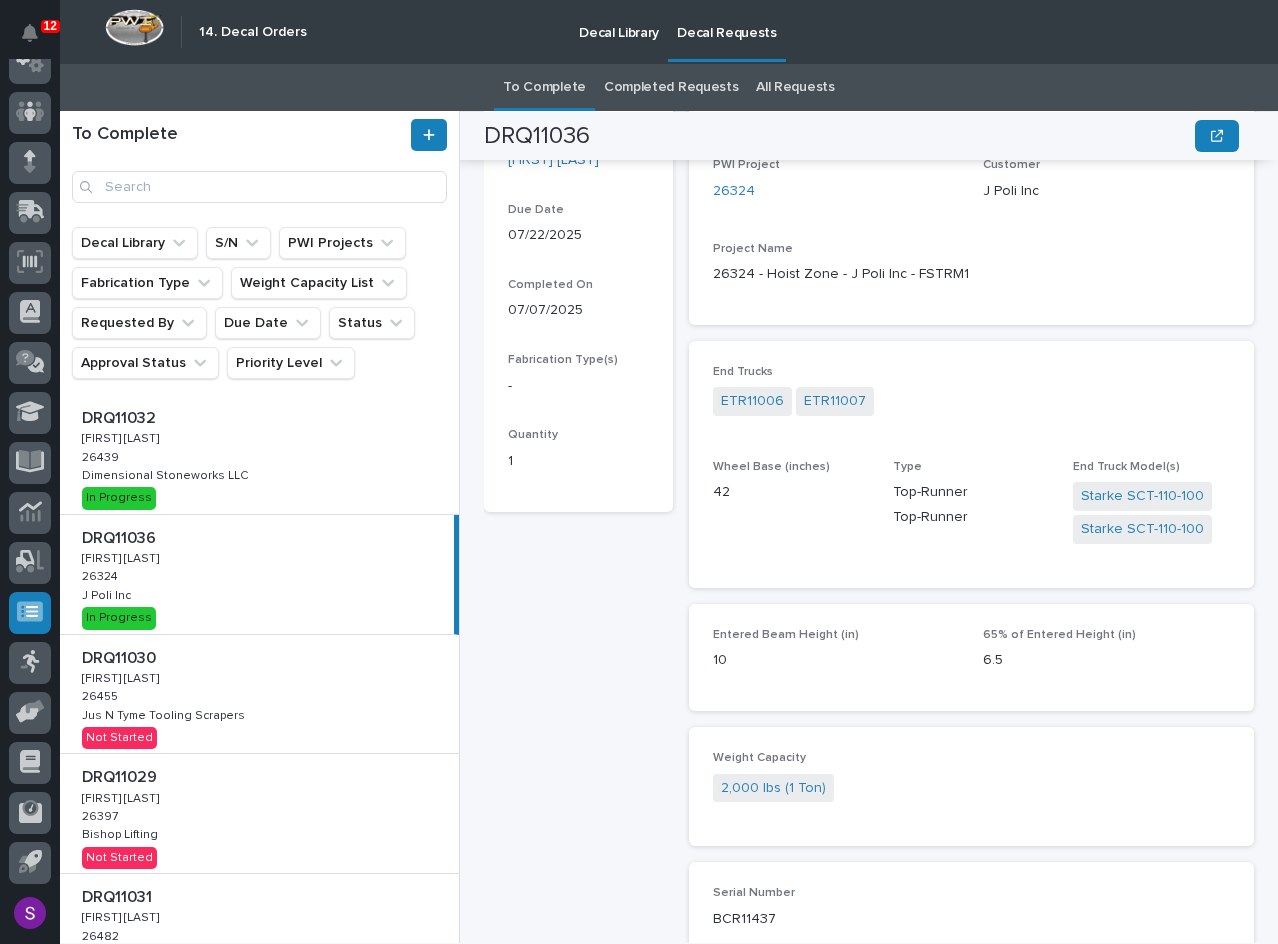 scroll, scrollTop: 320, scrollLeft: 0, axis: vertical 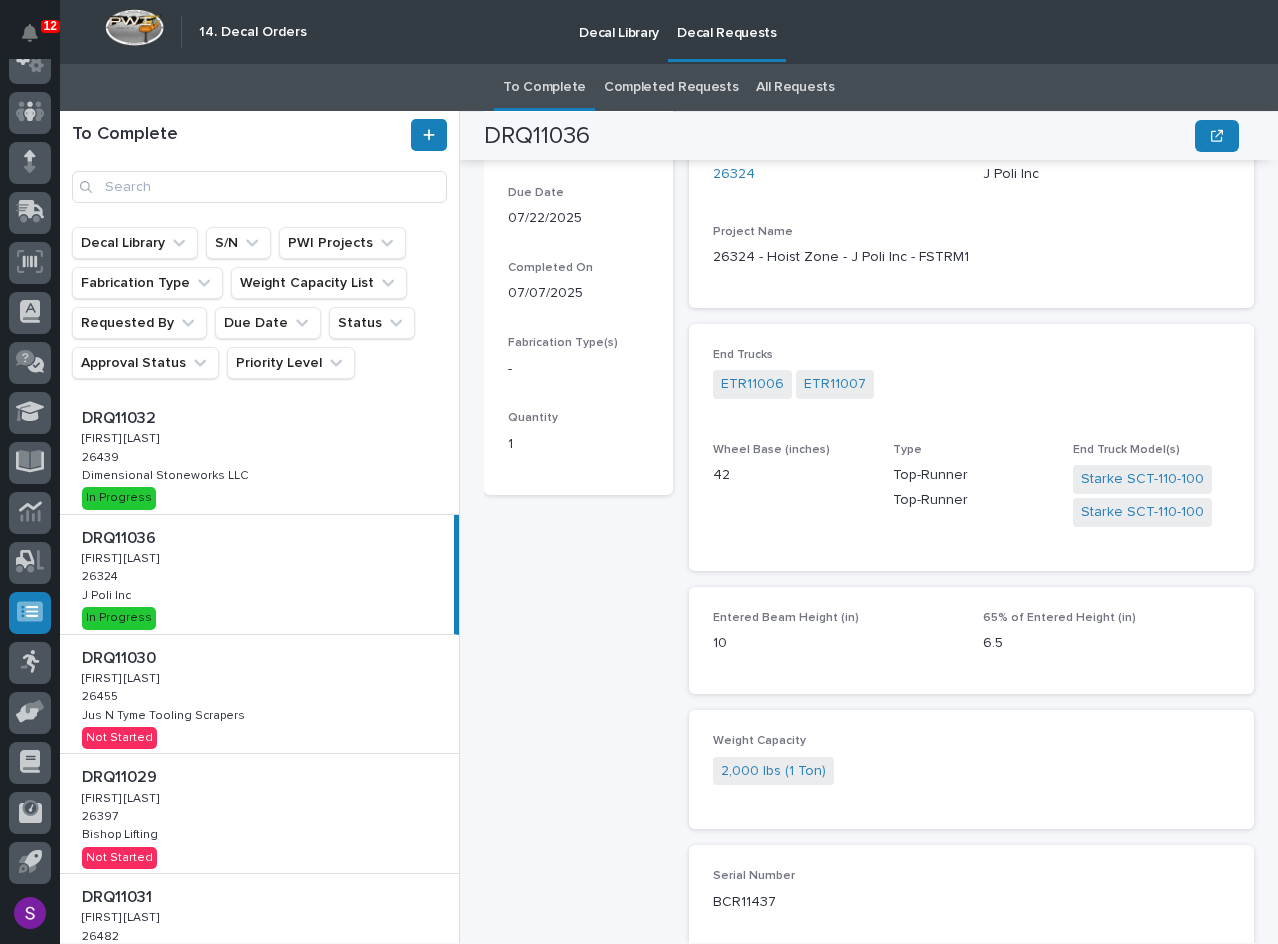 click on "DRQ11030 DRQ11030   Adam Yutzy Adam Yutzy   26455 26455   Jus N Tyme Tooling Scrapers Jus N Tyme Tooling Scrapers   Not Started" at bounding box center (259, 694) 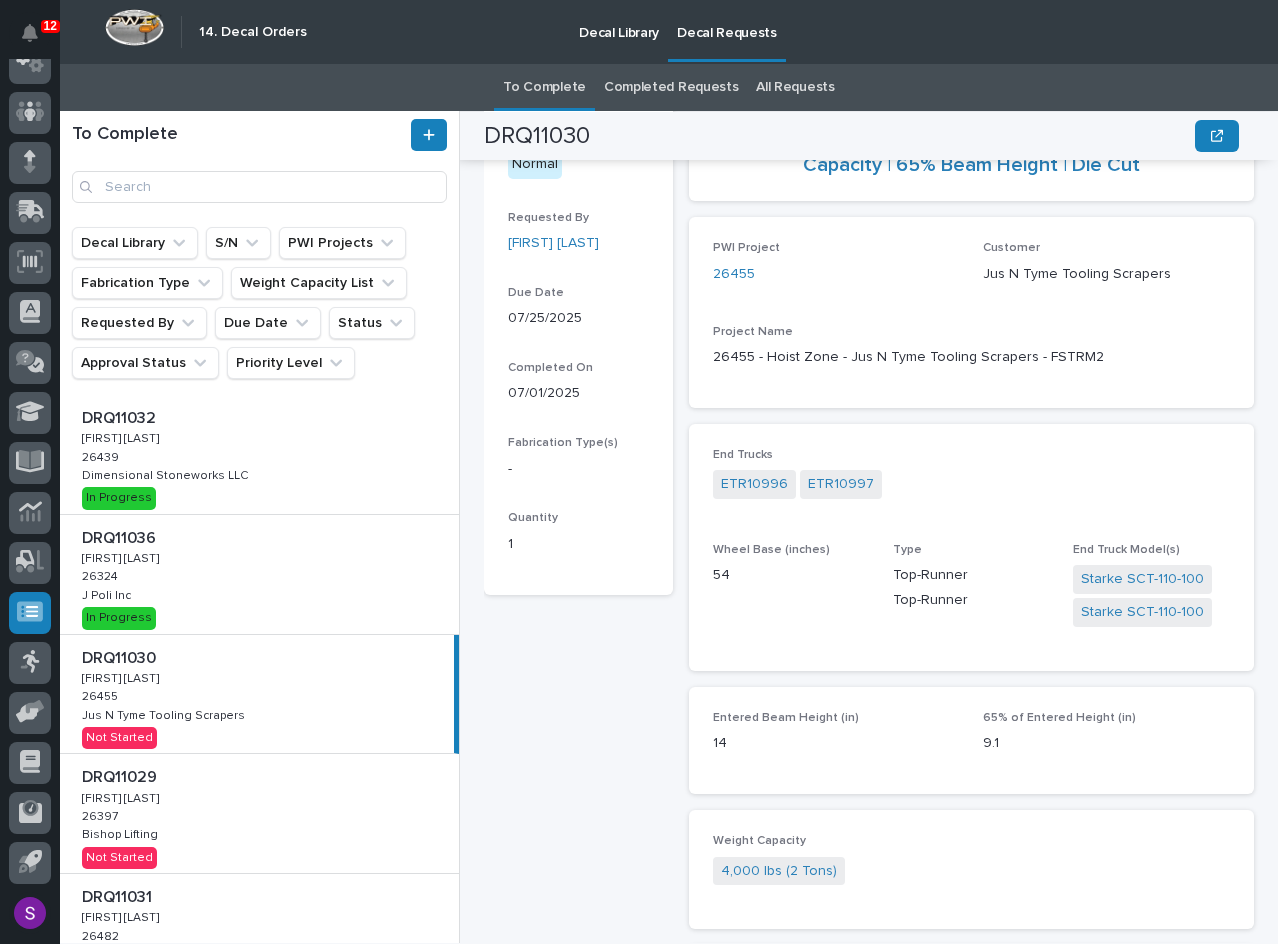 scroll, scrollTop: 320, scrollLeft: 0, axis: vertical 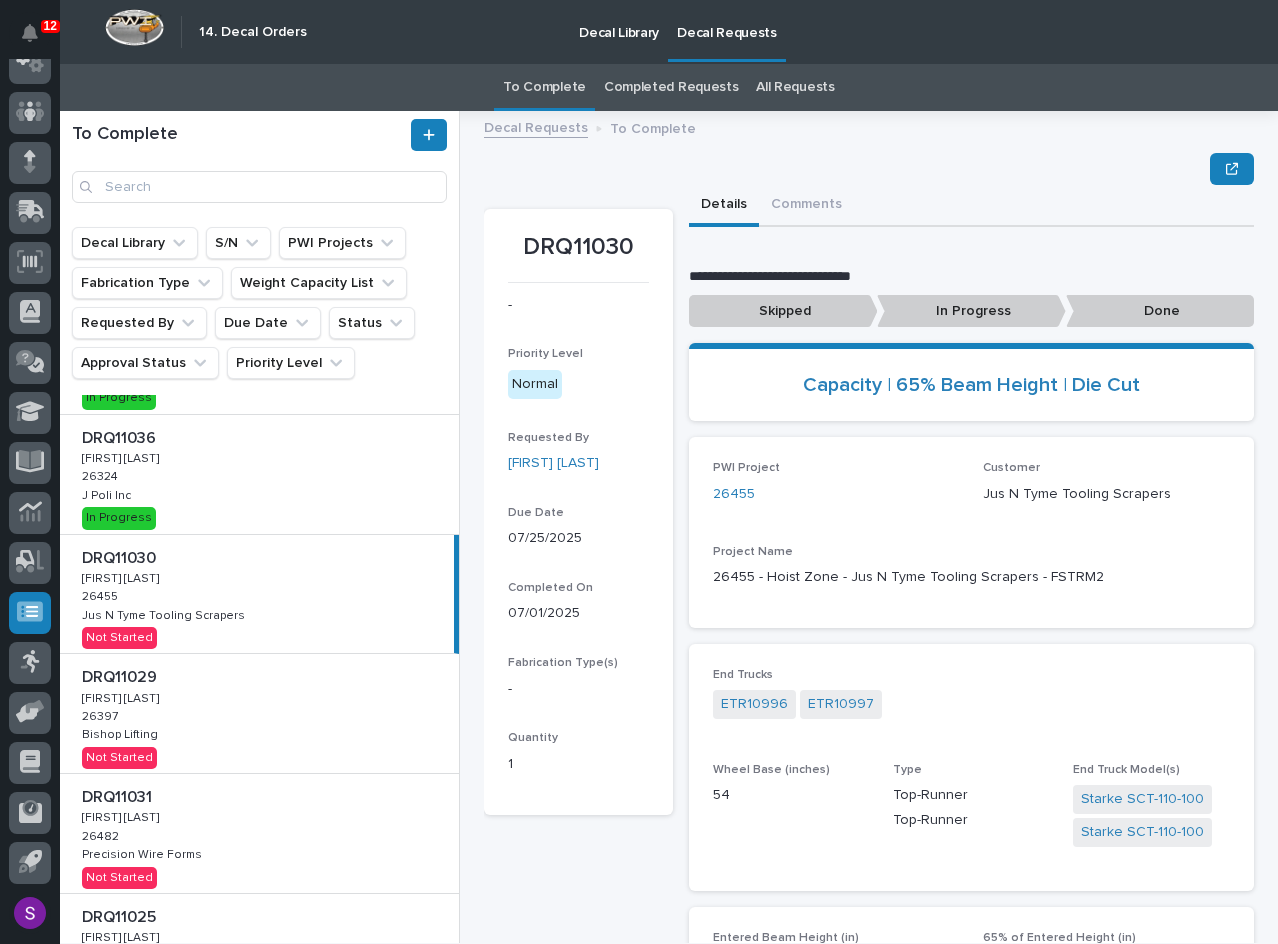 click on "In Progress" at bounding box center (783, 311) 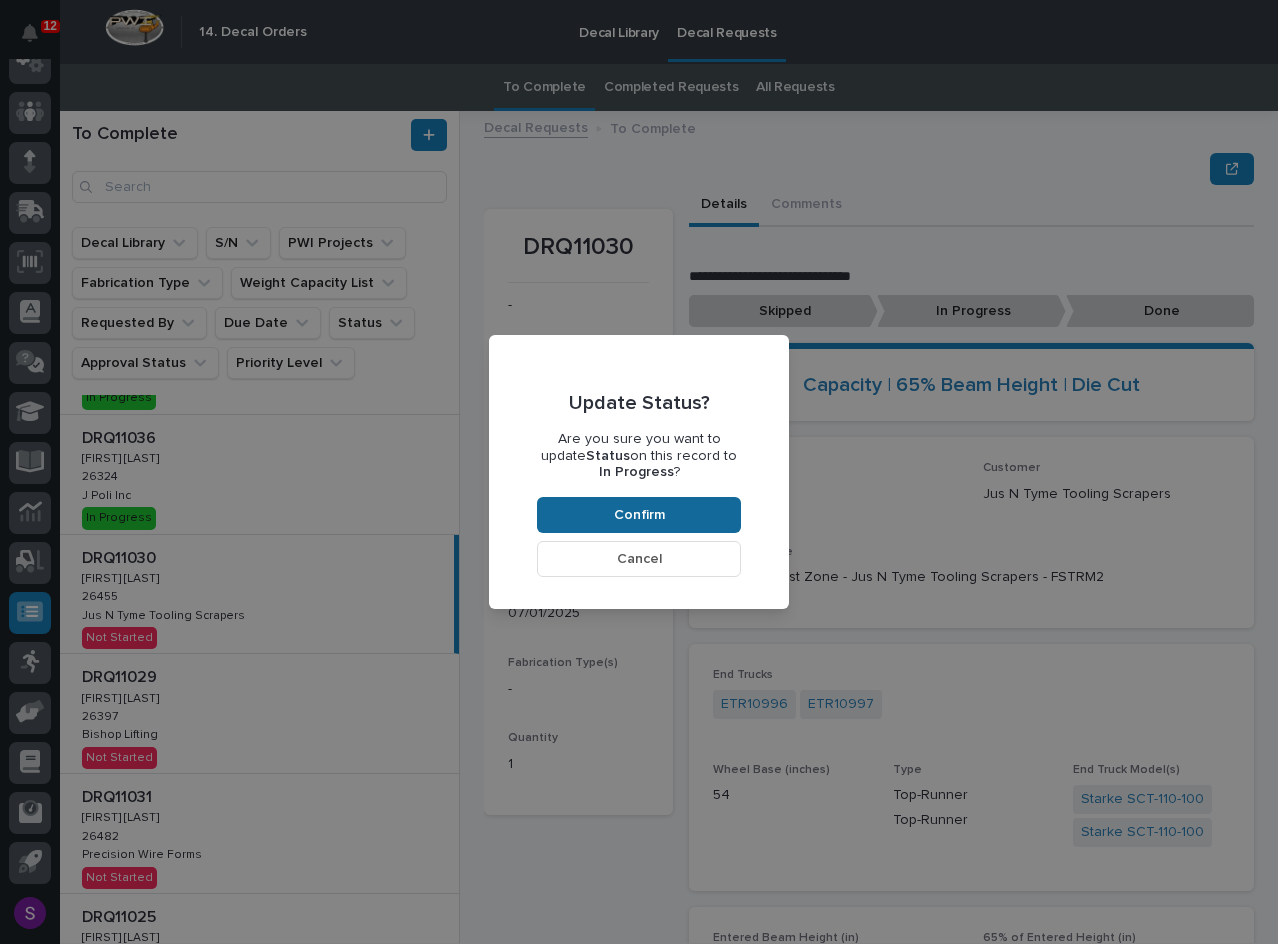 click on "Confirm" at bounding box center (639, 515) 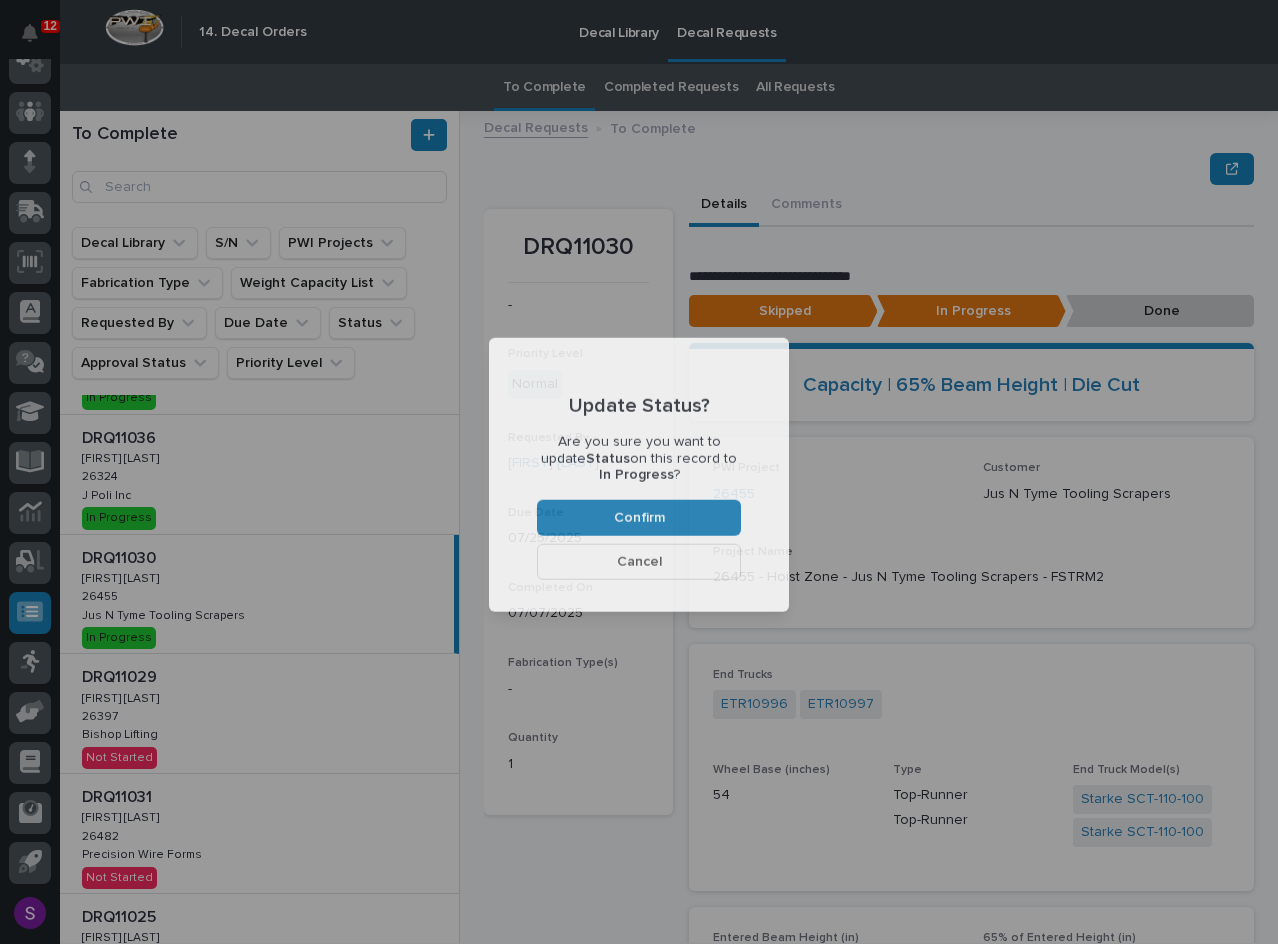 scroll, scrollTop: 120, scrollLeft: 0, axis: vertical 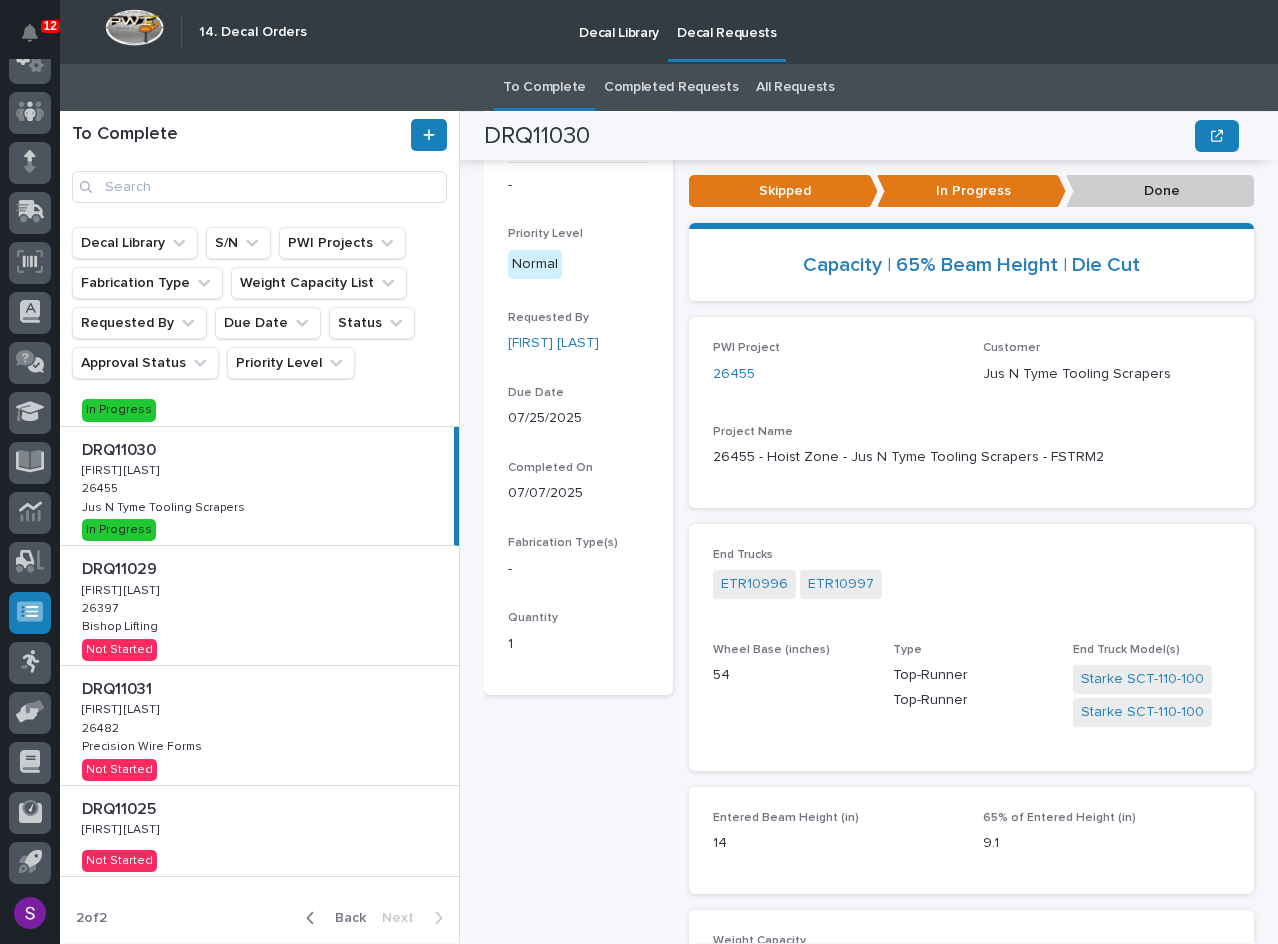 drag, startPoint x: 195, startPoint y: 609, endPoint x: 210, endPoint y: 612, distance: 15.297058 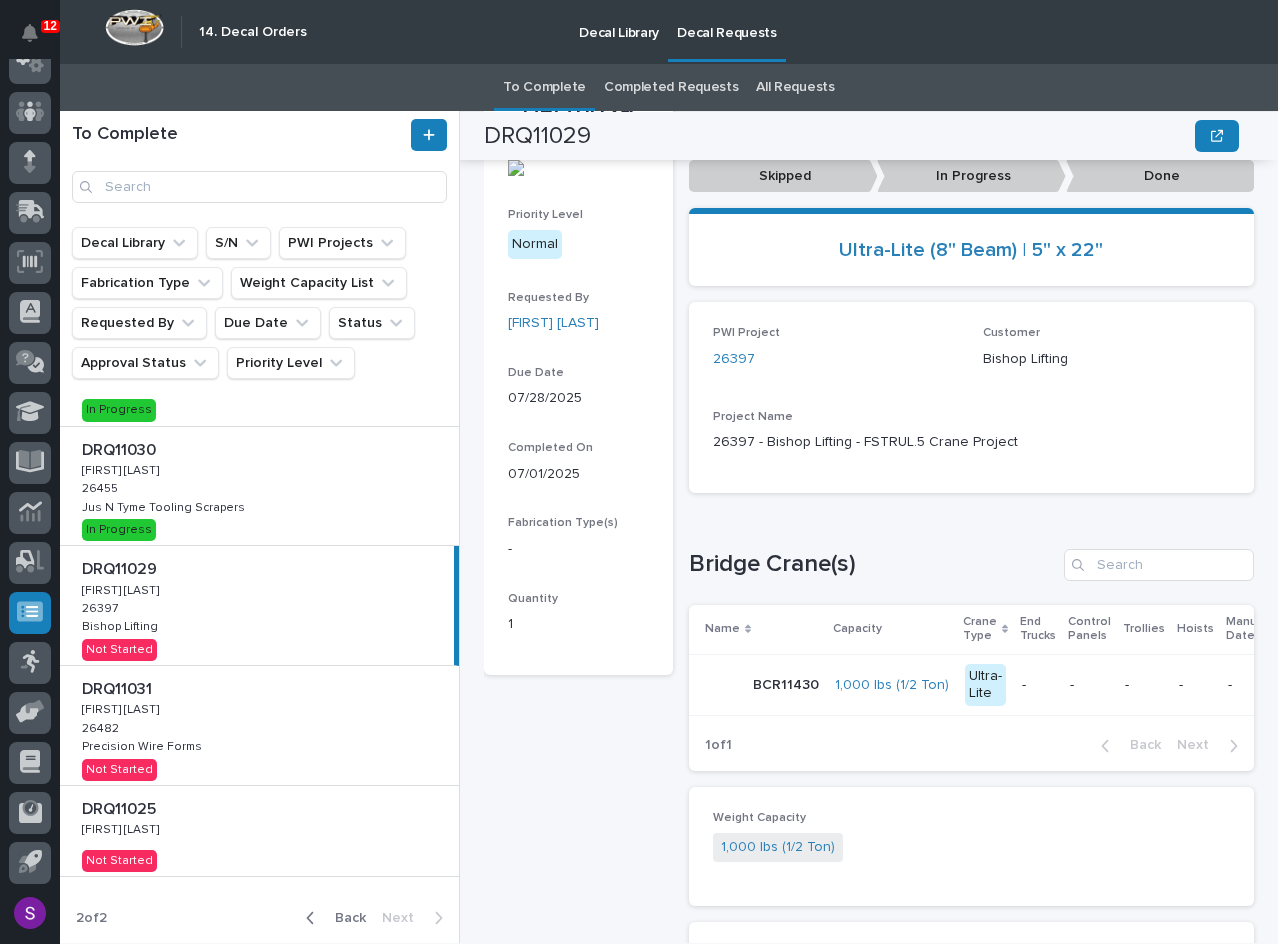 scroll, scrollTop: 88, scrollLeft: 0, axis: vertical 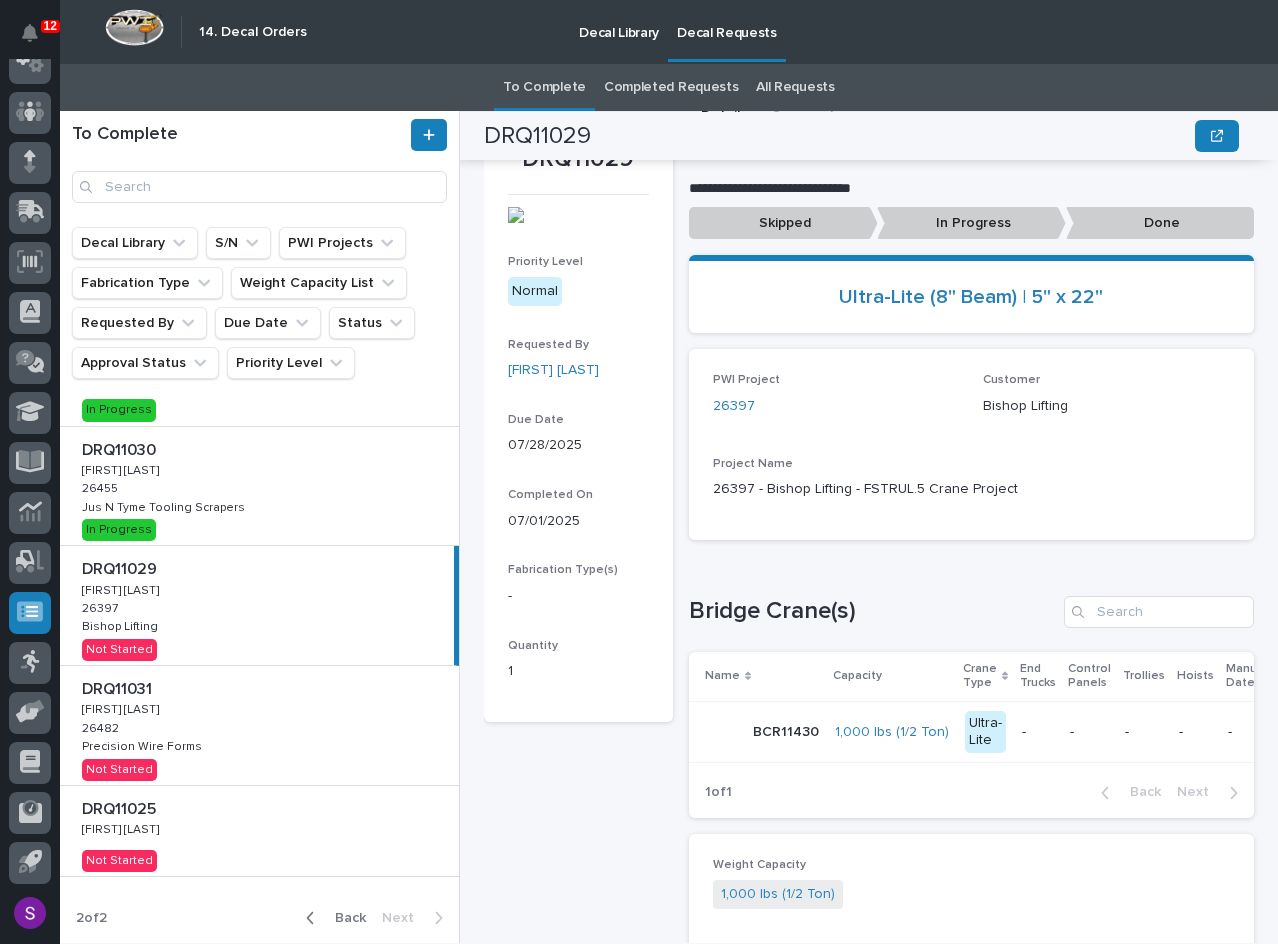 click on "In Progress" at bounding box center (783, 223) 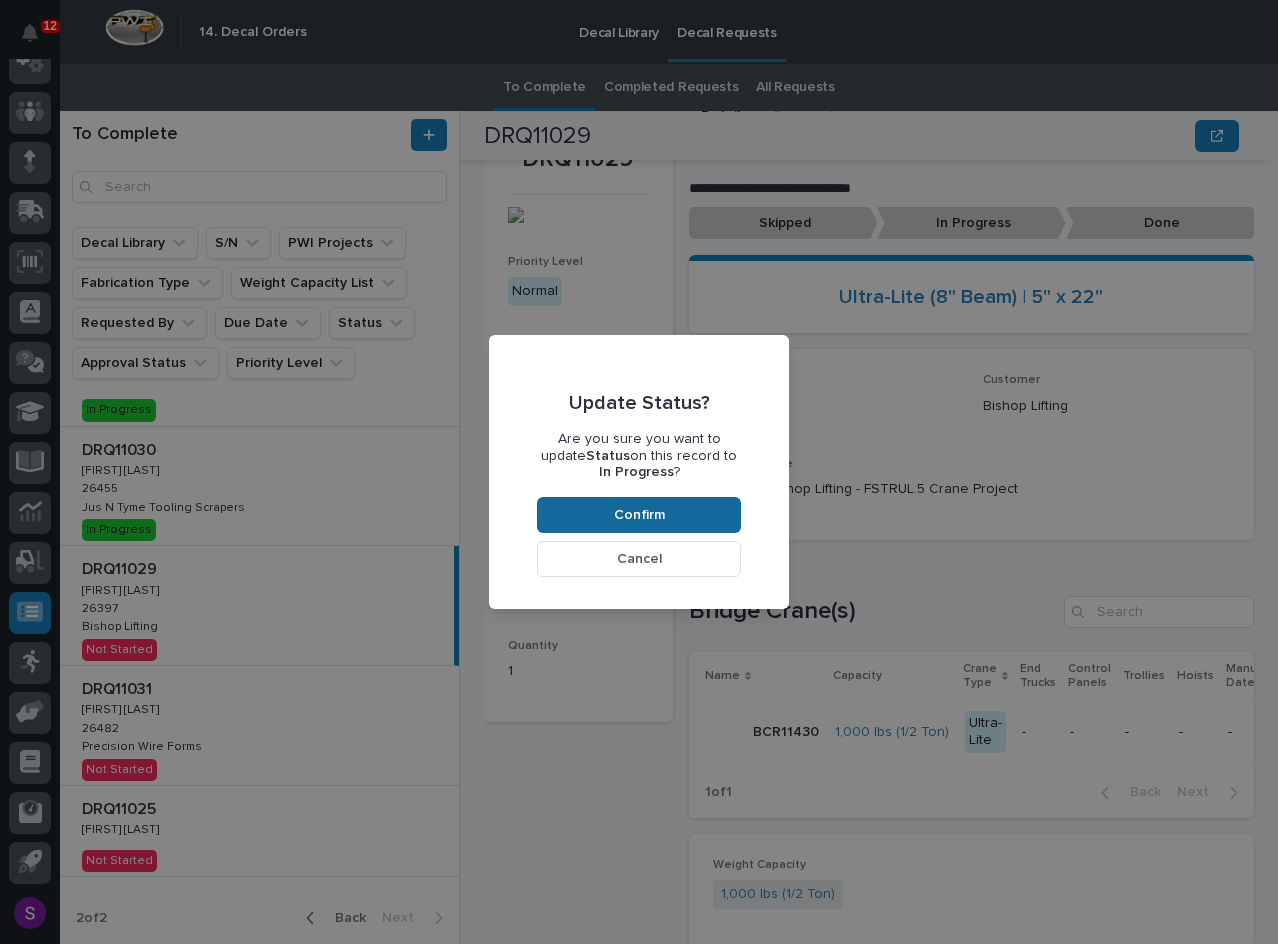 click on "Confirm" at bounding box center (639, 515) 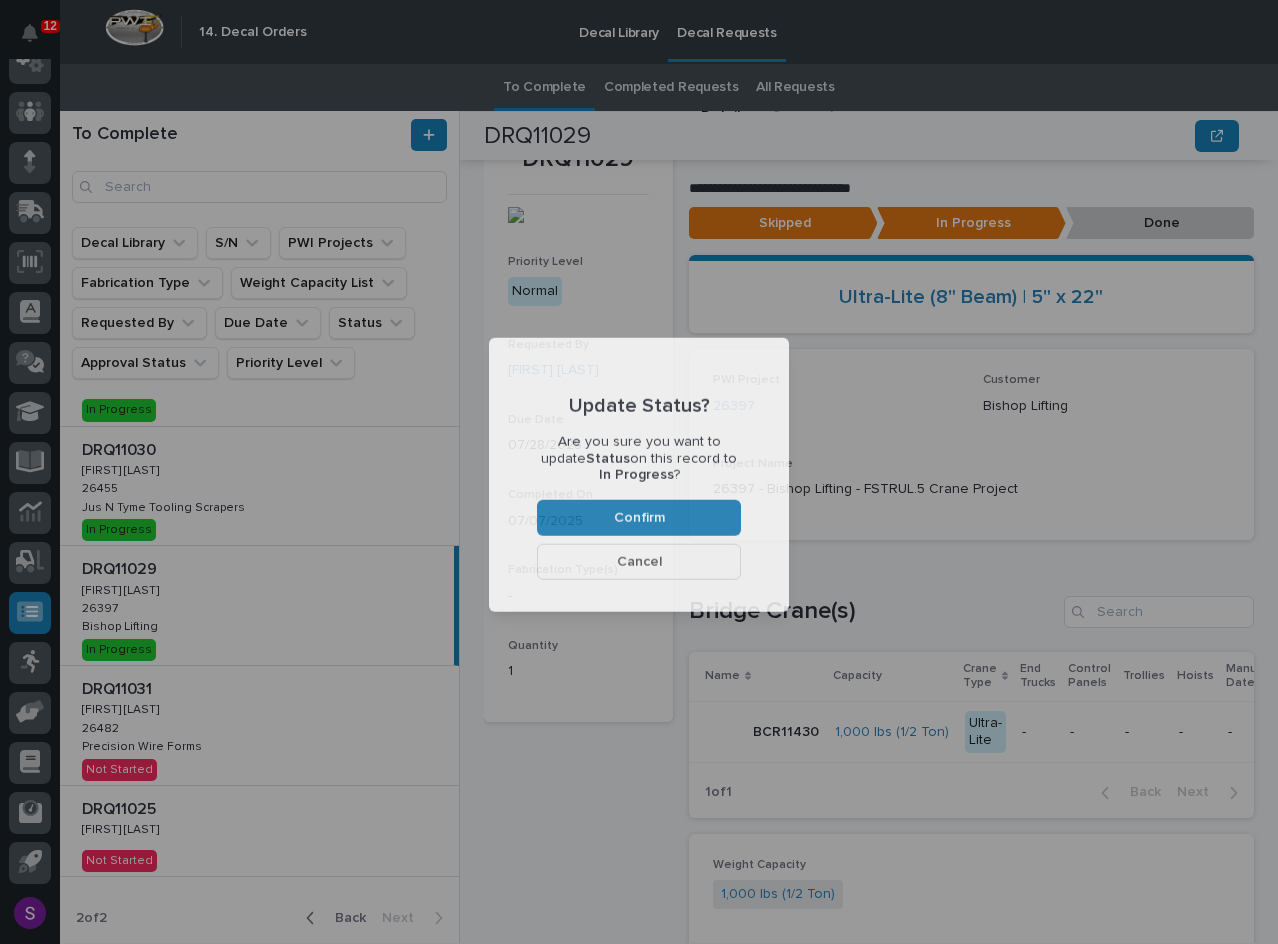 scroll, scrollTop: 120, scrollLeft: 0, axis: vertical 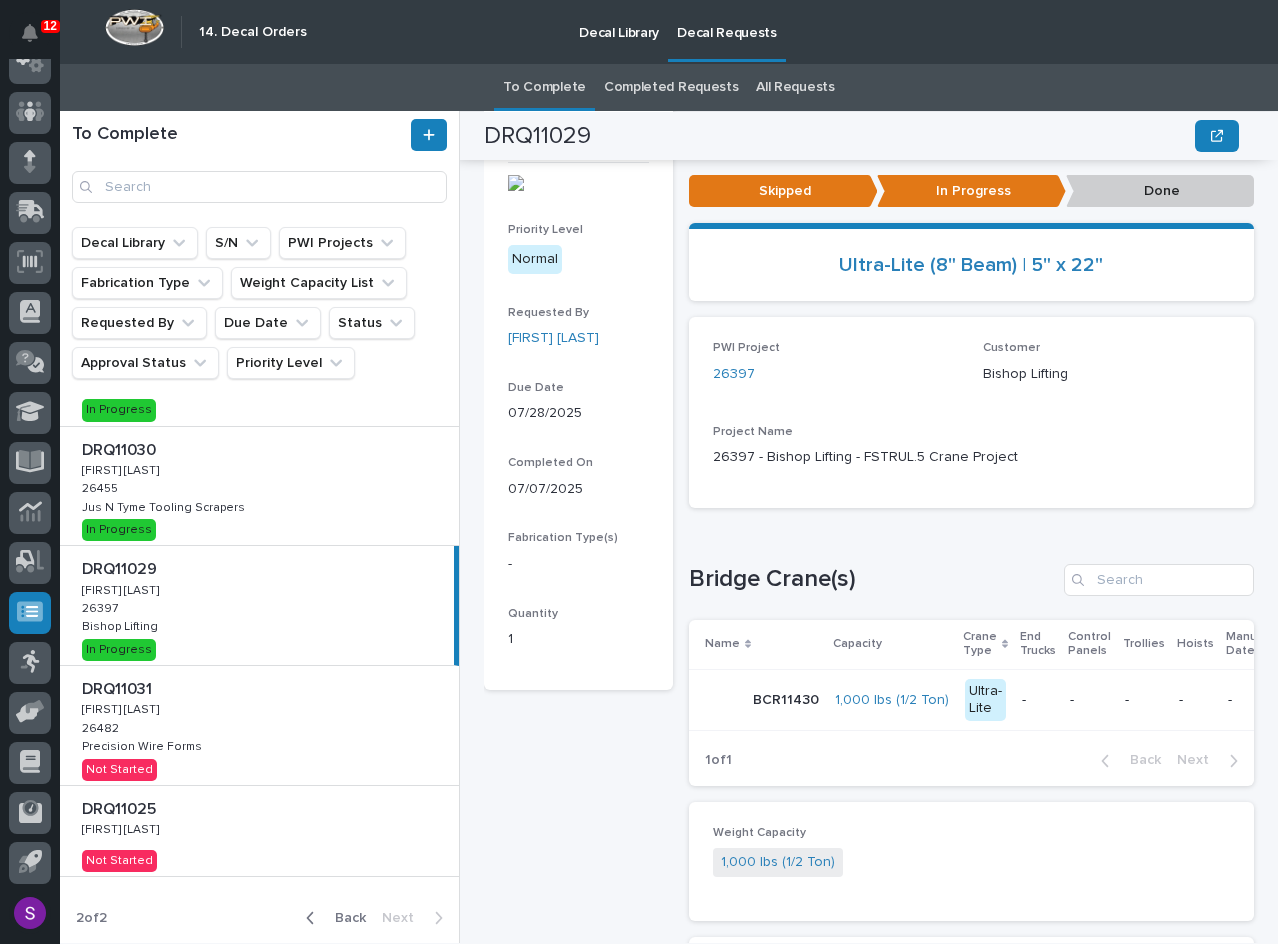 click on "DRQ11031 DRQ11031   Adam Yutzy Adam Yutzy   26482 26482   Precision Wire Forms Precision Wire Forms   Not Started" at bounding box center [259, 725] 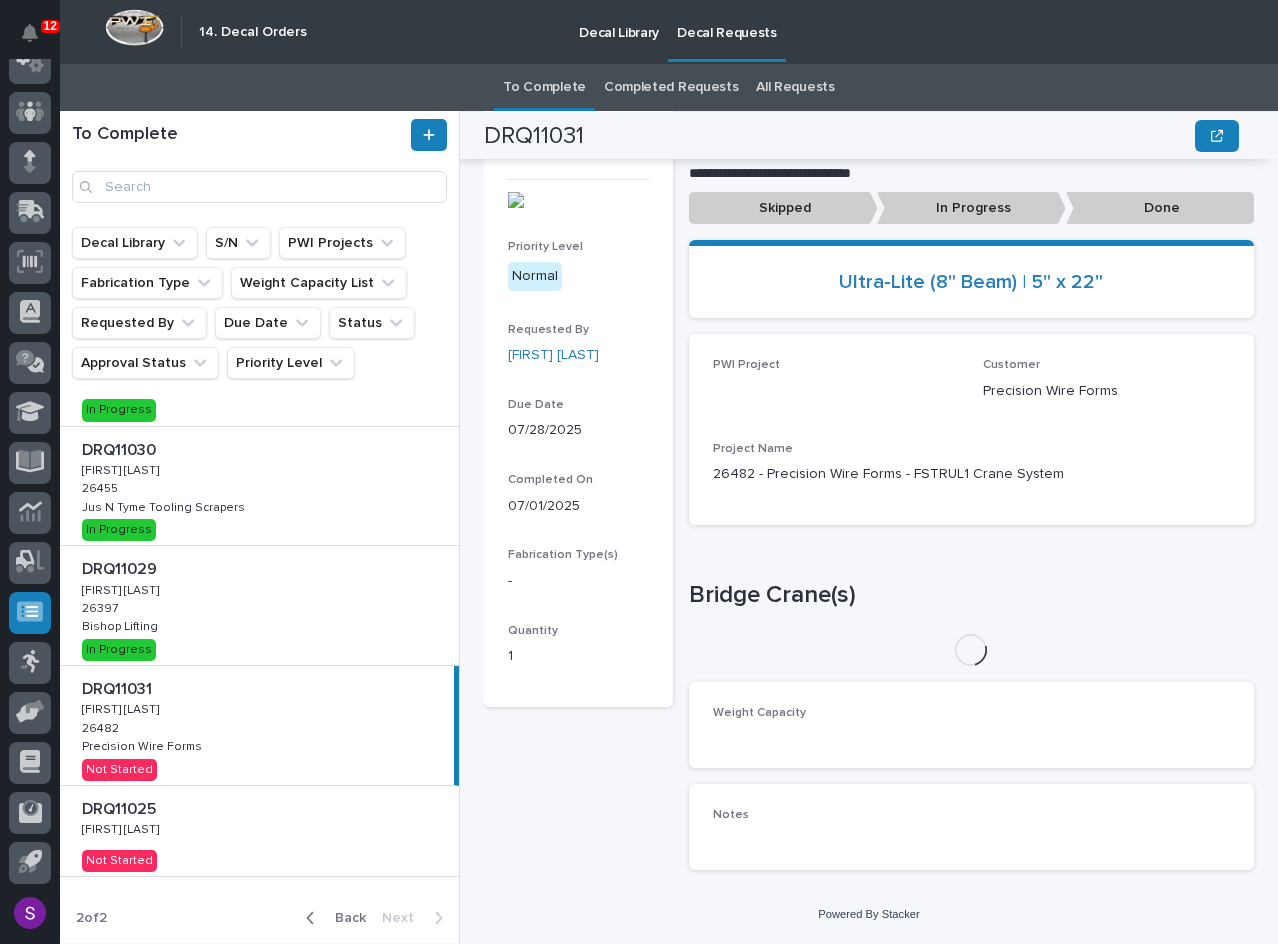 scroll, scrollTop: 120, scrollLeft: 0, axis: vertical 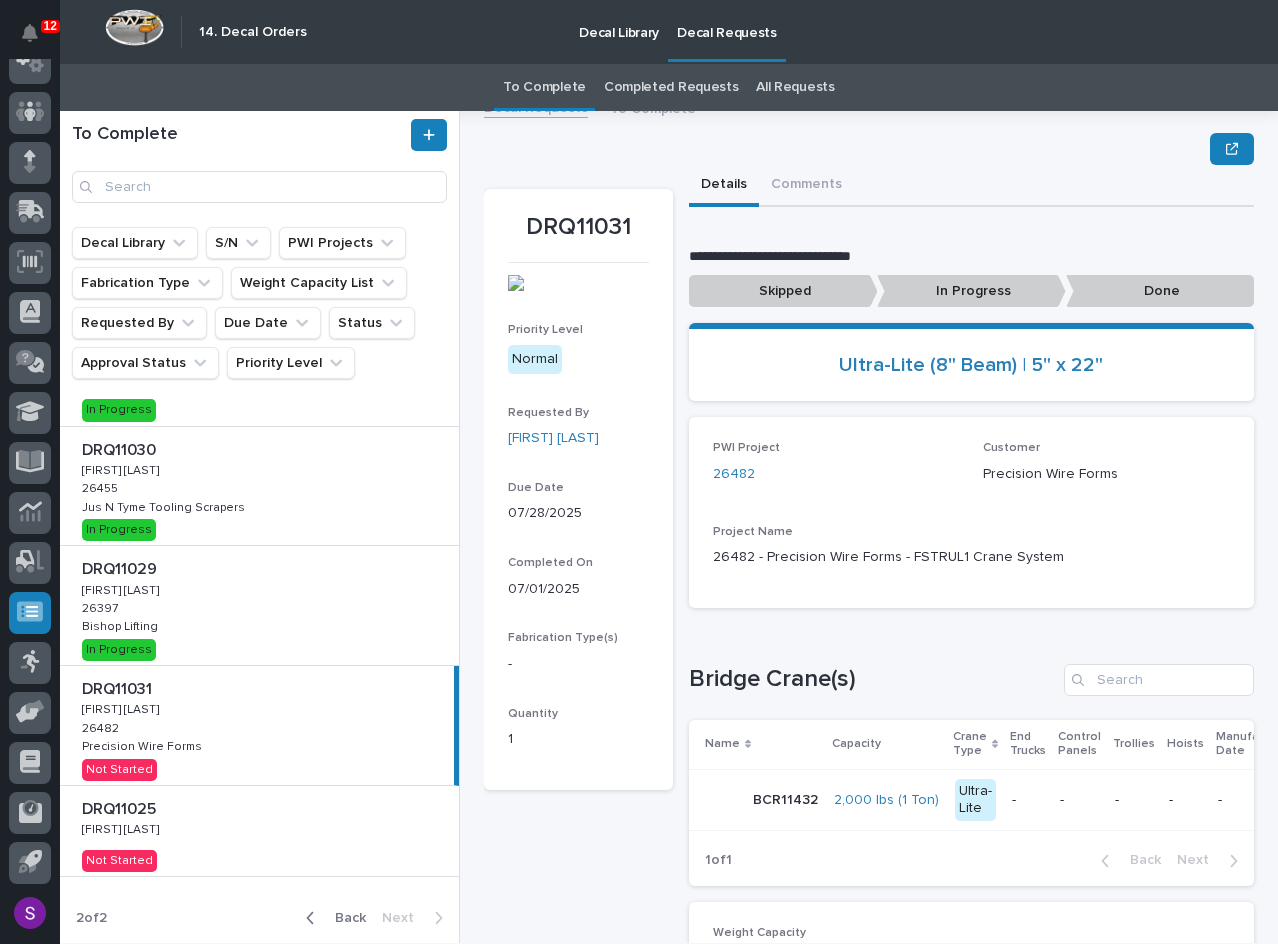 click on "In Progress" at bounding box center (783, 291) 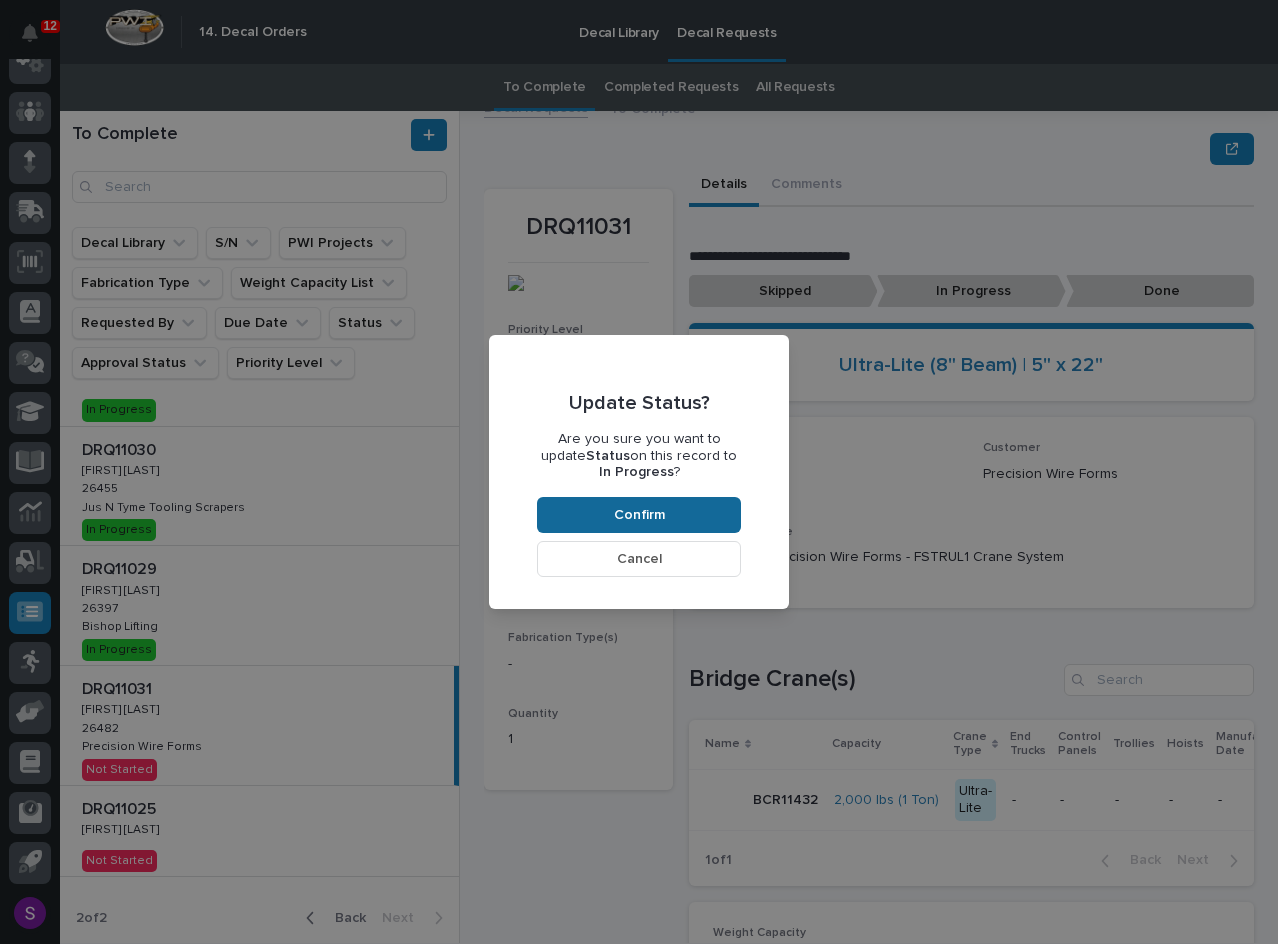 click on "Confirm" at bounding box center (639, 515) 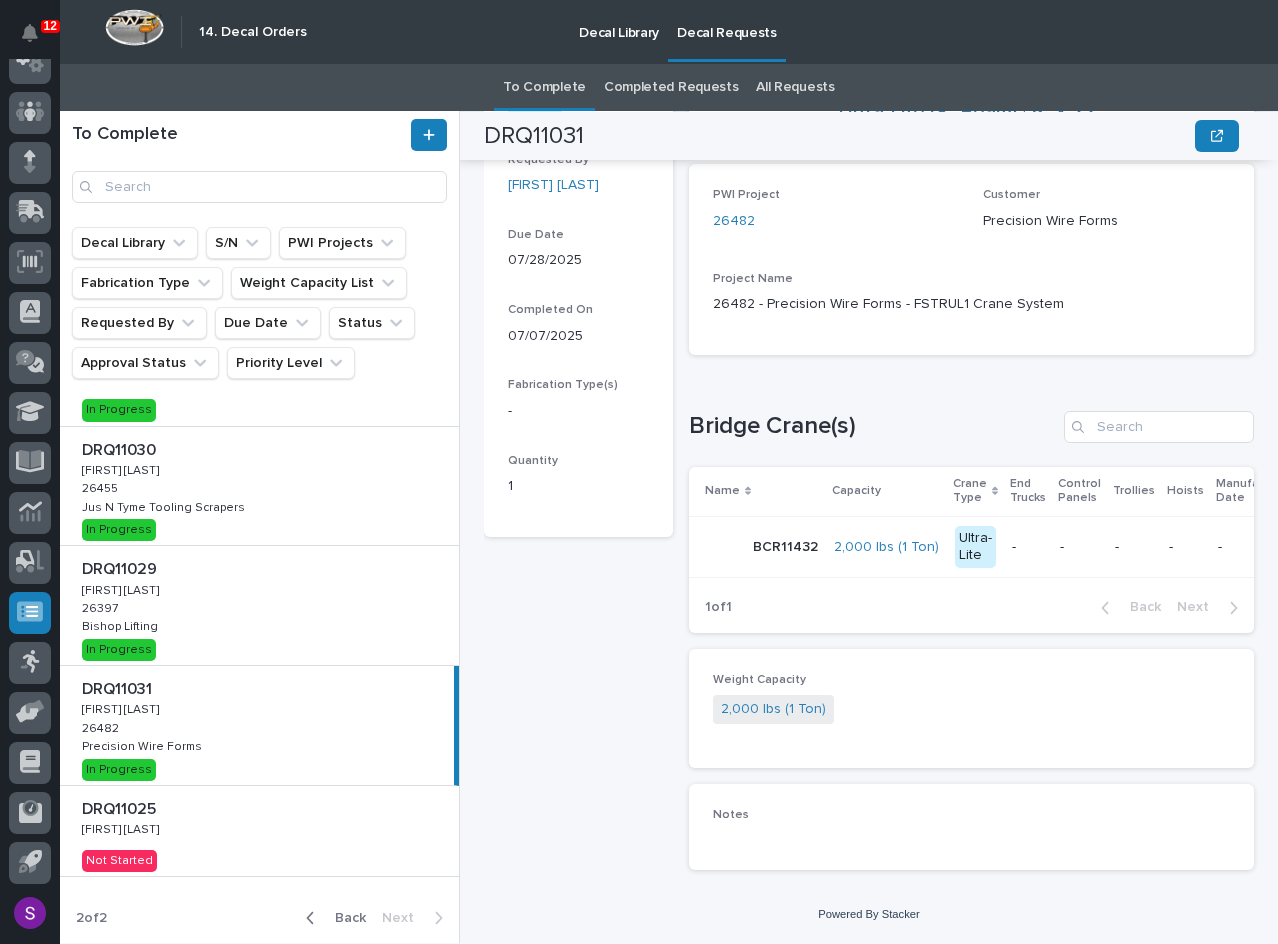 scroll, scrollTop: 288, scrollLeft: 0, axis: vertical 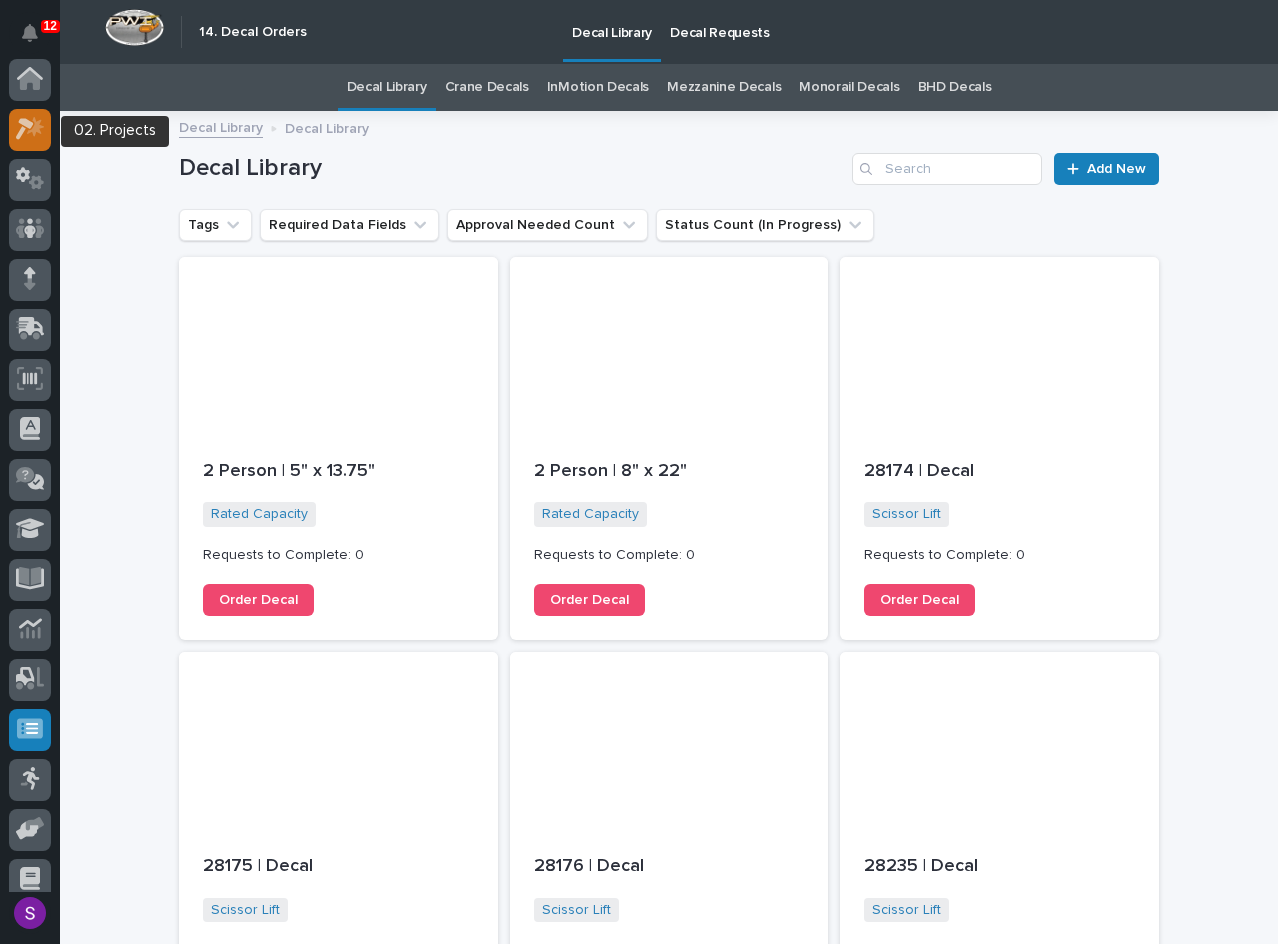 click at bounding box center (30, 130) 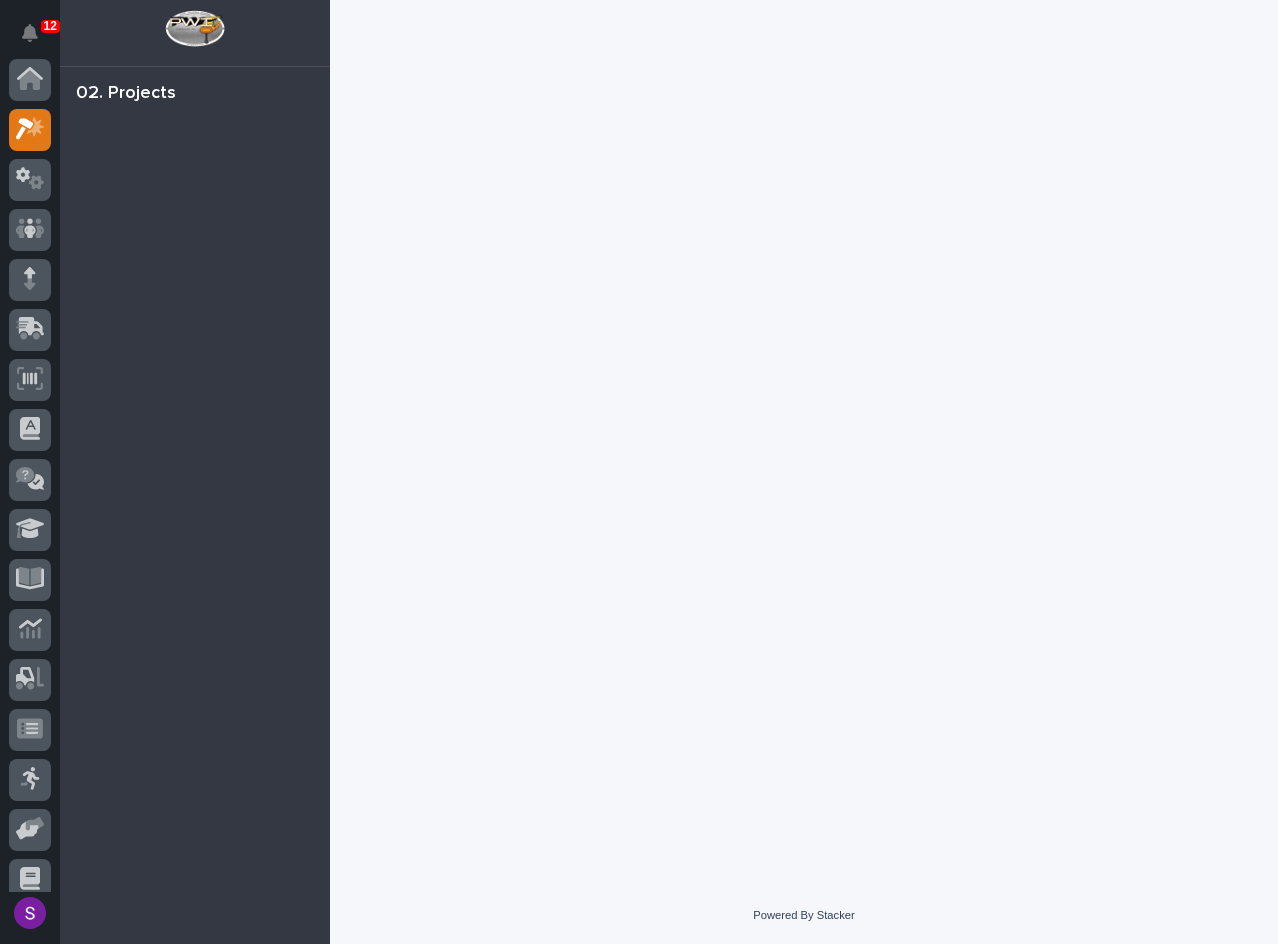 scroll, scrollTop: 50, scrollLeft: 0, axis: vertical 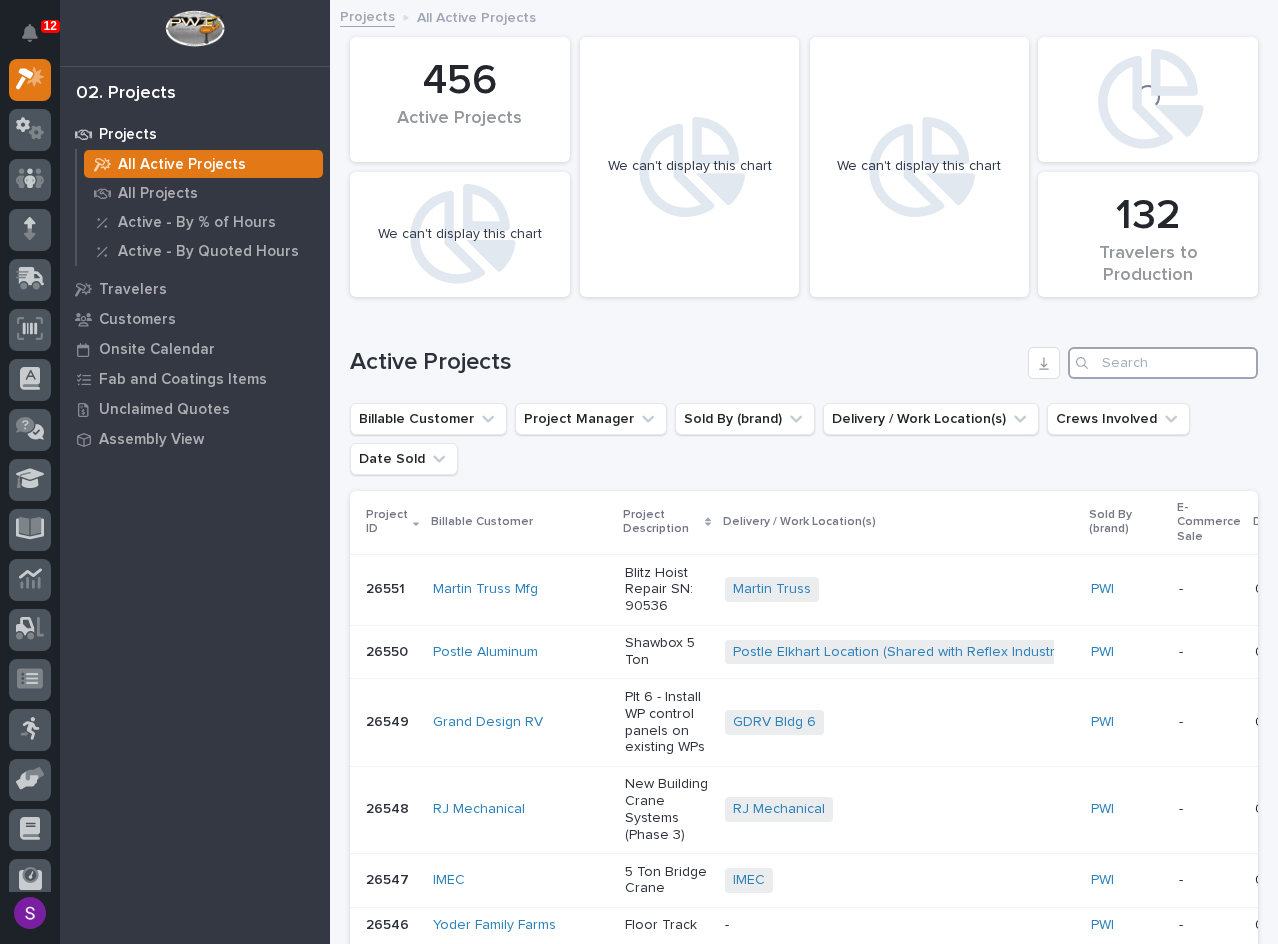 click at bounding box center [1163, 363] 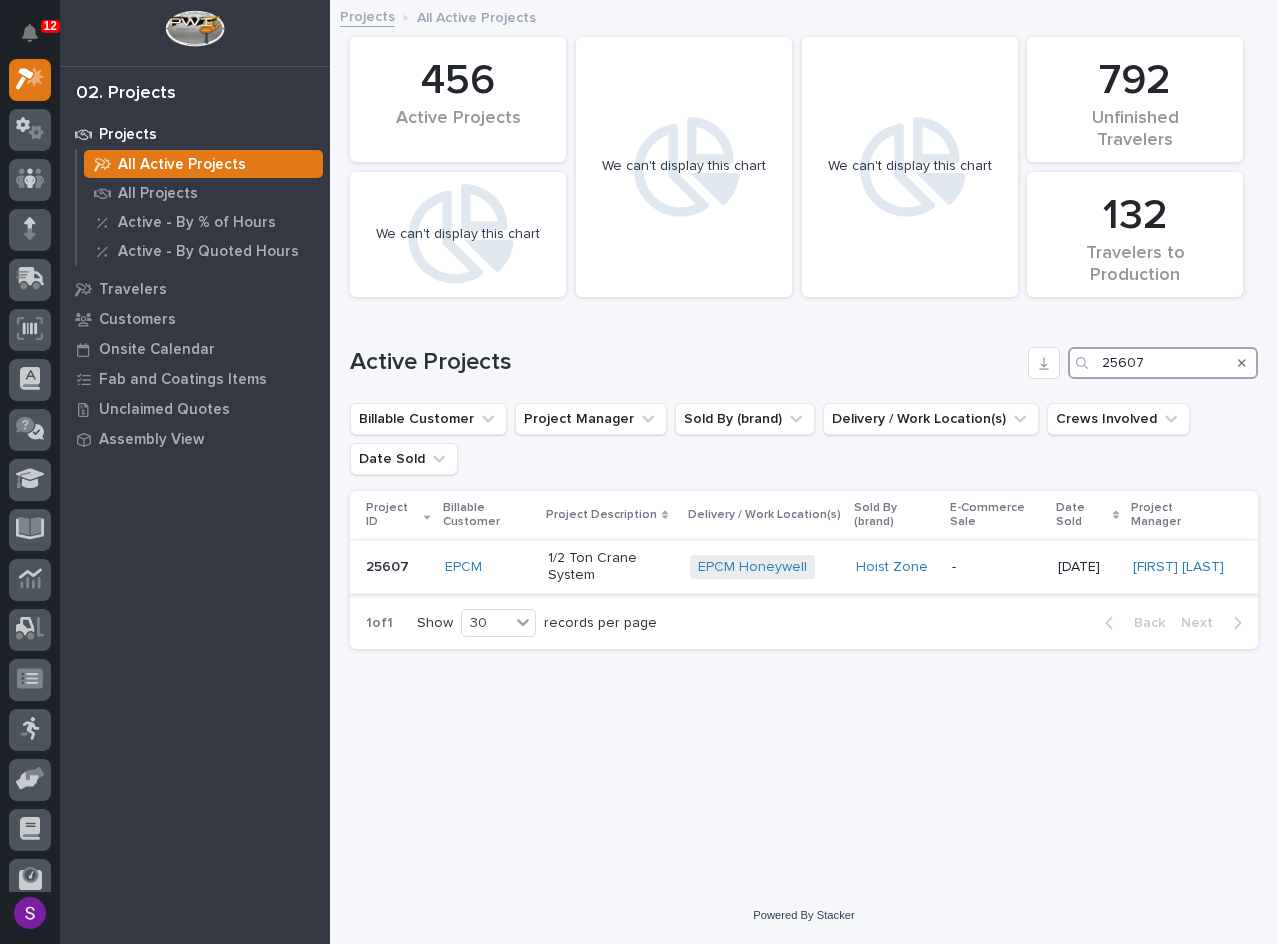 type on "25607" 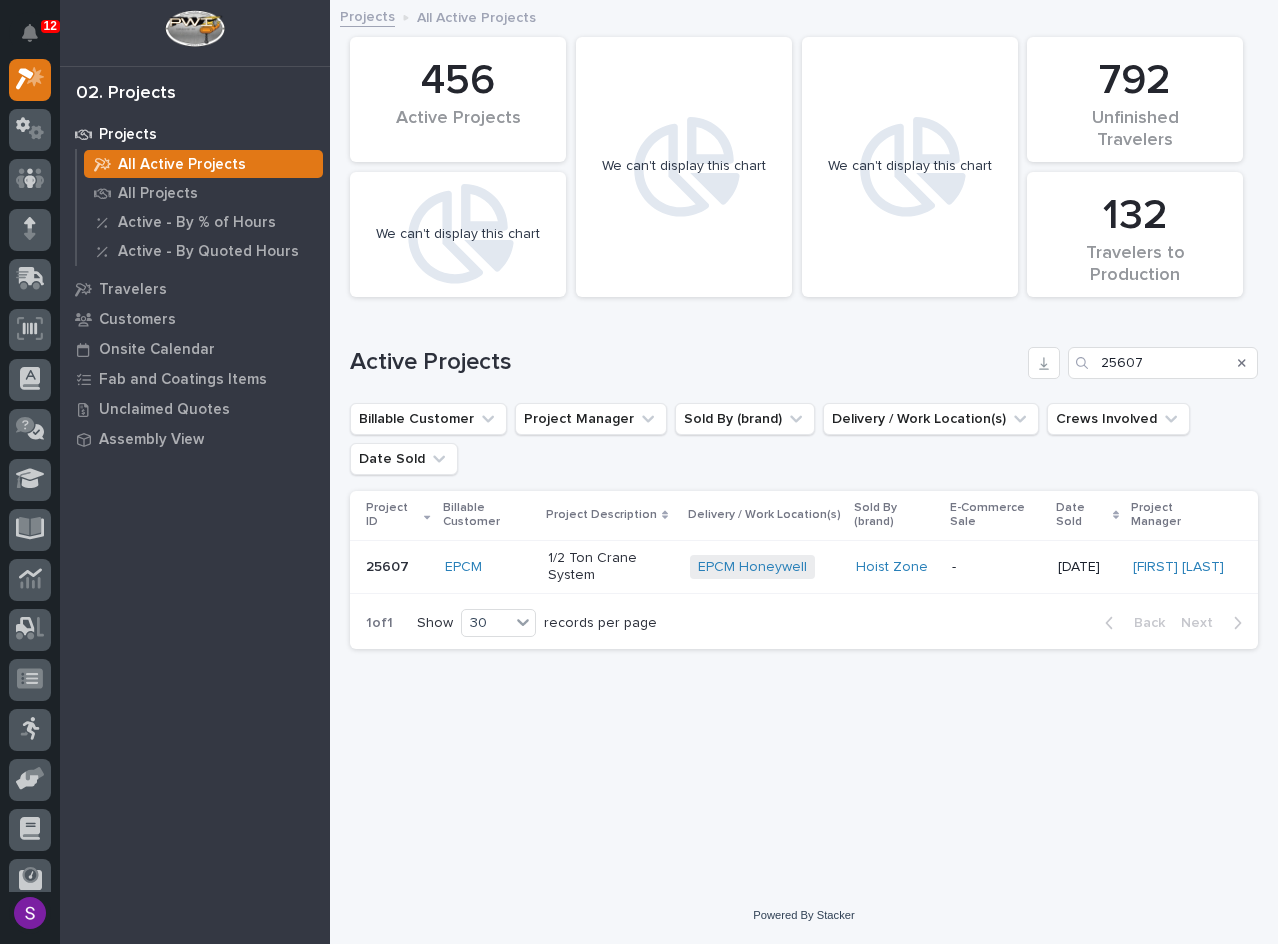 click on "1/2 Ton Crane System" at bounding box center [611, 567] 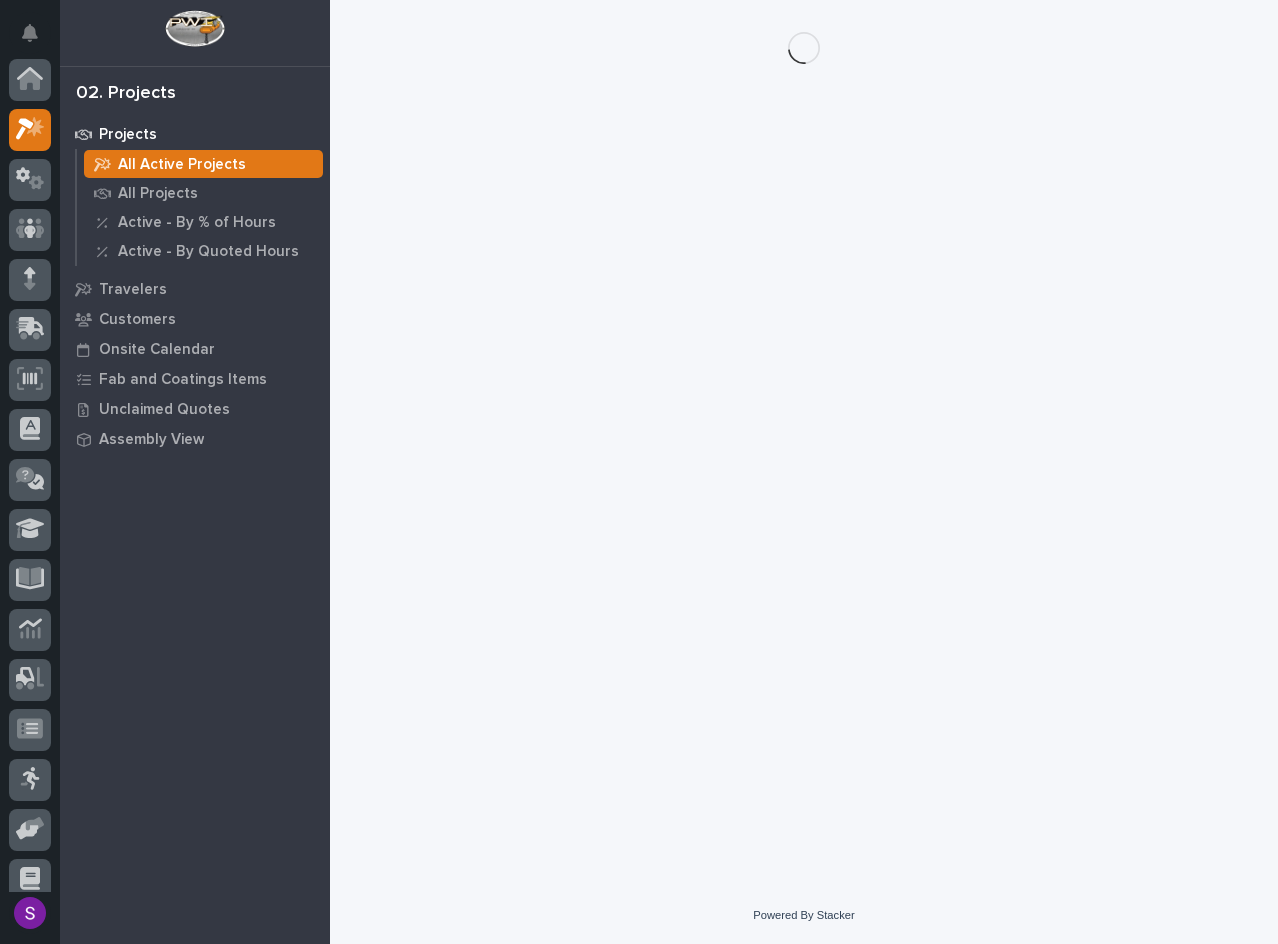 scroll, scrollTop: 50, scrollLeft: 0, axis: vertical 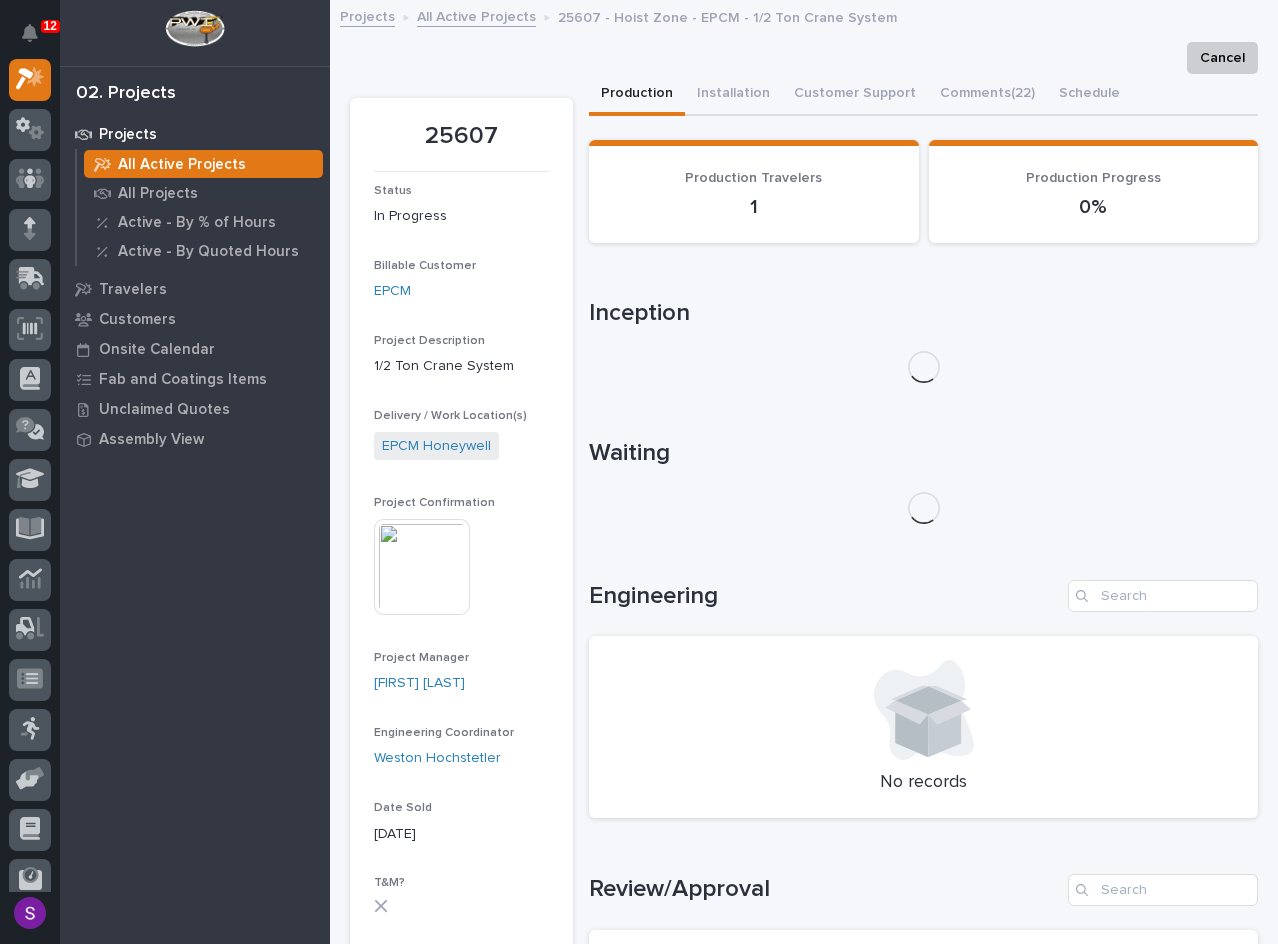 click at bounding box center (422, 567) 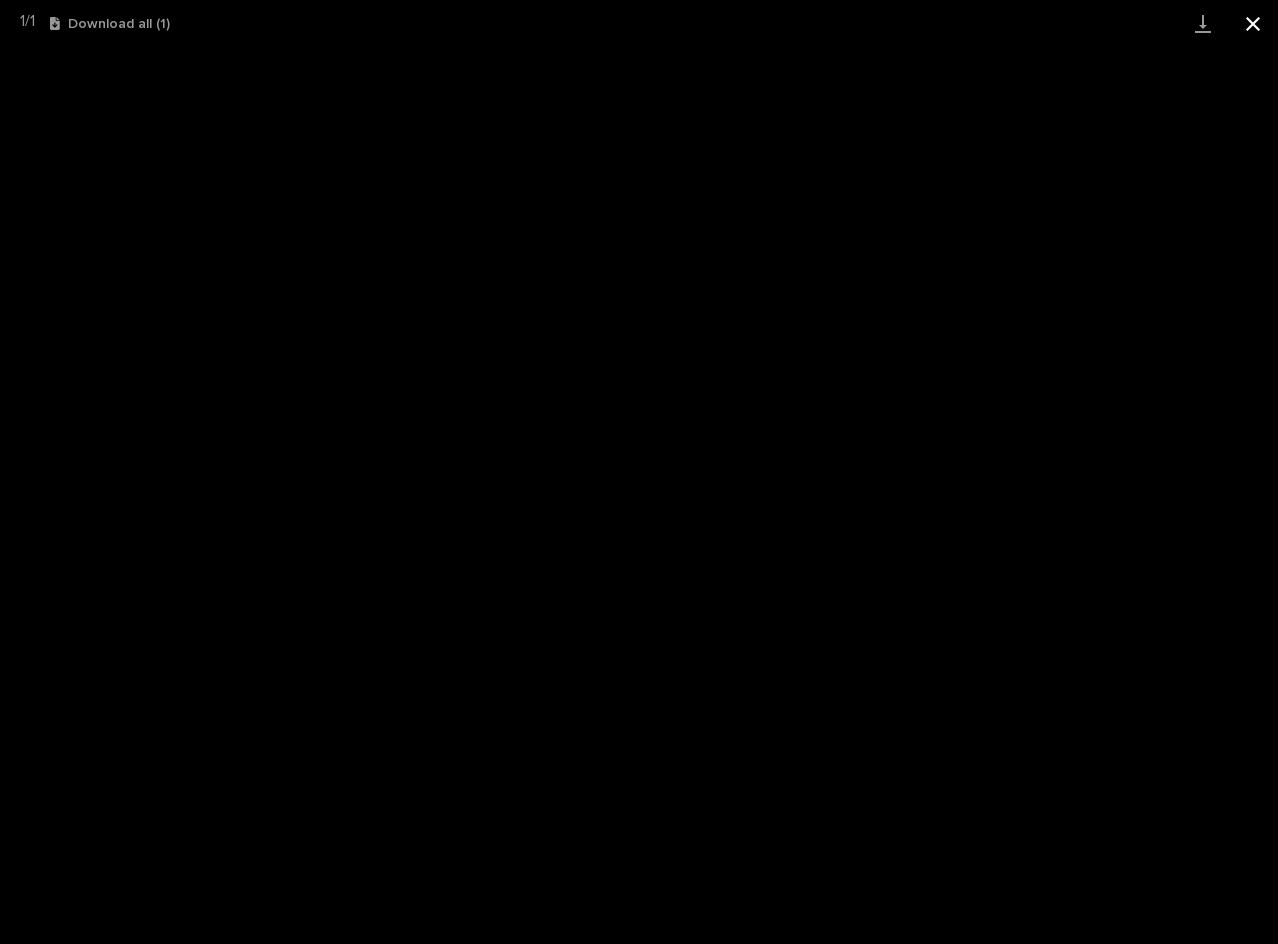 click at bounding box center [1253, 23] 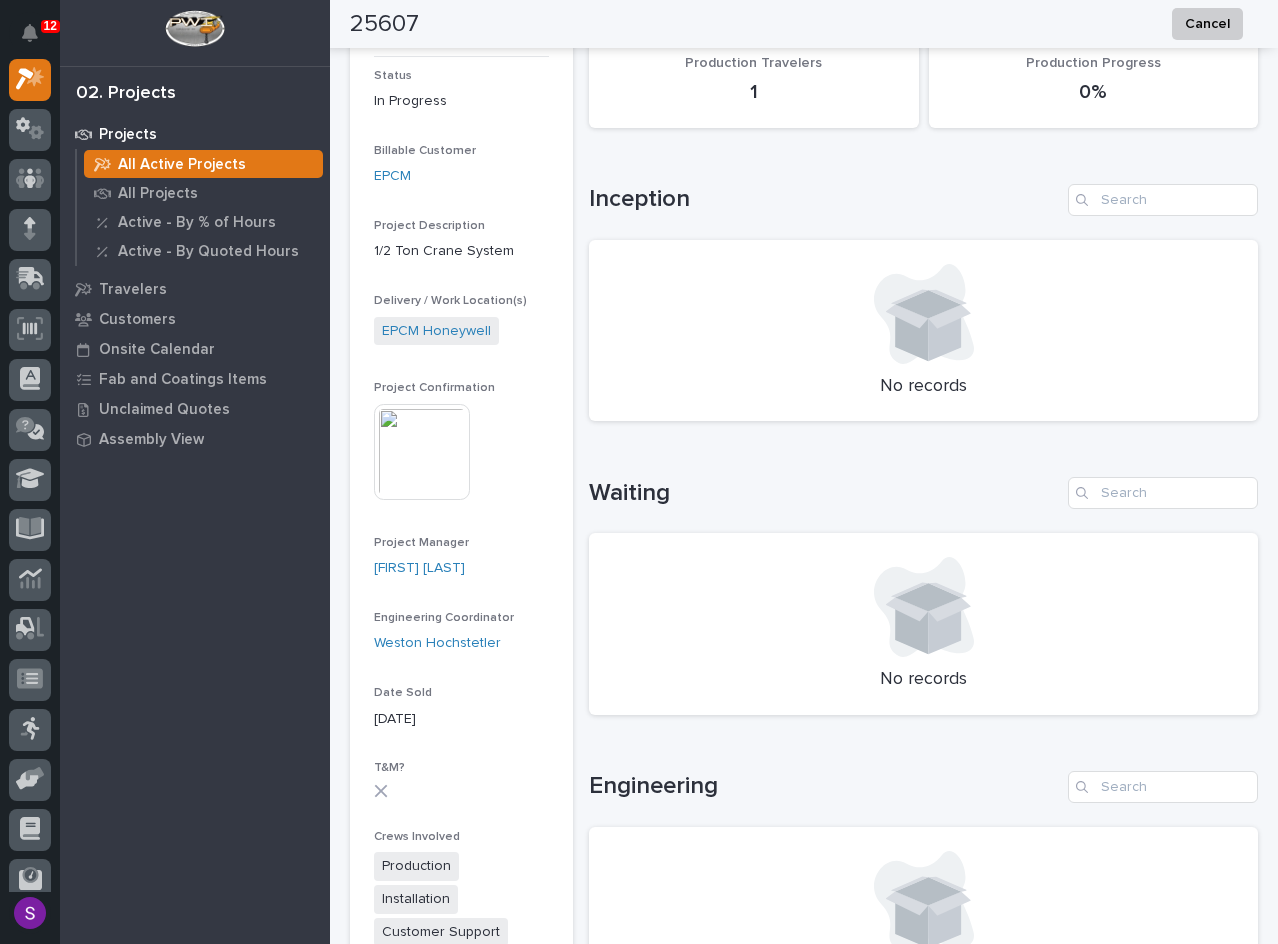 scroll, scrollTop: 0, scrollLeft: 0, axis: both 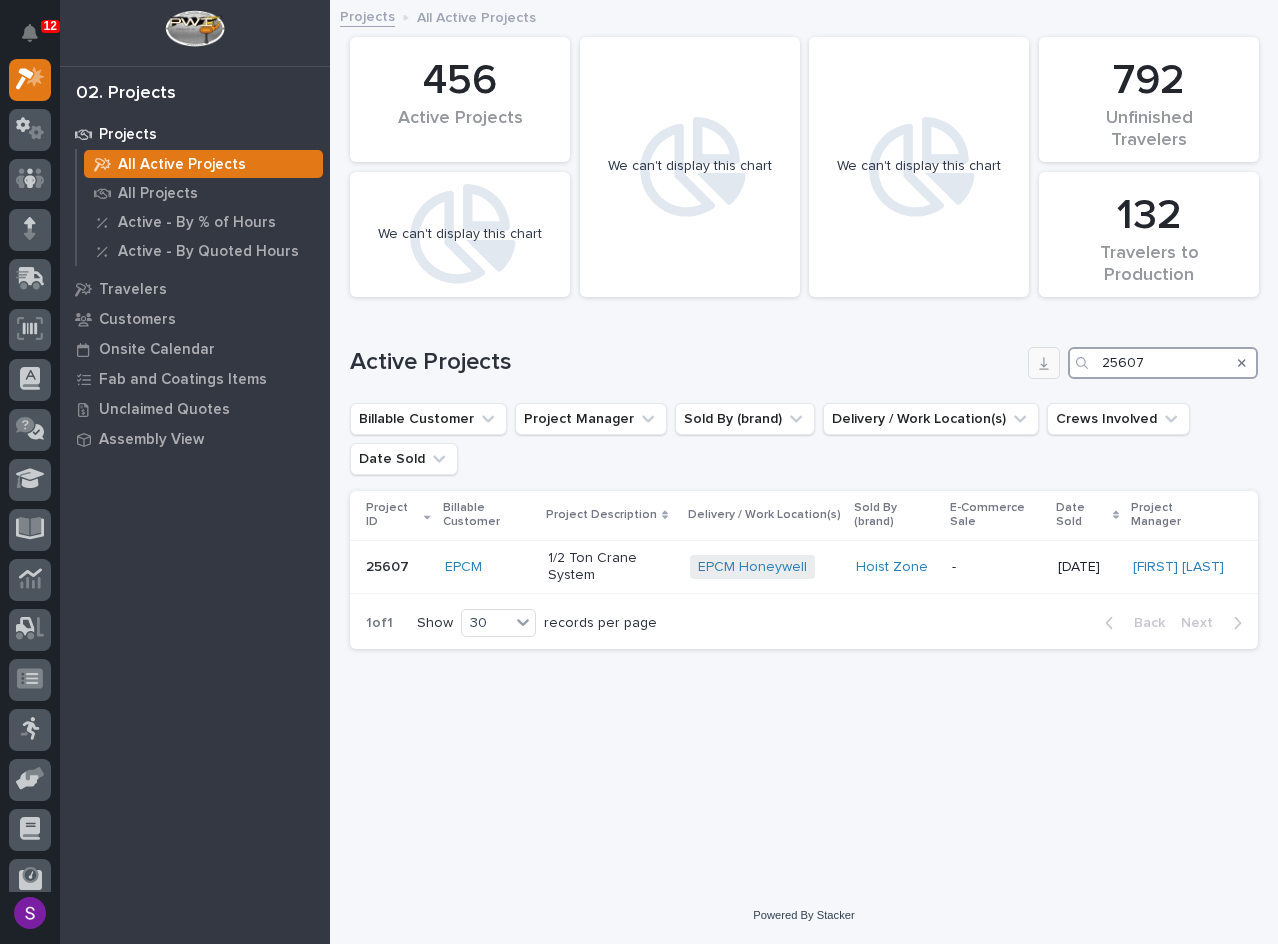 drag, startPoint x: 1182, startPoint y: 373, endPoint x: 1036, endPoint y: 359, distance: 146.6697 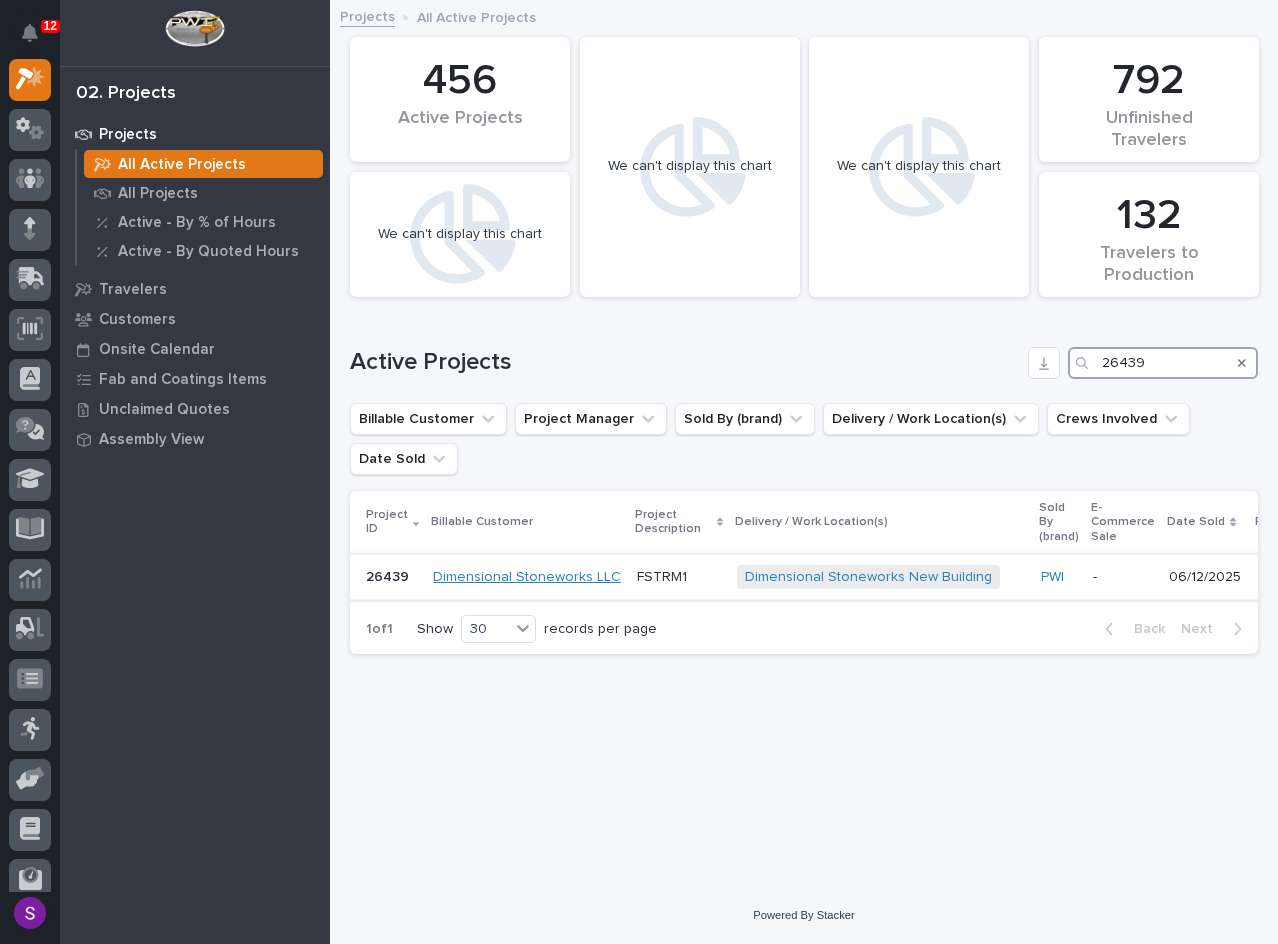 type on "26439" 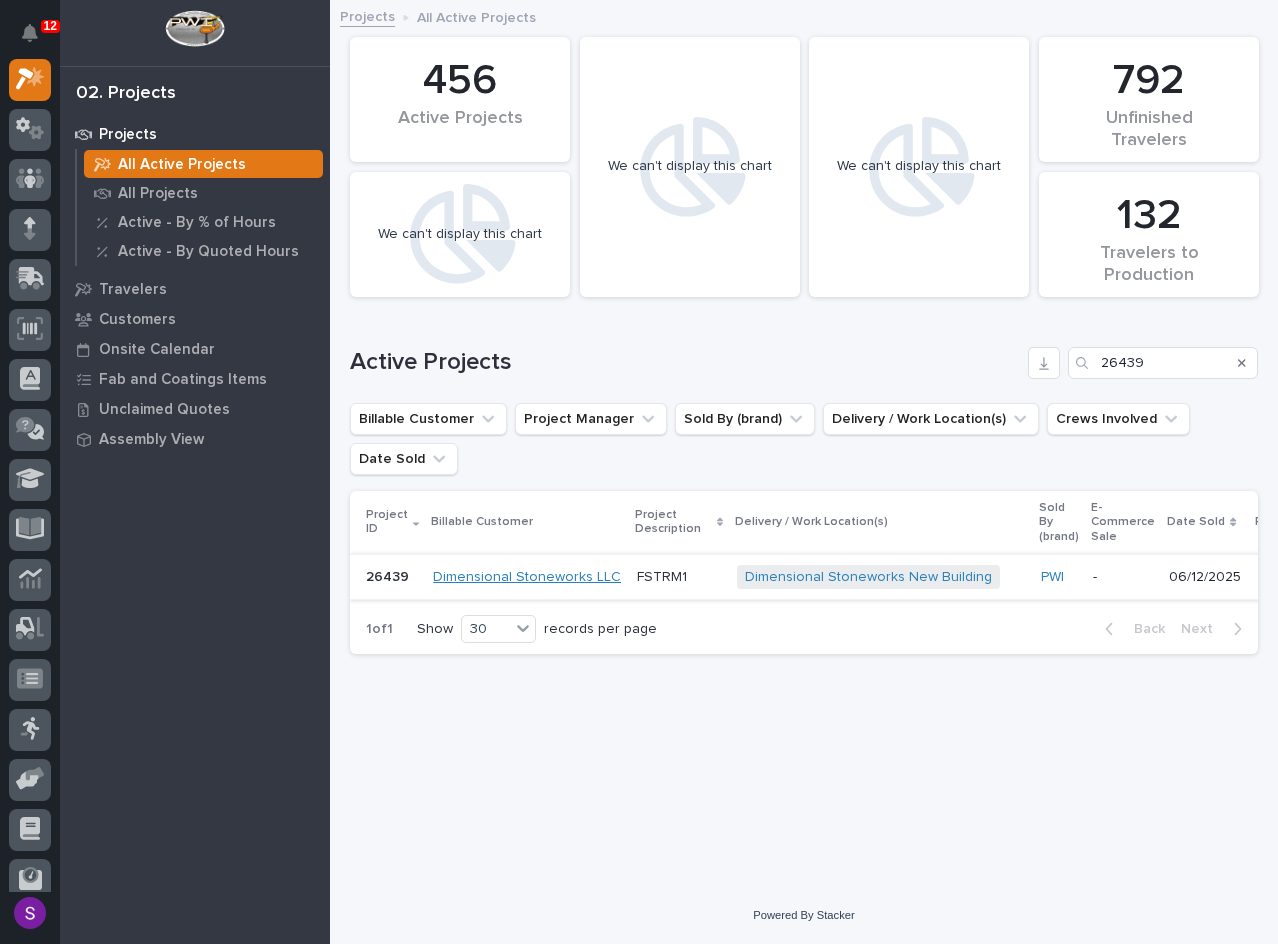 click on "Dimensional Stoneworks LLC" at bounding box center (527, 577) 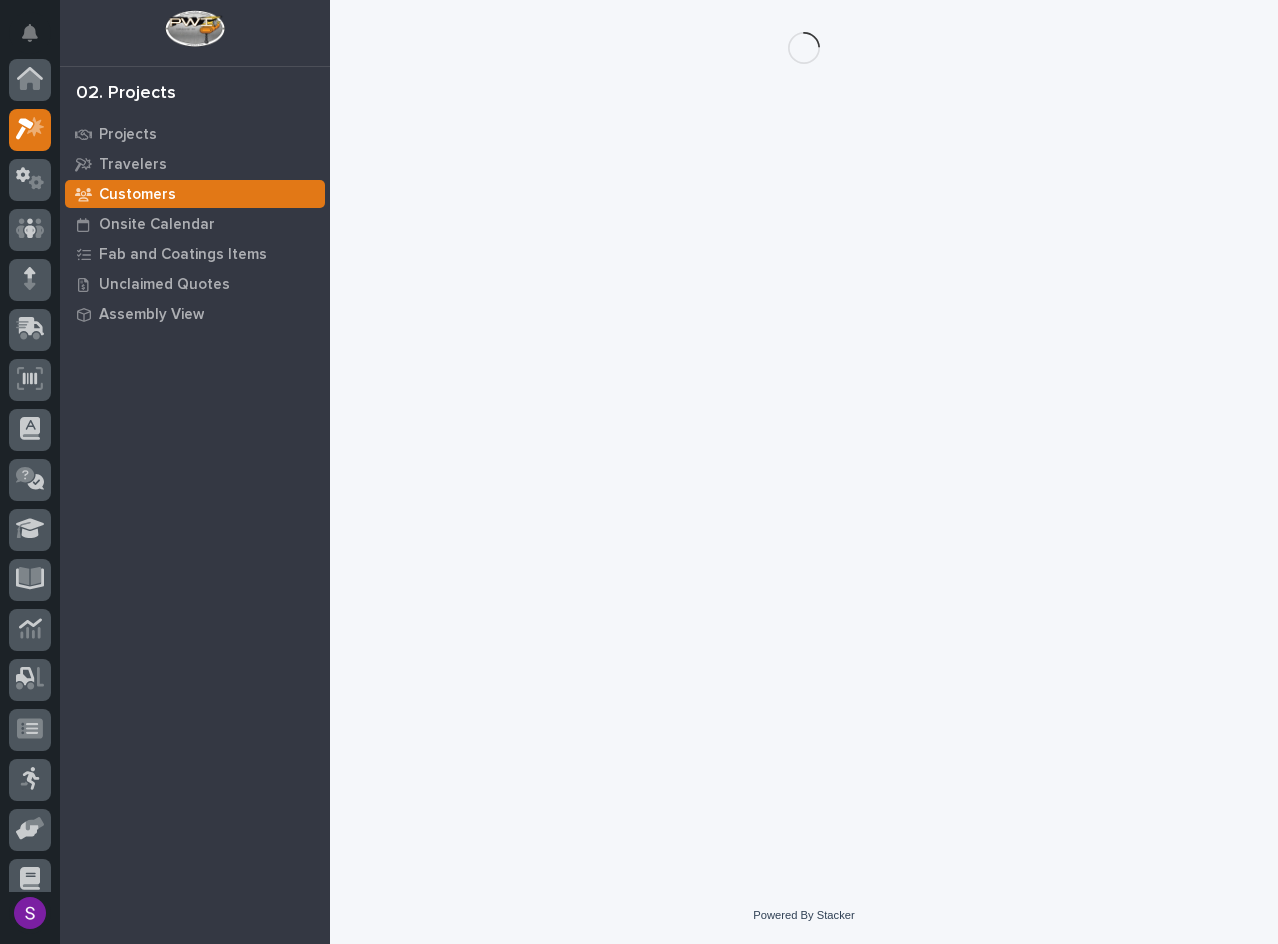 scroll, scrollTop: 50, scrollLeft: 0, axis: vertical 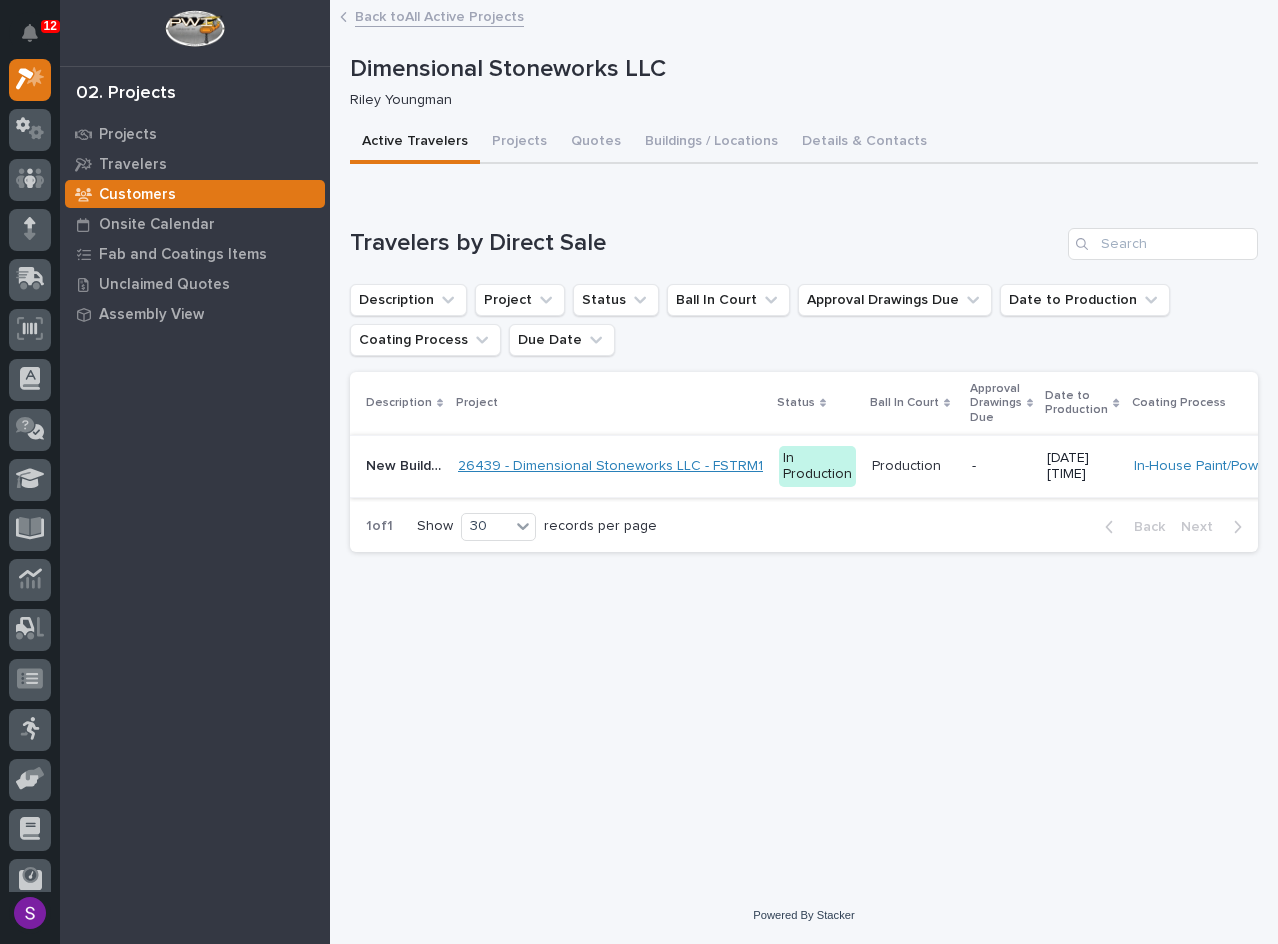 click on "26439 - Dimensional Stoneworks LLC - FSTRM1" at bounding box center (610, 466) 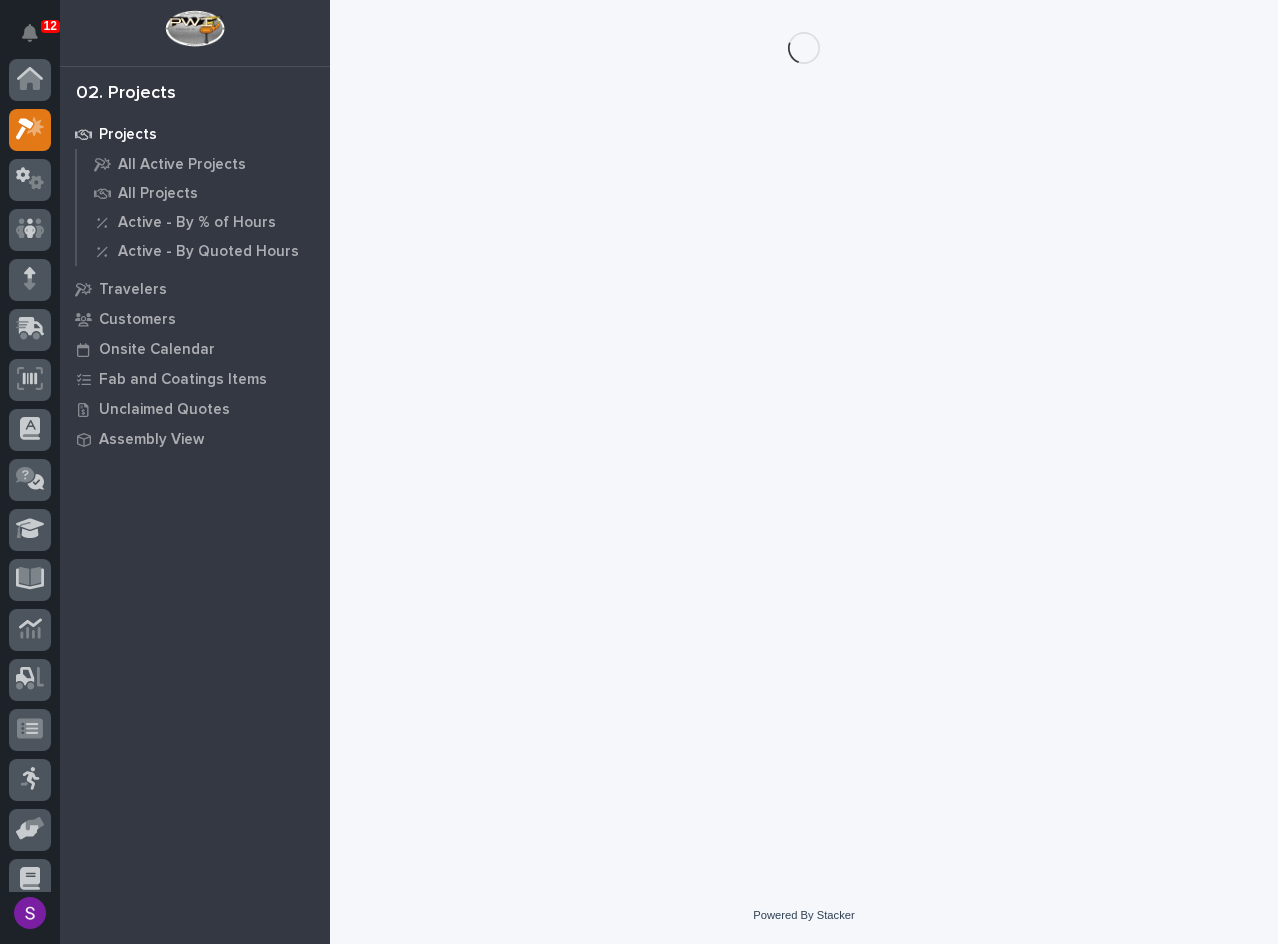 scroll, scrollTop: 50, scrollLeft: 0, axis: vertical 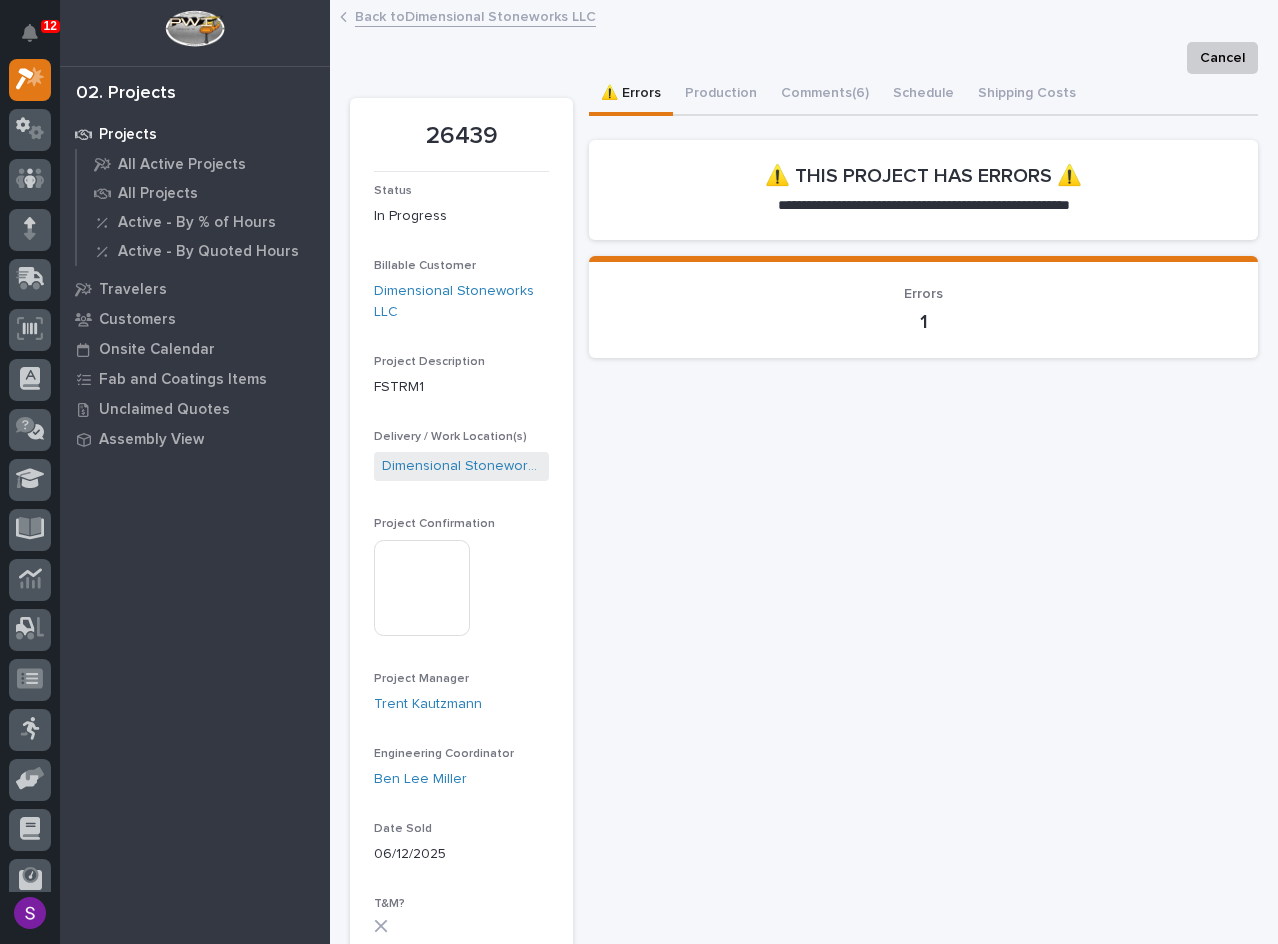click at bounding box center (422, 588) 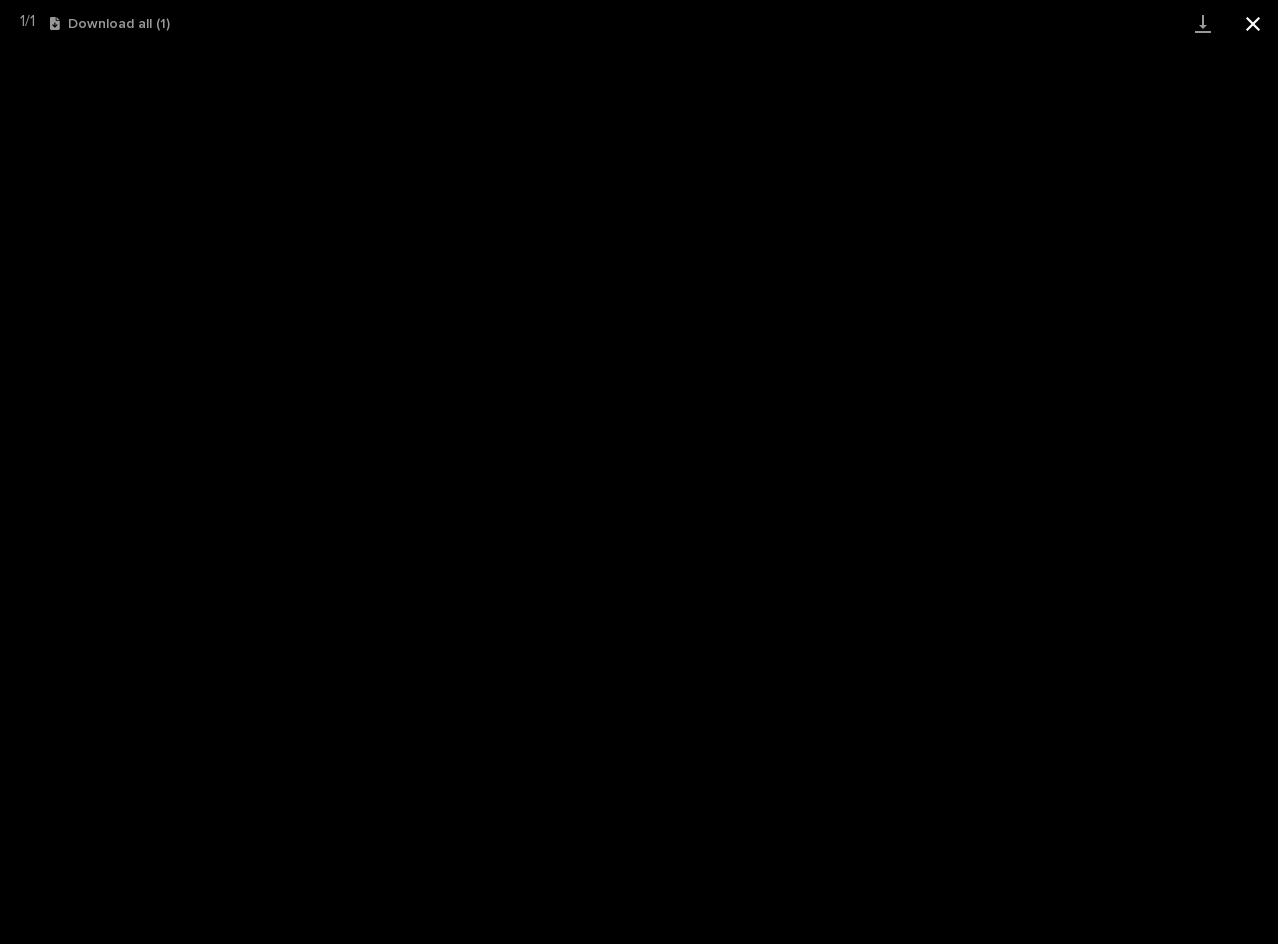 click at bounding box center [1253, 23] 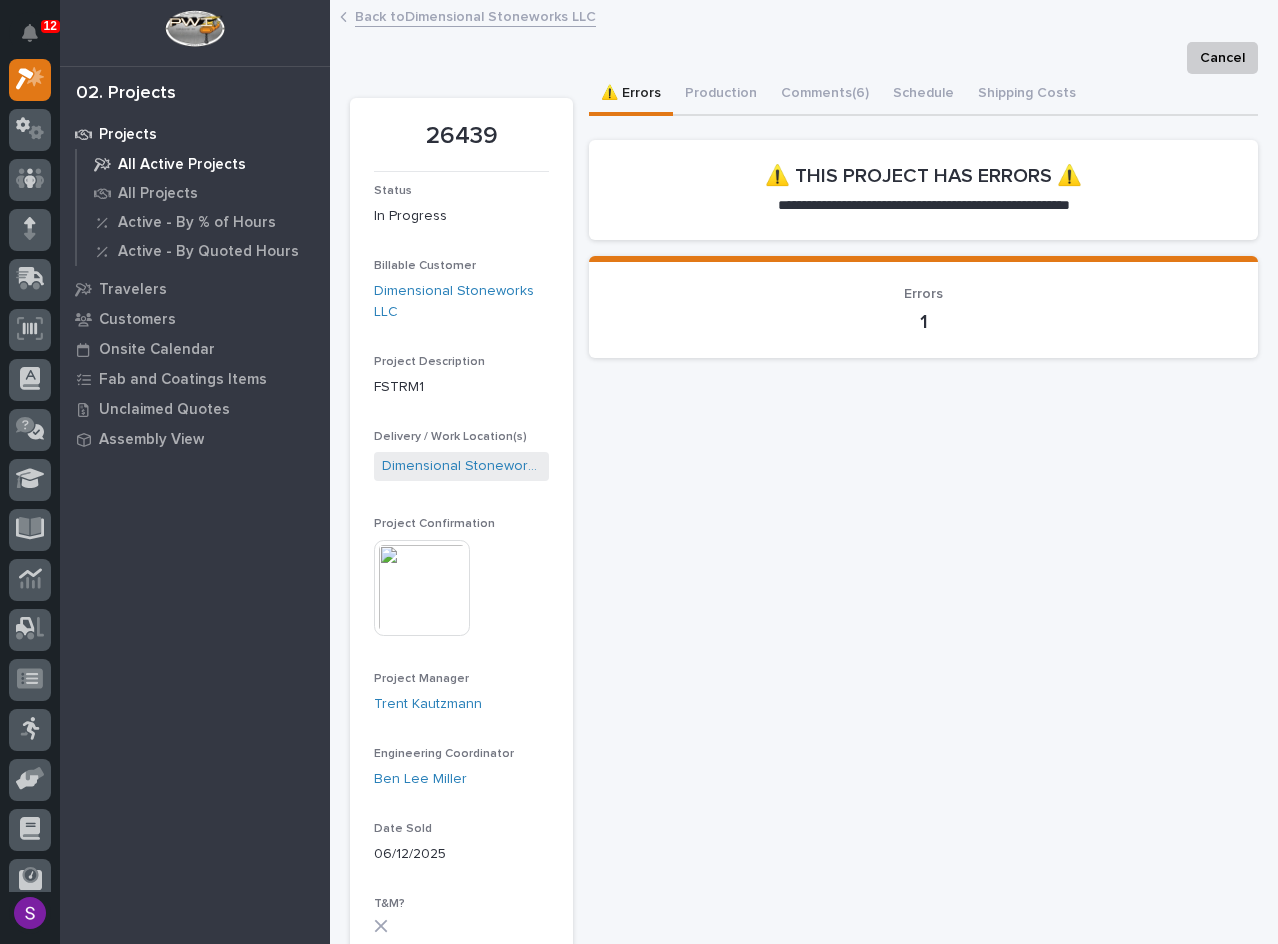 click on "All Active Projects" at bounding box center [182, 165] 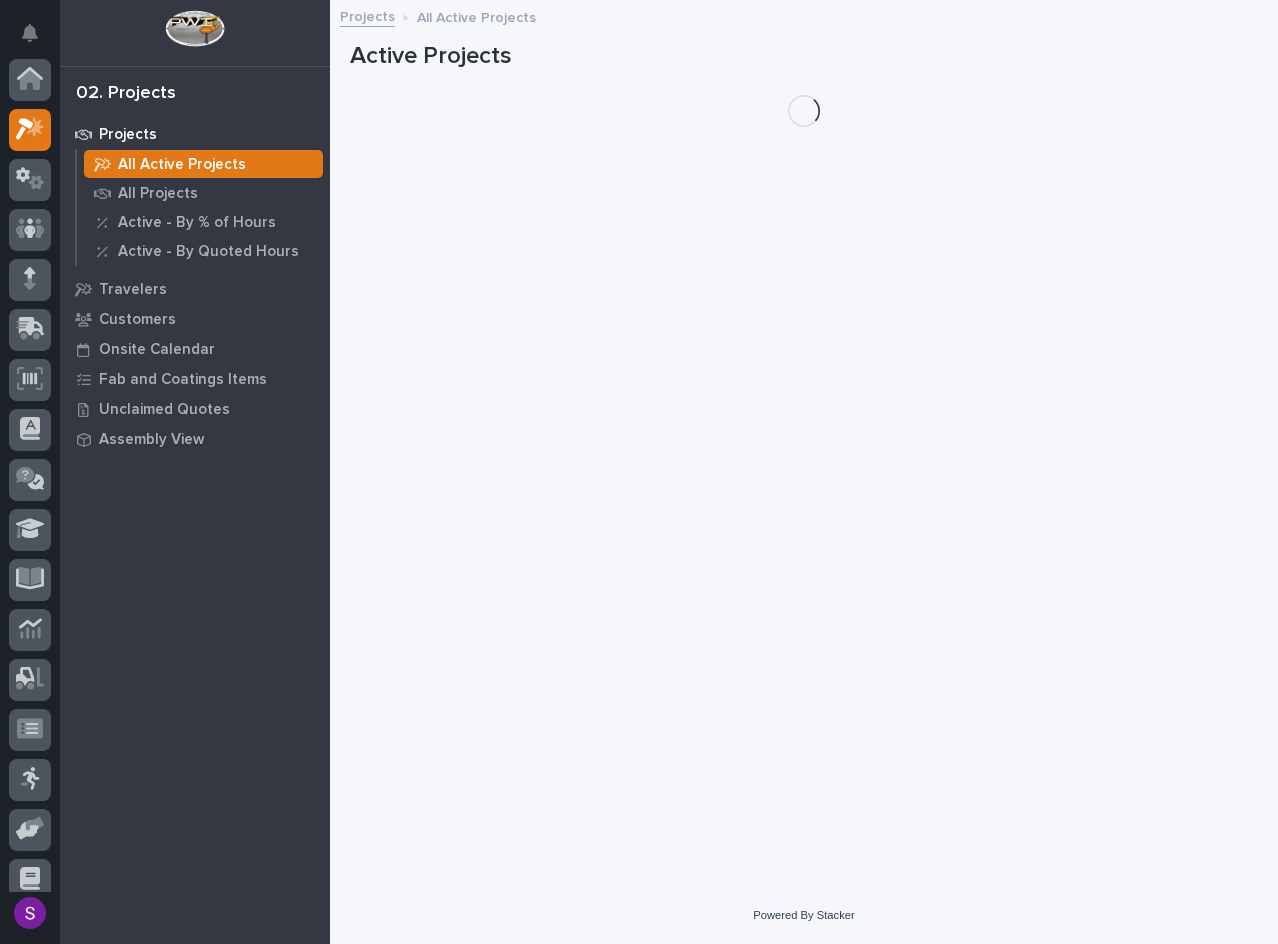 scroll, scrollTop: 50, scrollLeft: 0, axis: vertical 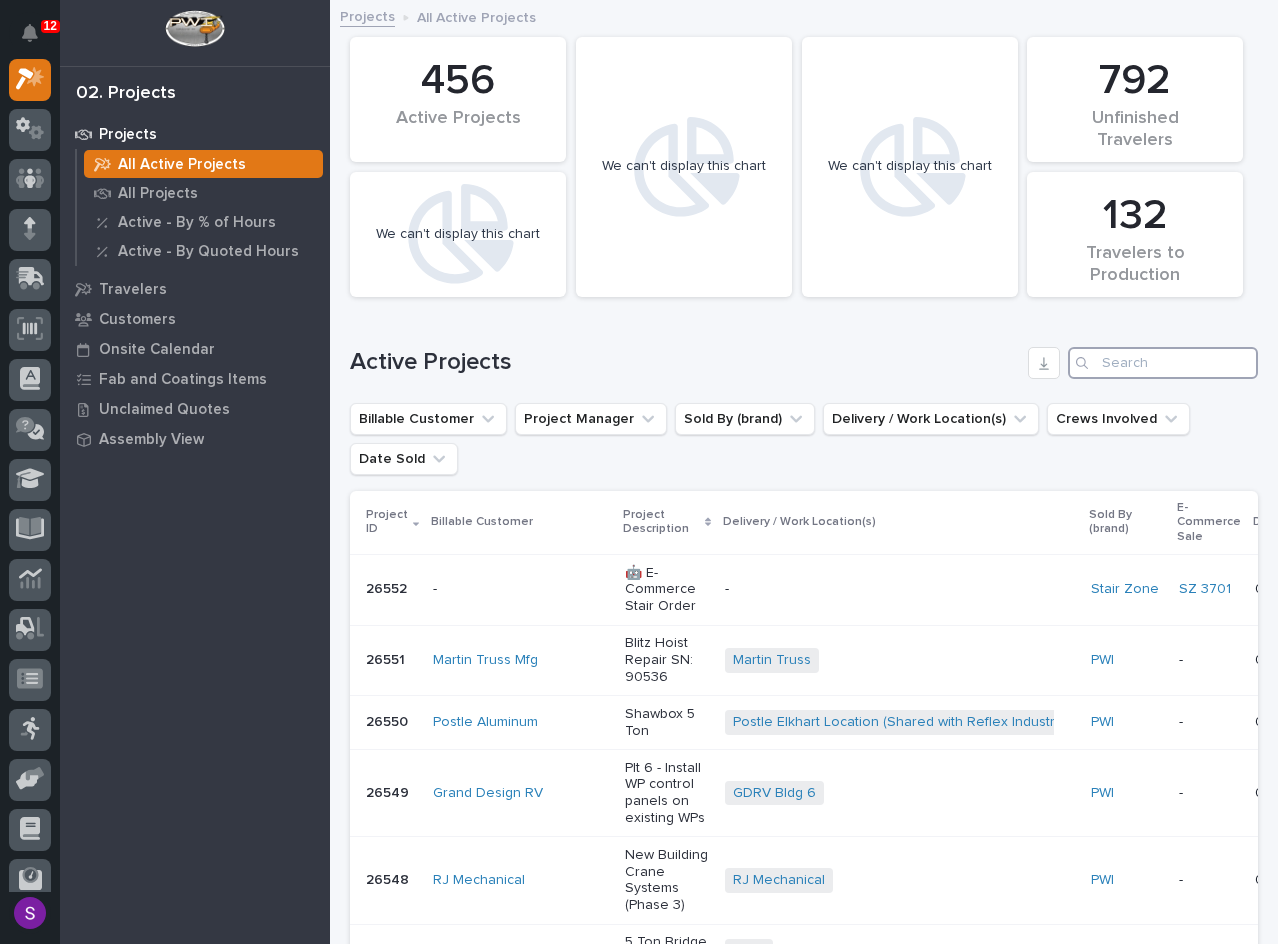 drag, startPoint x: 1134, startPoint y: 369, endPoint x: 1154, endPoint y: 376, distance: 21.189621 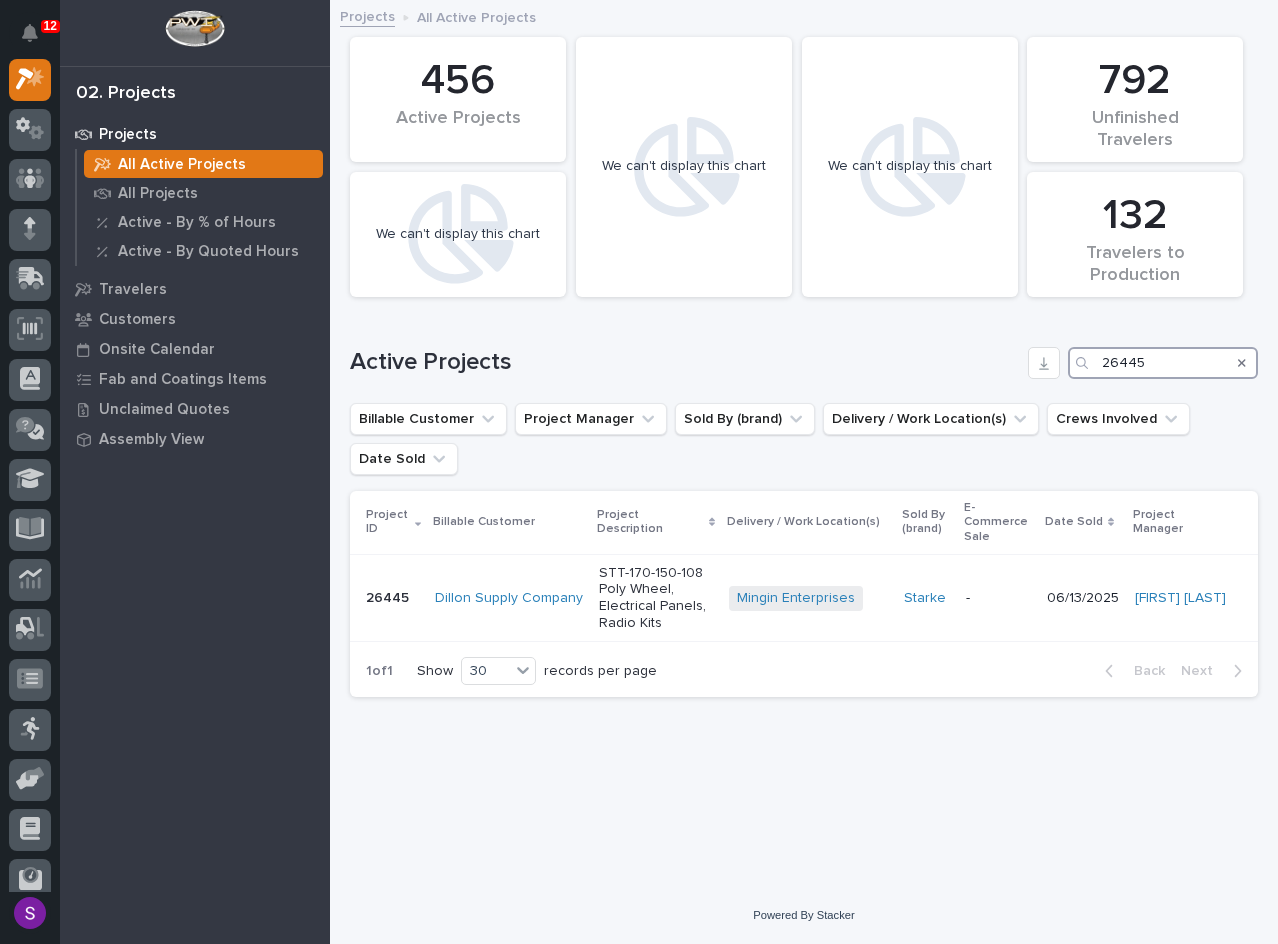 drag, startPoint x: 1158, startPoint y: 360, endPoint x: 979, endPoint y: 350, distance: 179.27911 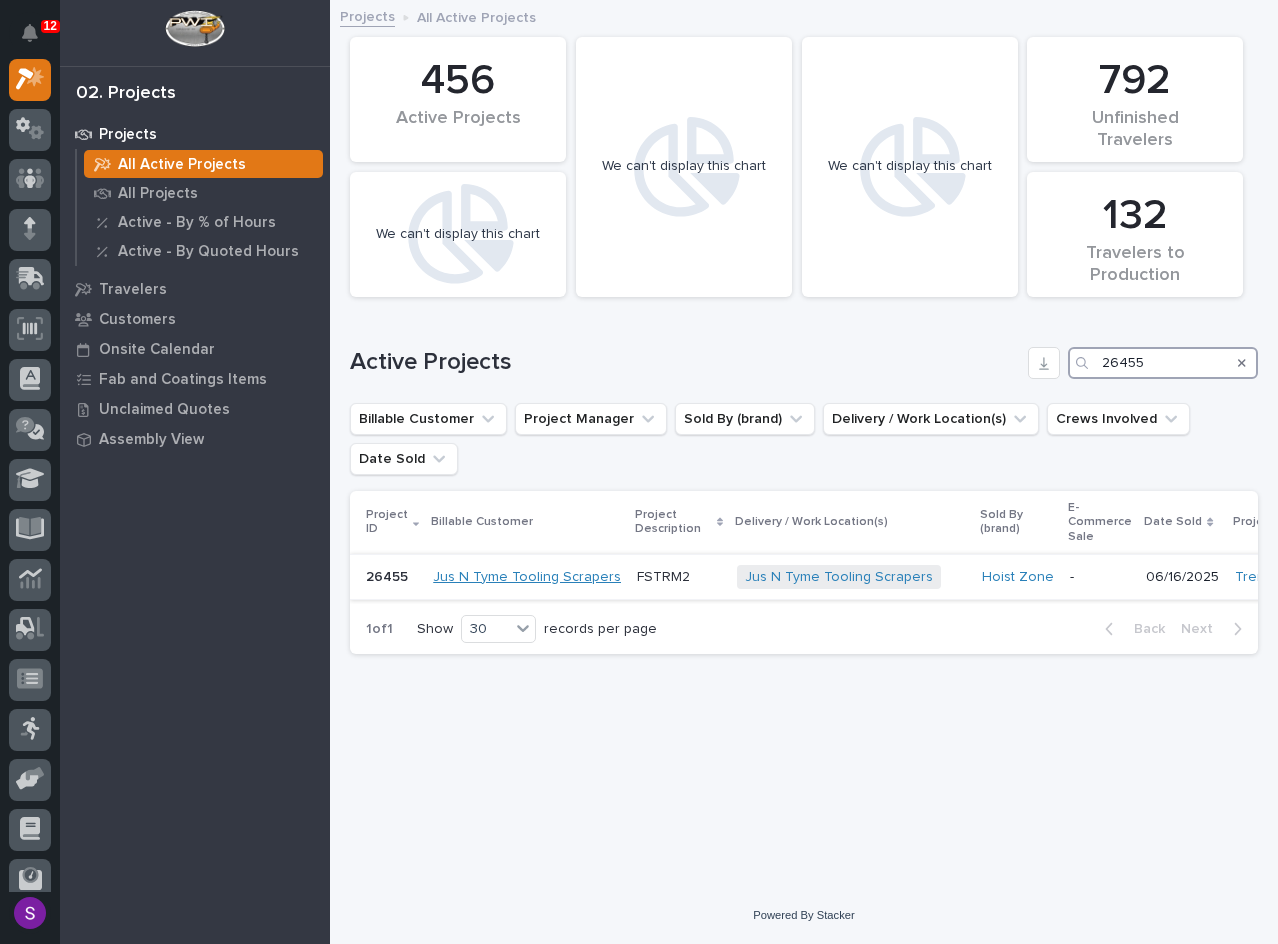 type on "26455" 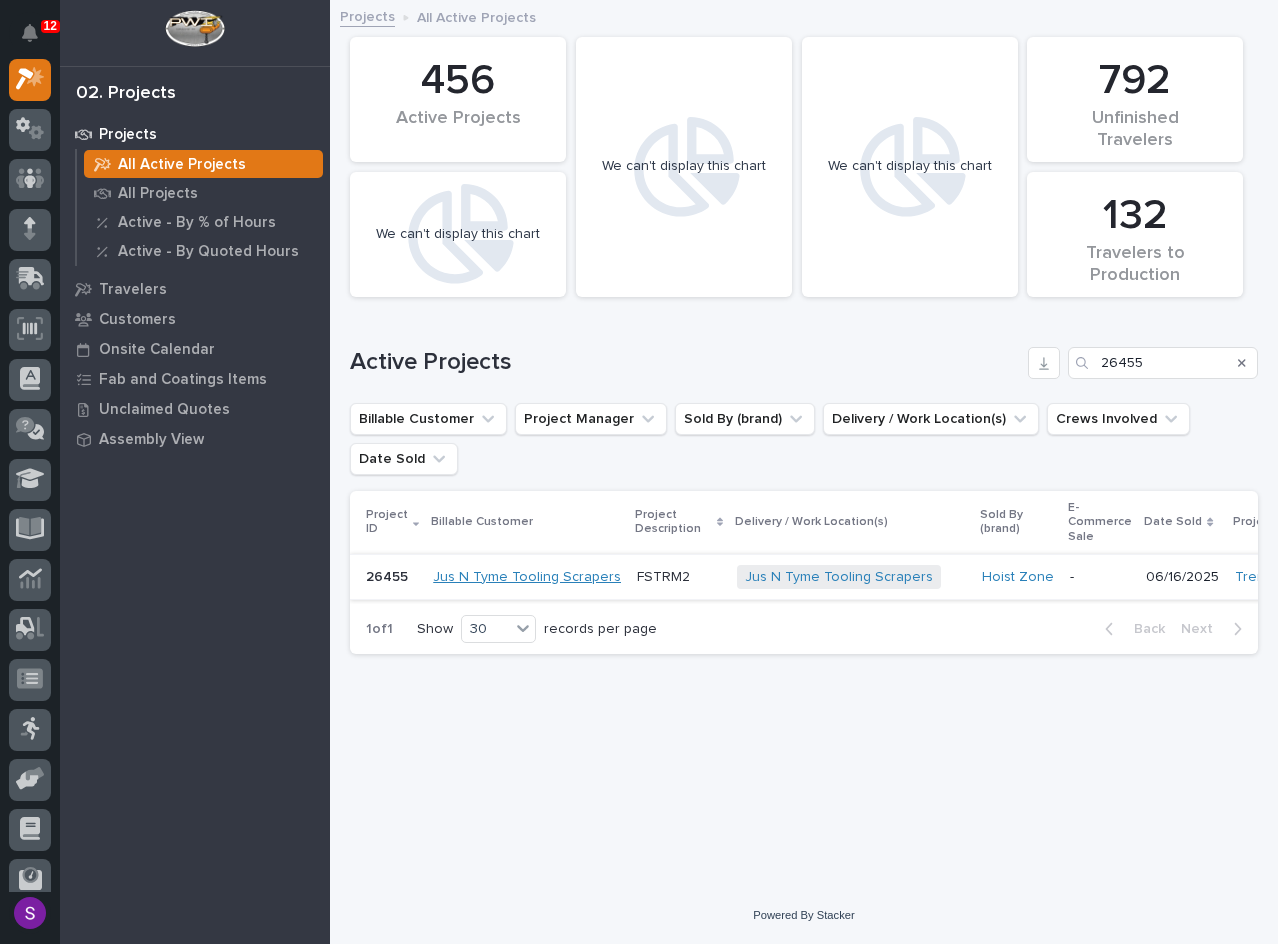 click on "Jus N Tyme Tooling Scrapers" at bounding box center [527, 577] 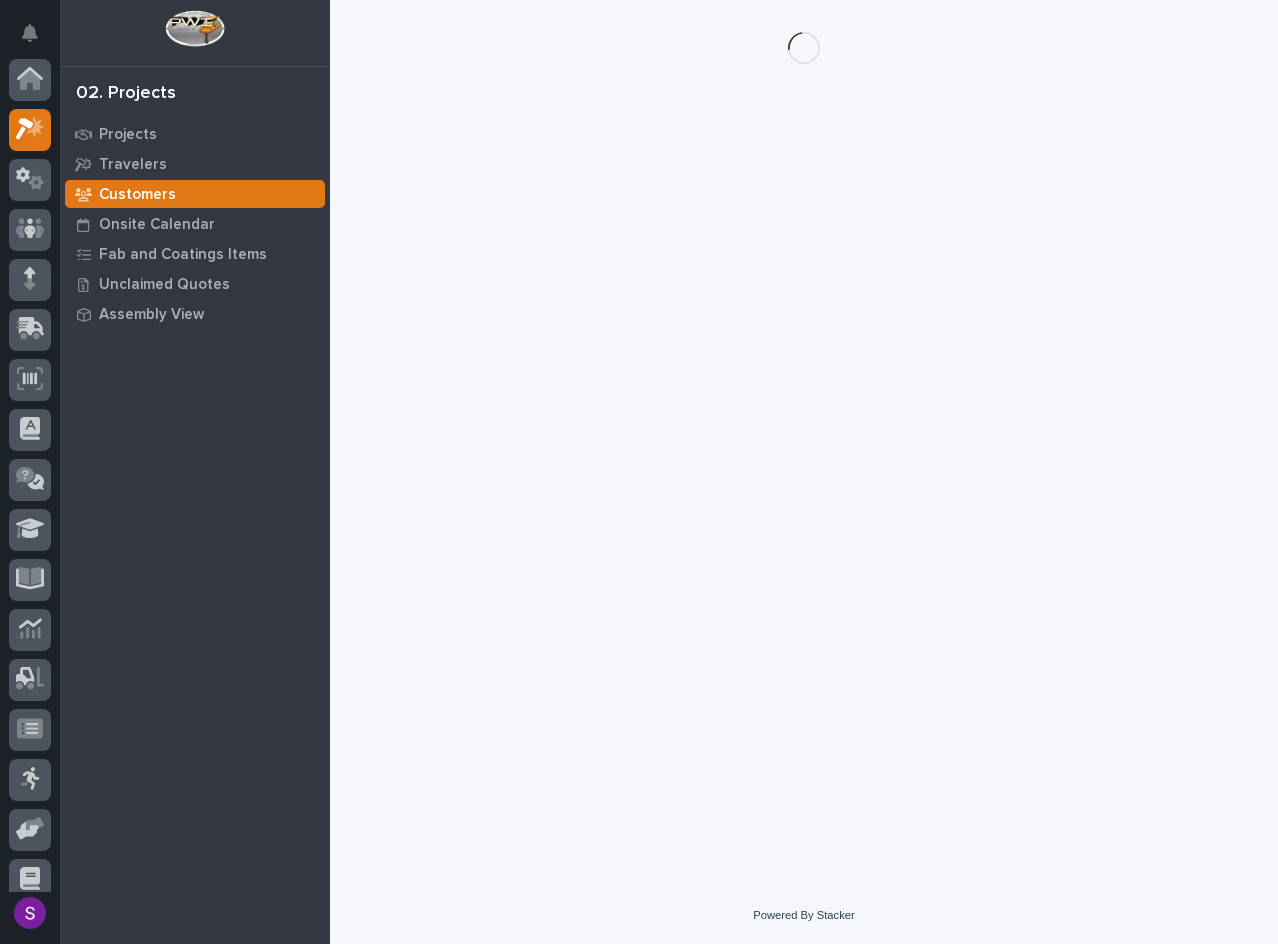 scroll, scrollTop: 50, scrollLeft: 0, axis: vertical 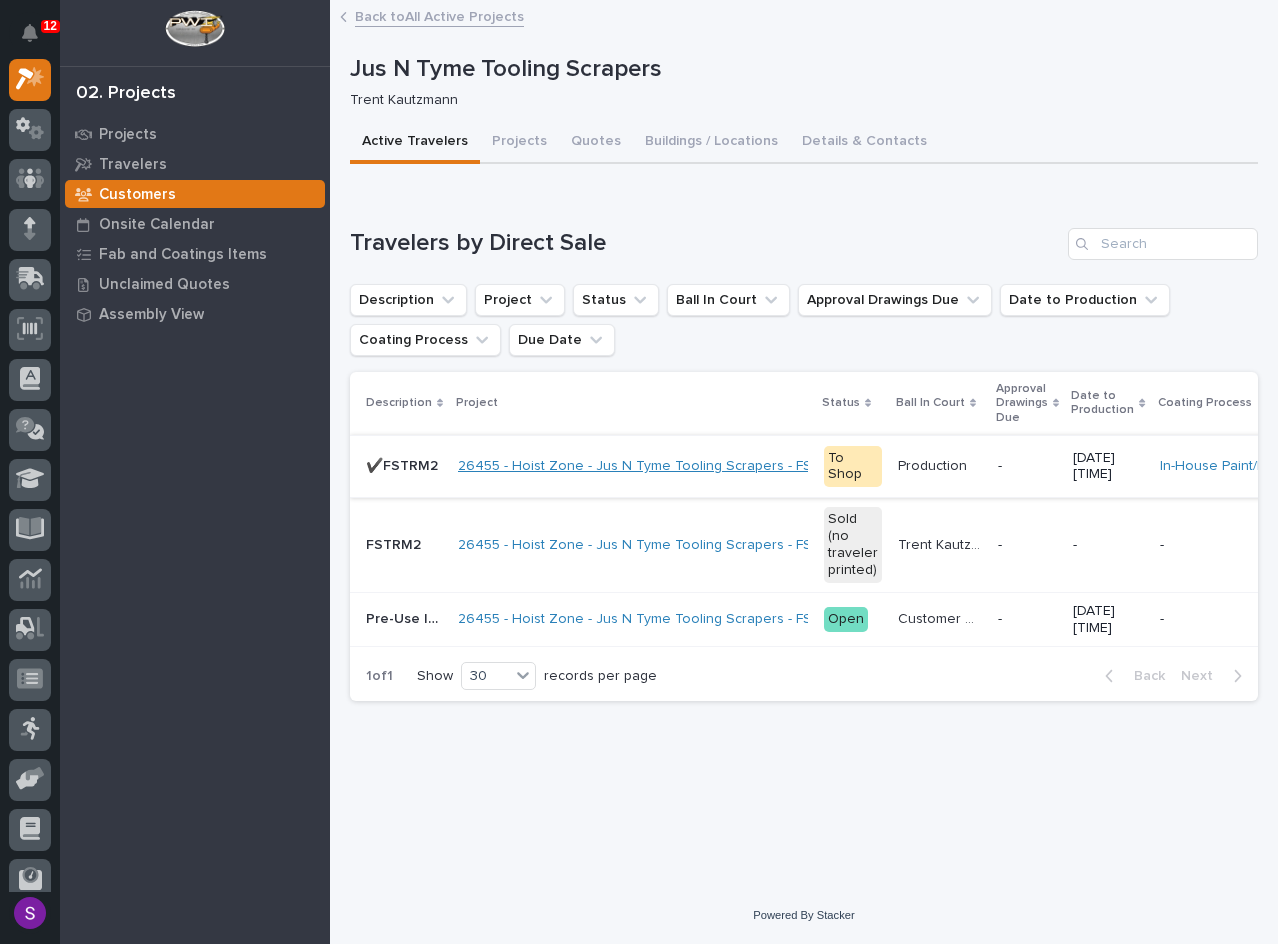 click on "26455 - Hoist Zone - Jus N Tyme Tooling Scrapers - FSTRM2" at bounding box center (653, 466) 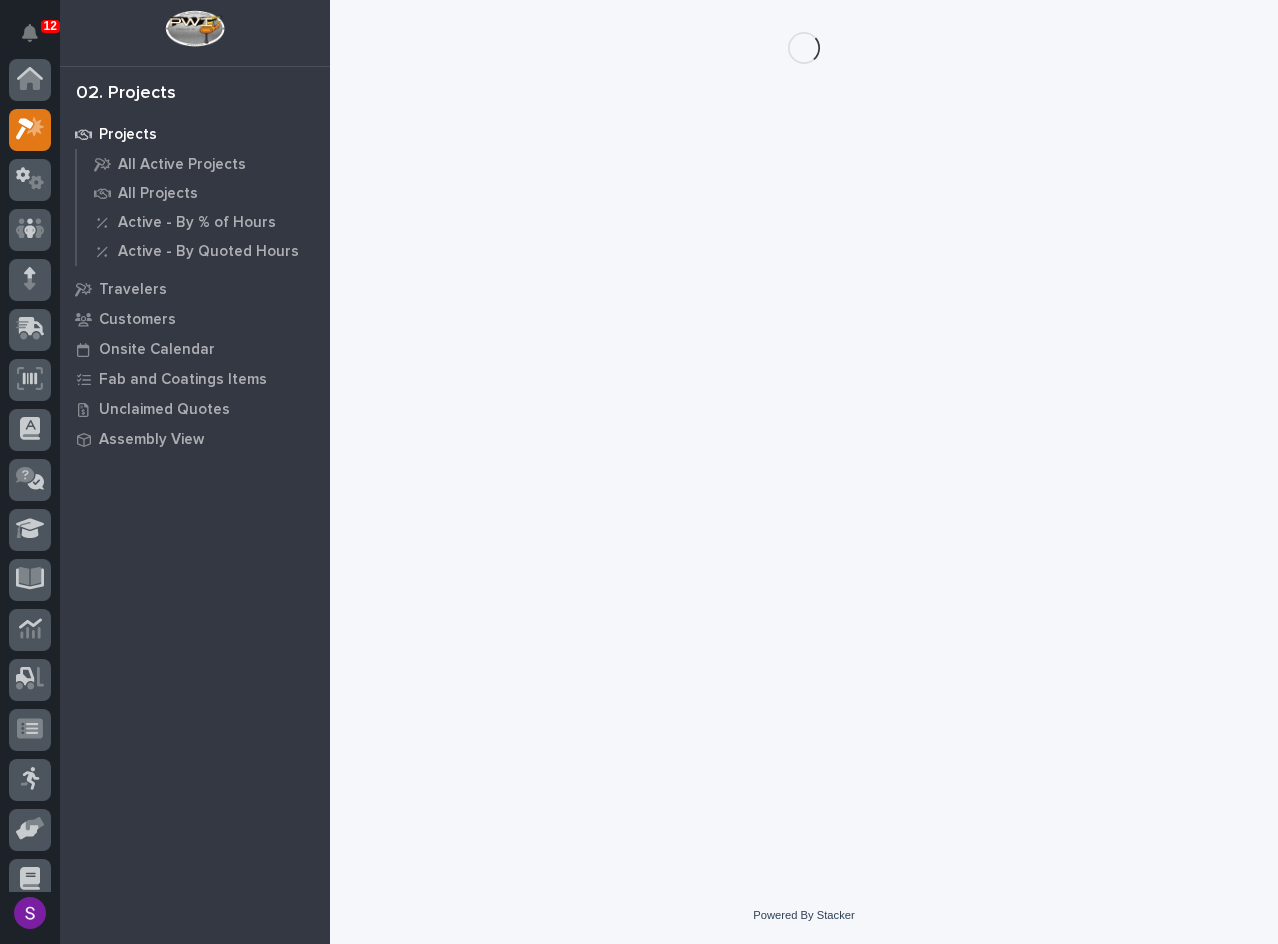 scroll, scrollTop: 50, scrollLeft: 0, axis: vertical 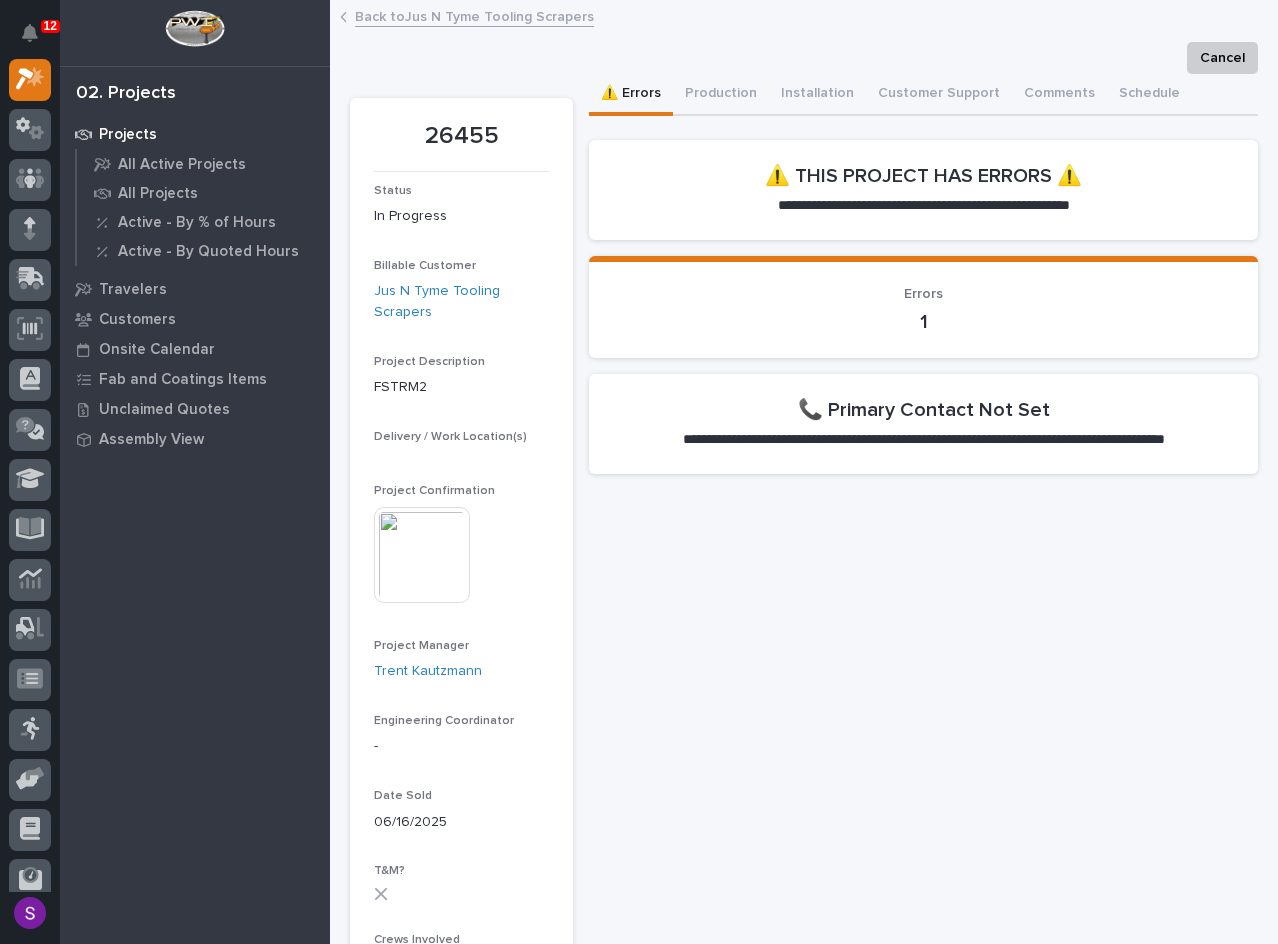 click at bounding box center (422, 555) 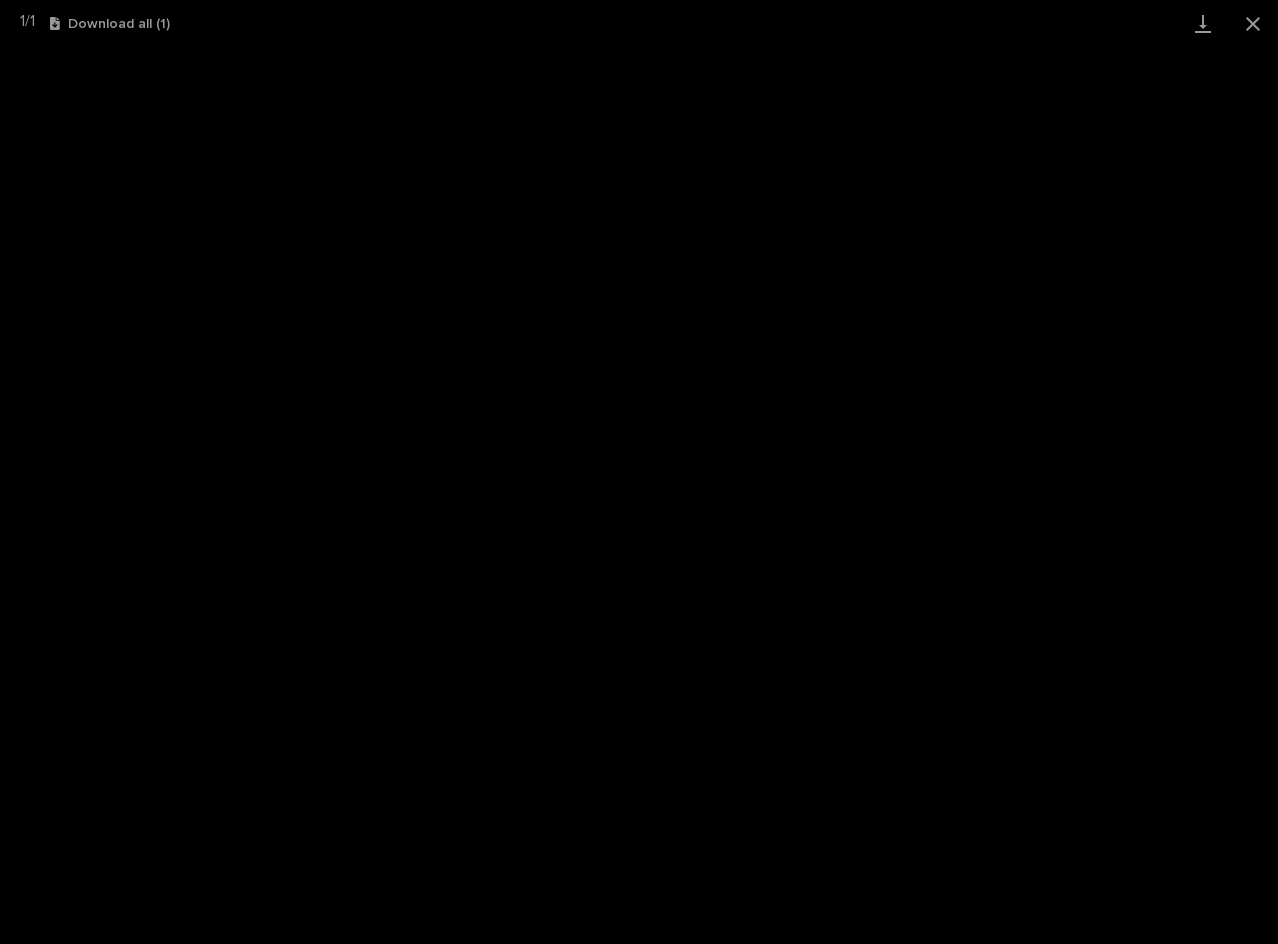 drag, startPoint x: 1263, startPoint y: 17, endPoint x: 1104, endPoint y: 3, distance: 159.61516 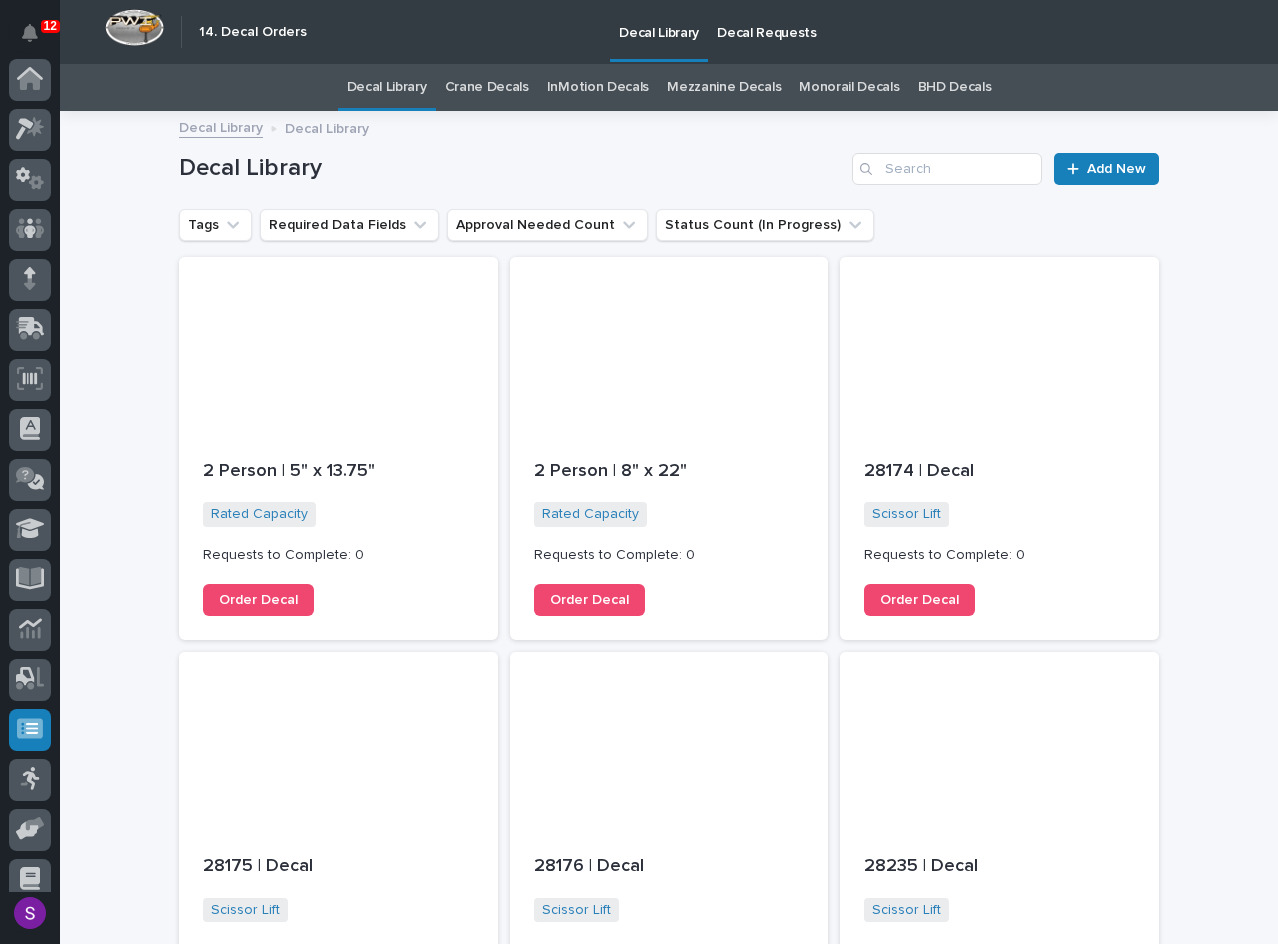 scroll, scrollTop: 0, scrollLeft: 0, axis: both 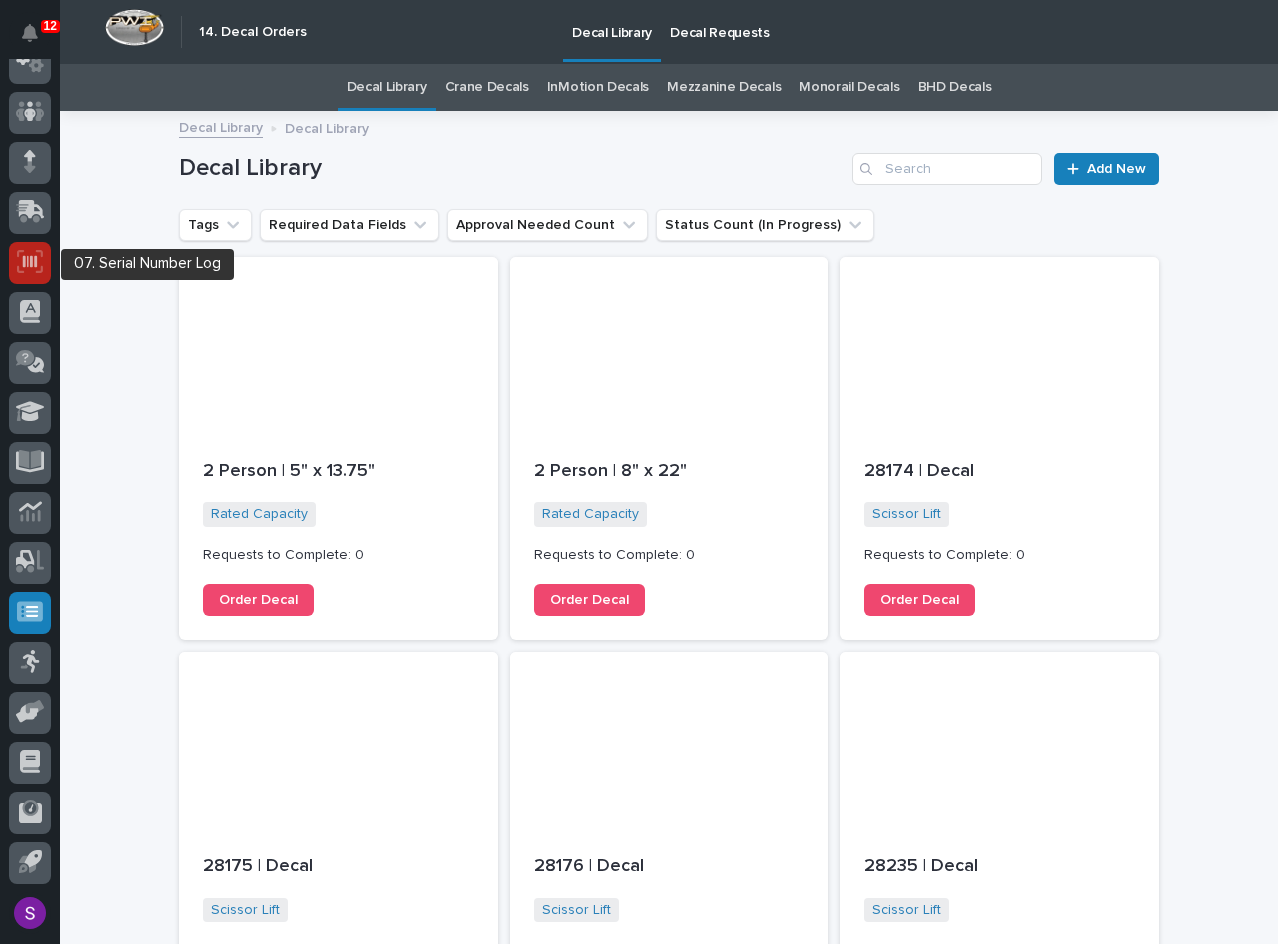 click at bounding box center (30, 261) 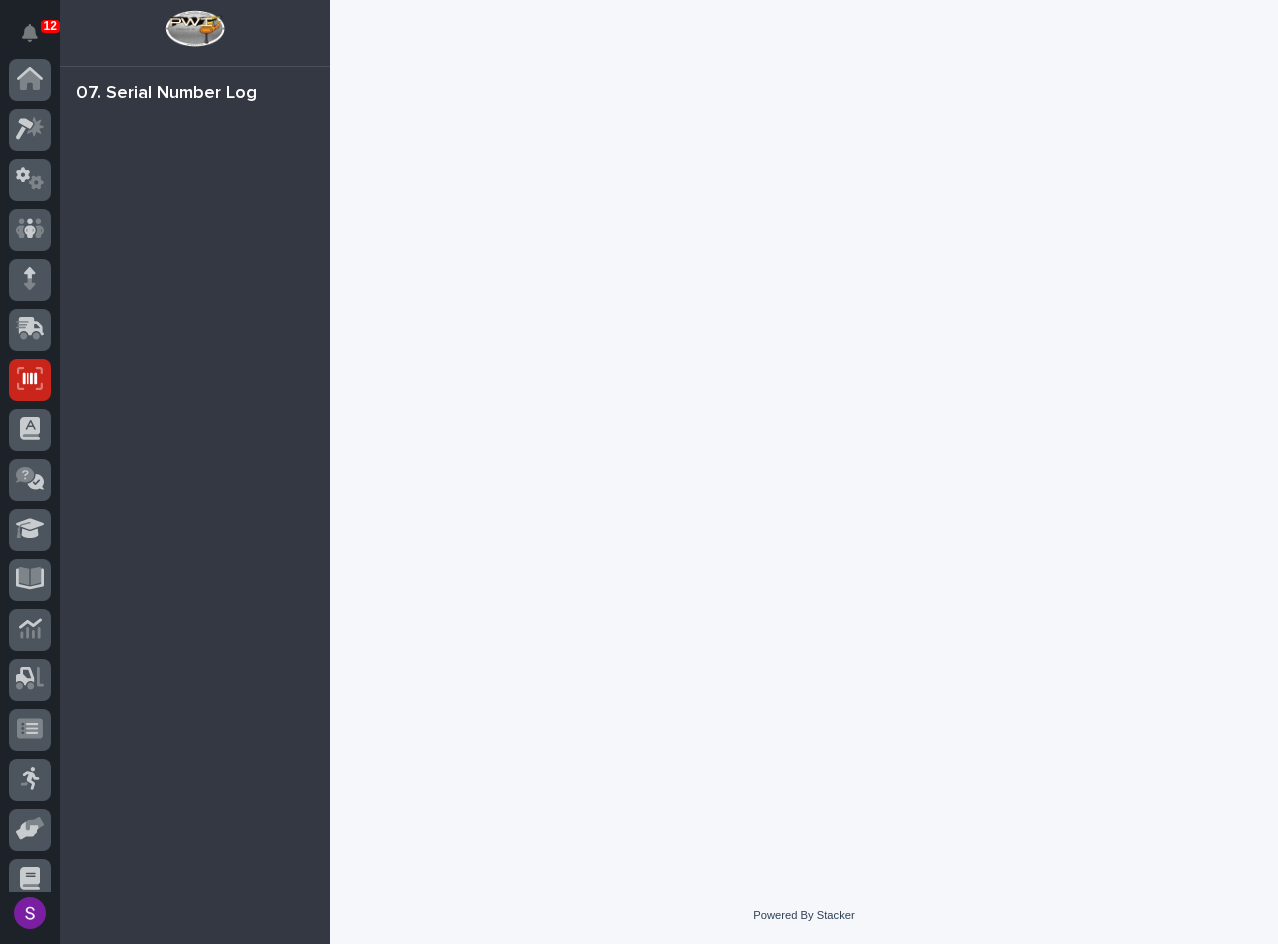 scroll, scrollTop: 117, scrollLeft: 0, axis: vertical 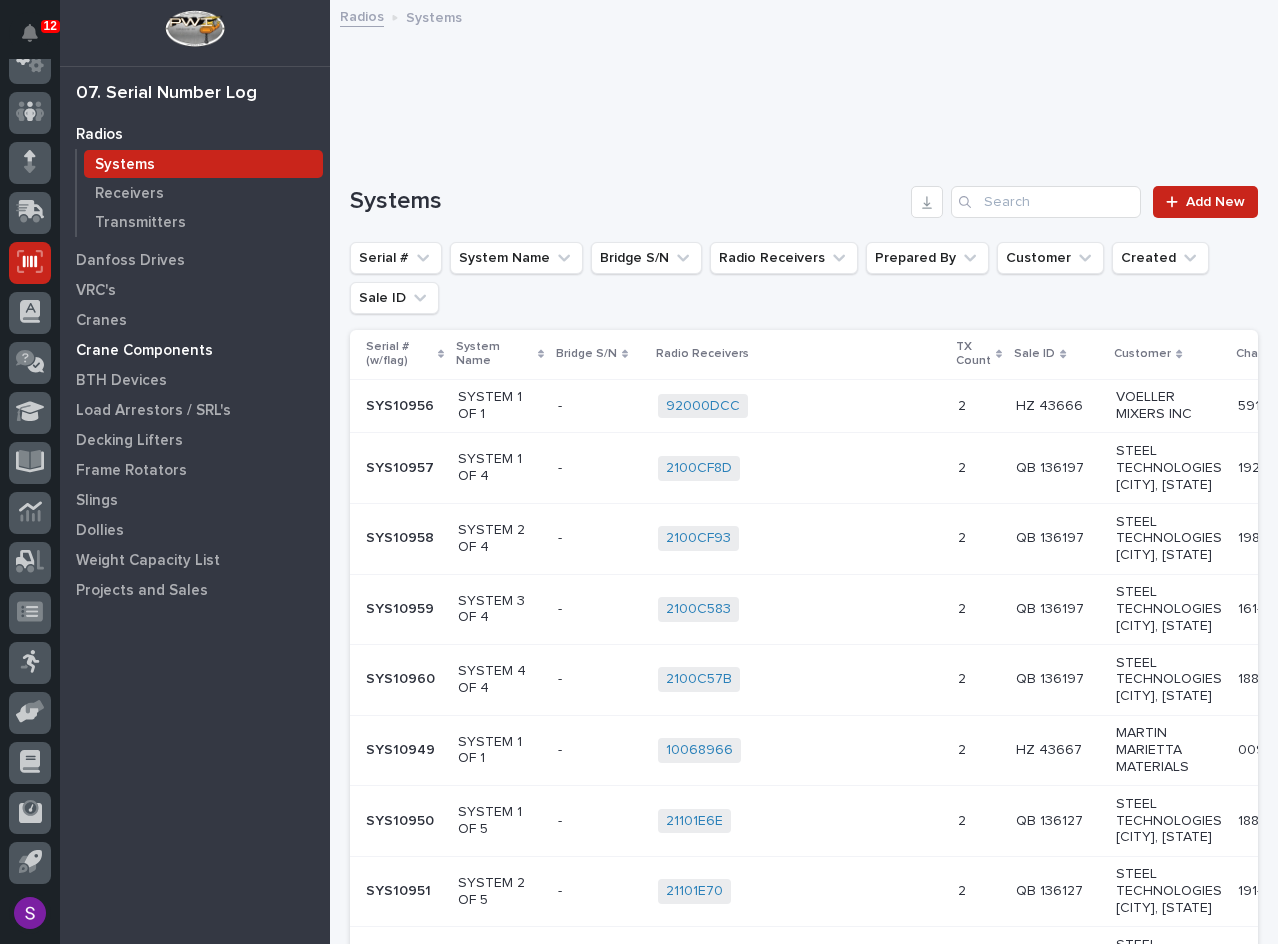 click on "Crane Components" at bounding box center (144, 351) 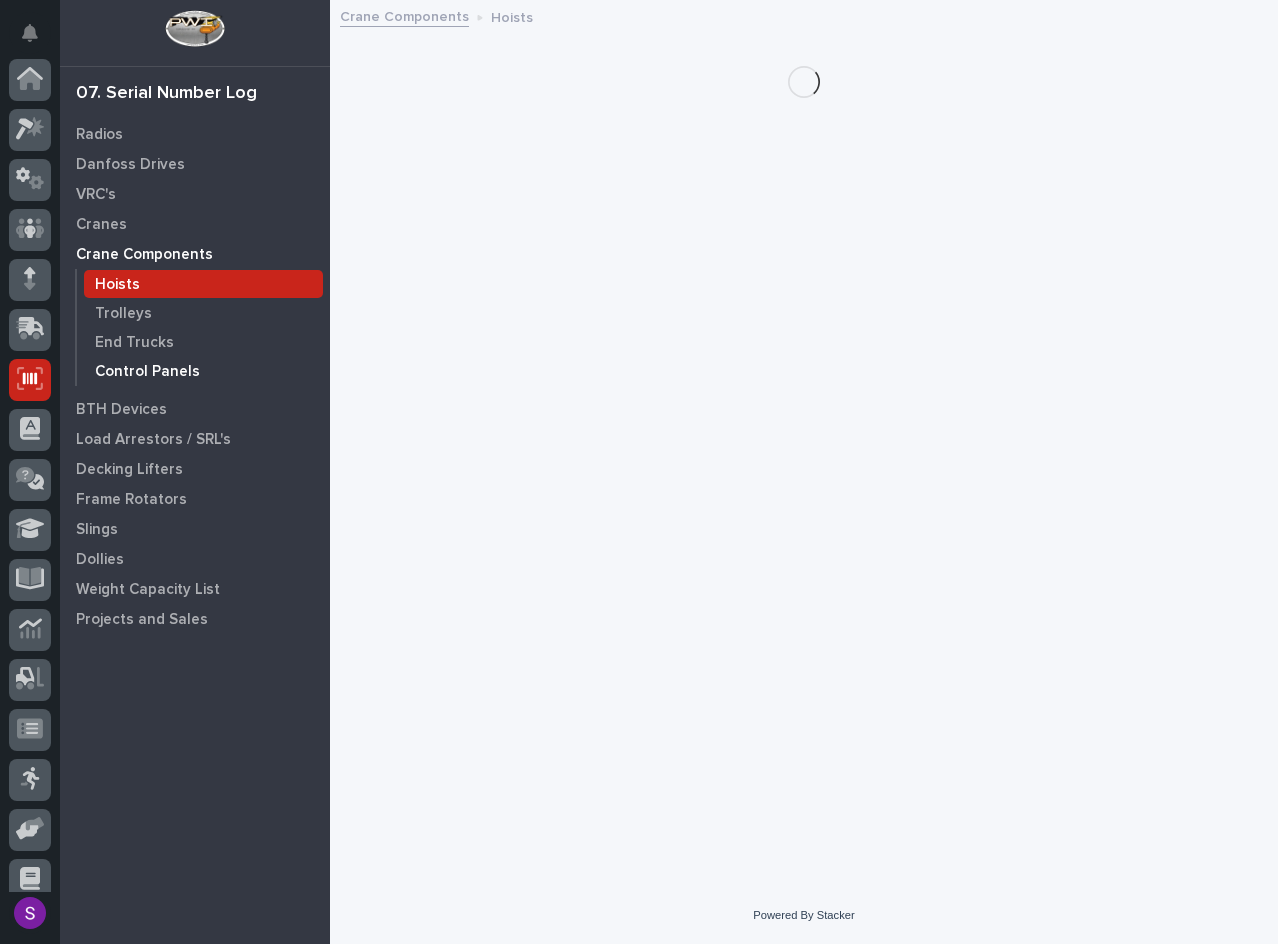 scroll, scrollTop: 117, scrollLeft: 0, axis: vertical 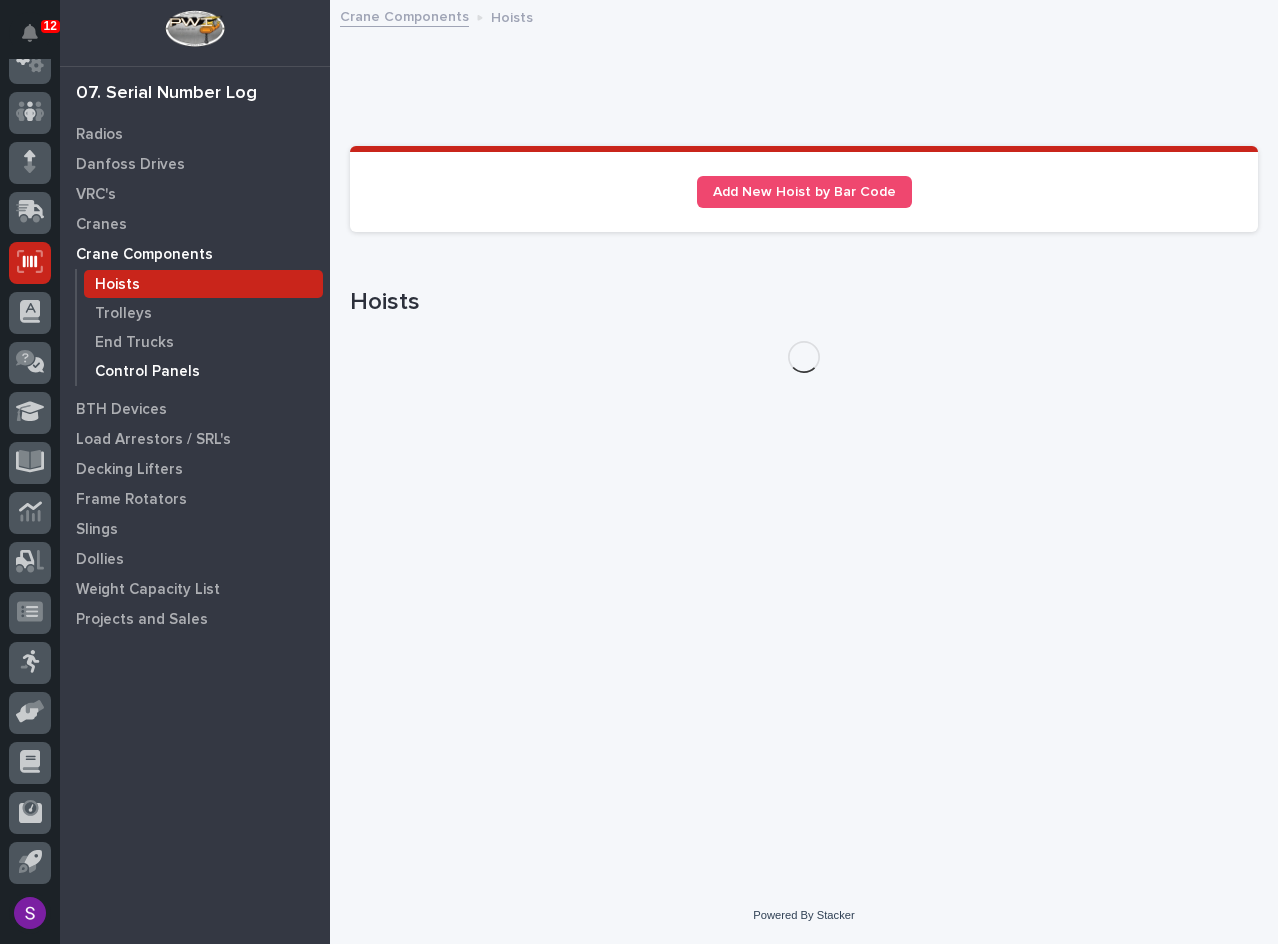 click on "Control Panels" at bounding box center [147, 372] 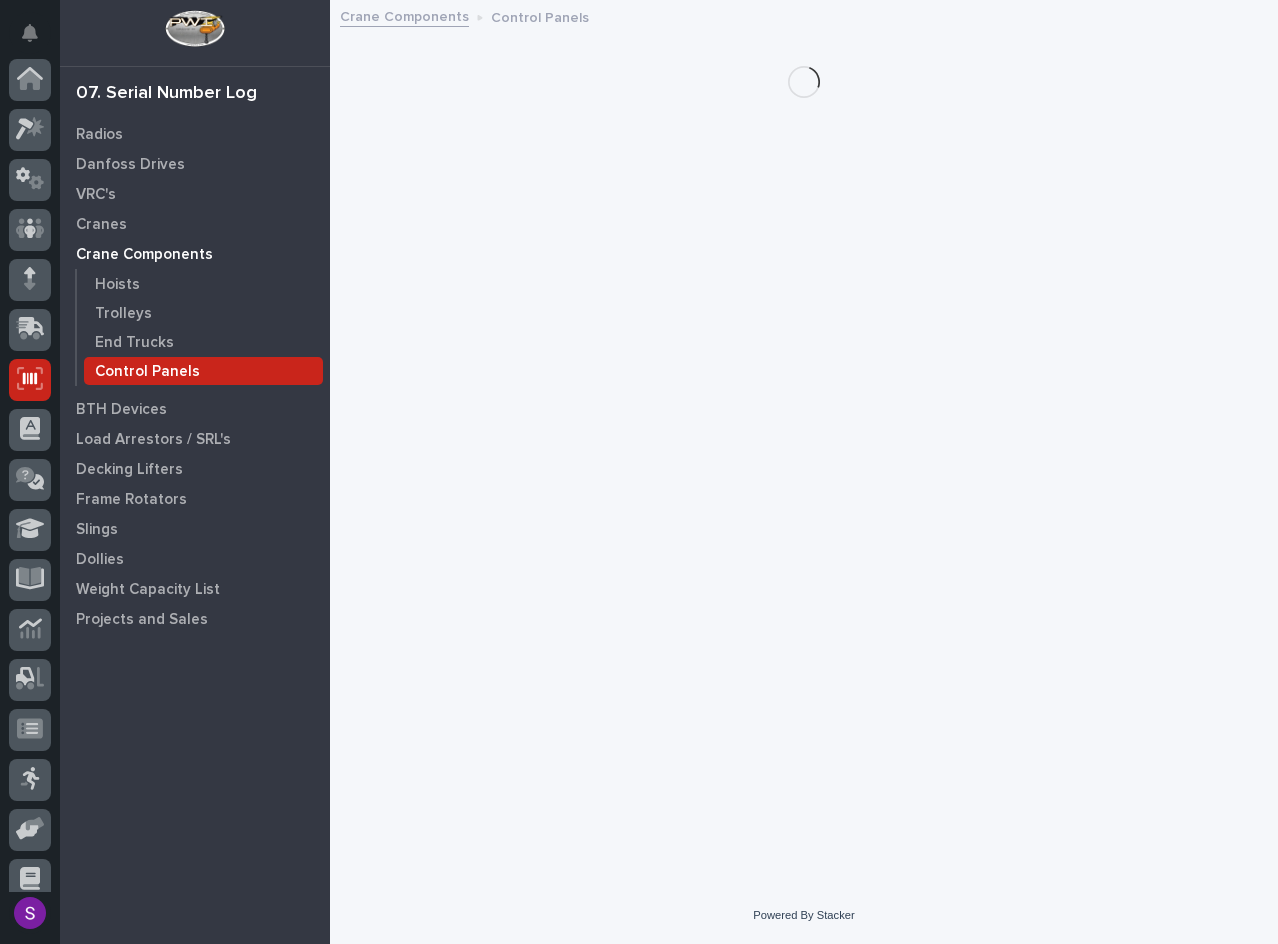 scroll, scrollTop: 117, scrollLeft: 0, axis: vertical 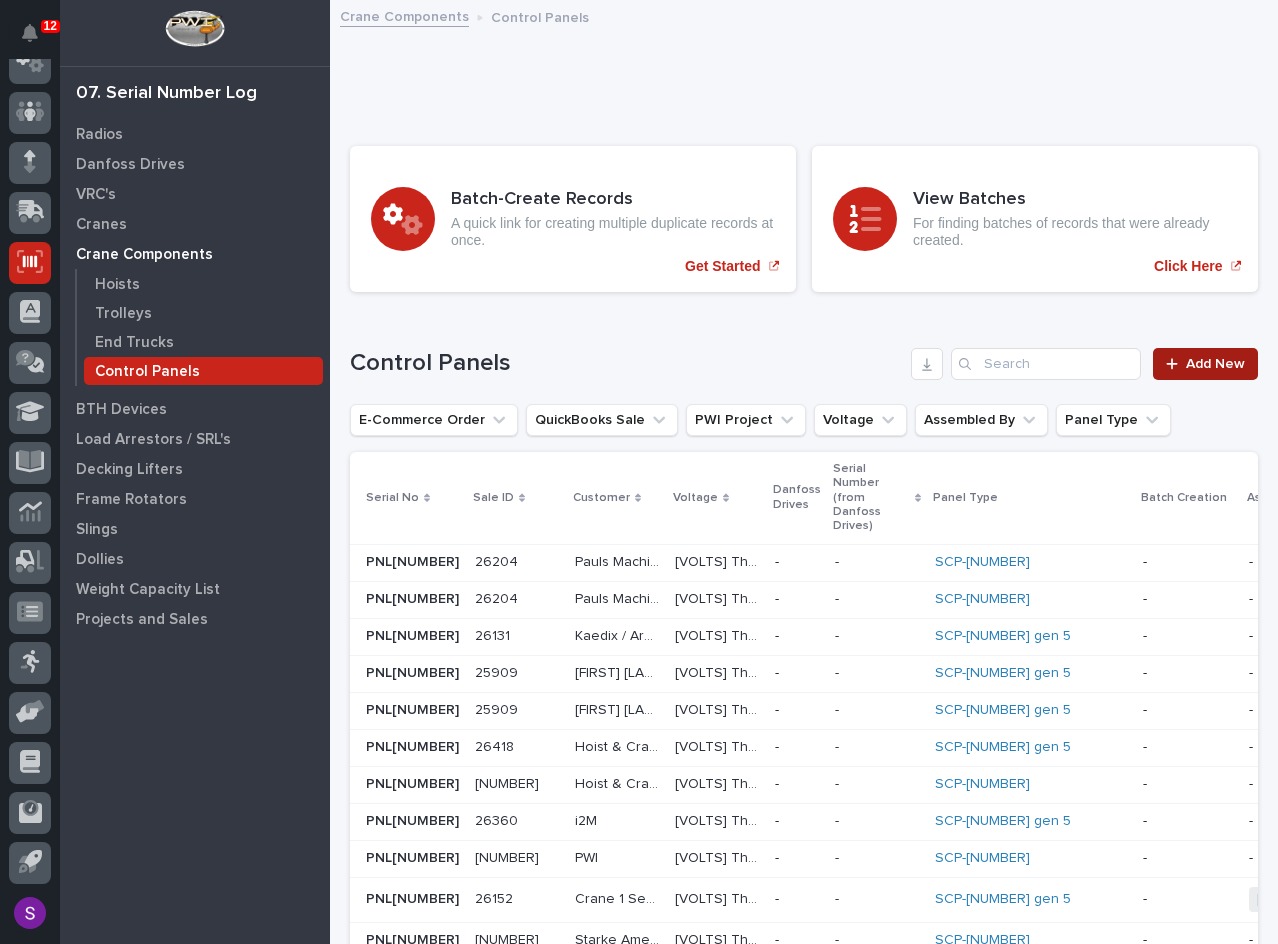 click on "Add New" at bounding box center [1215, 364] 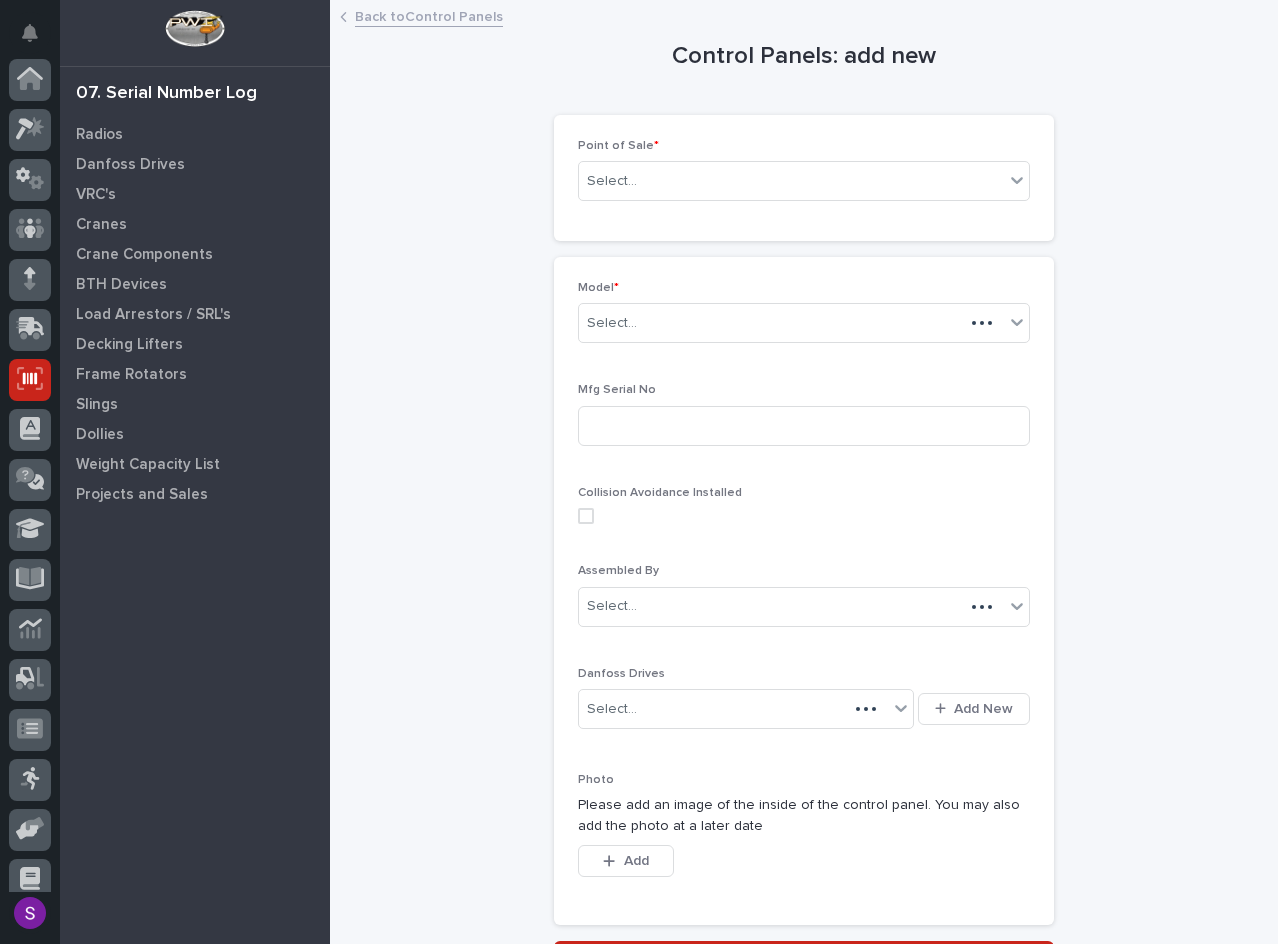 scroll, scrollTop: 117, scrollLeft: 0, axis: vertical 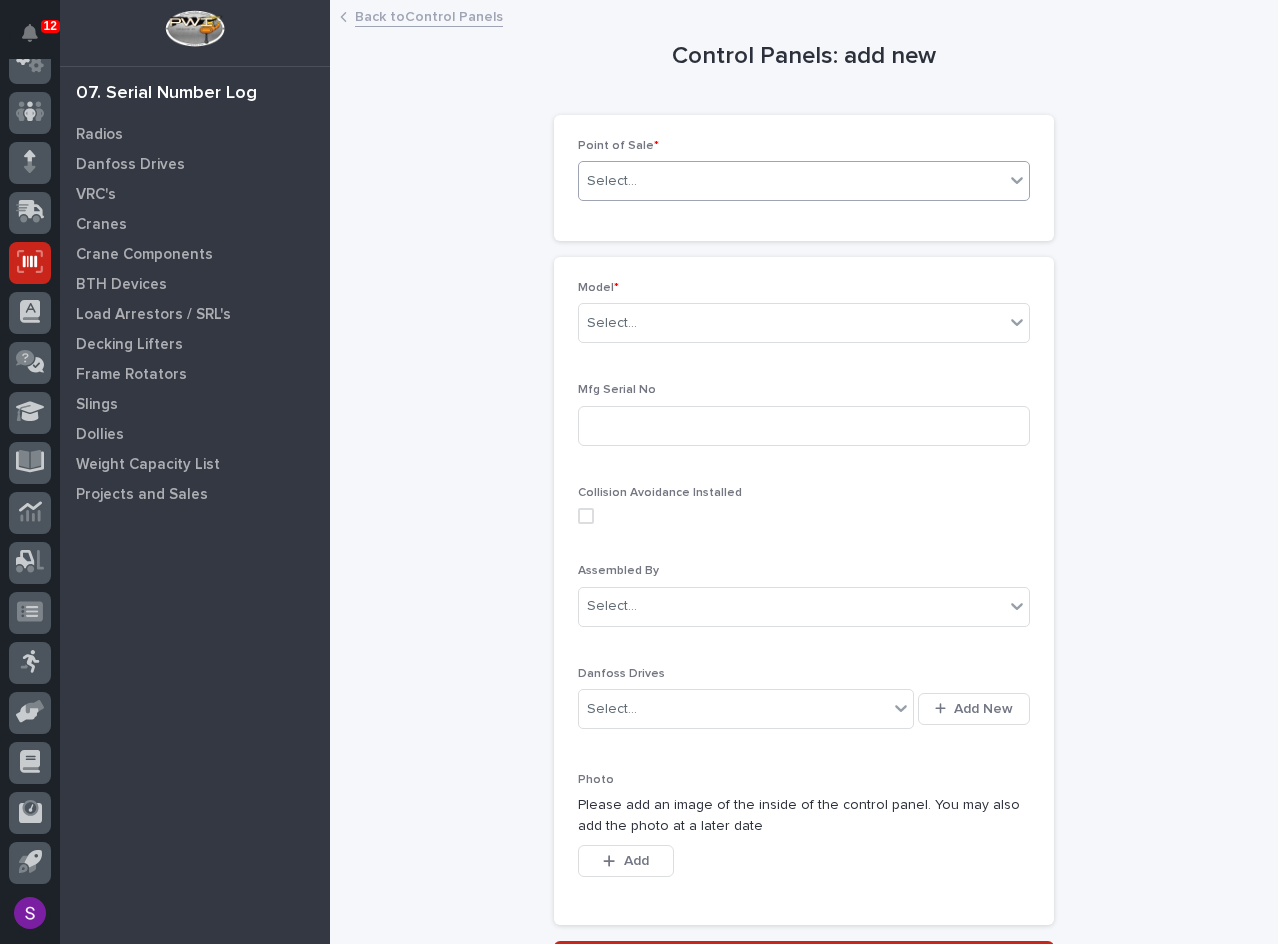 click on "Select..." at bounding box center [791, 181] 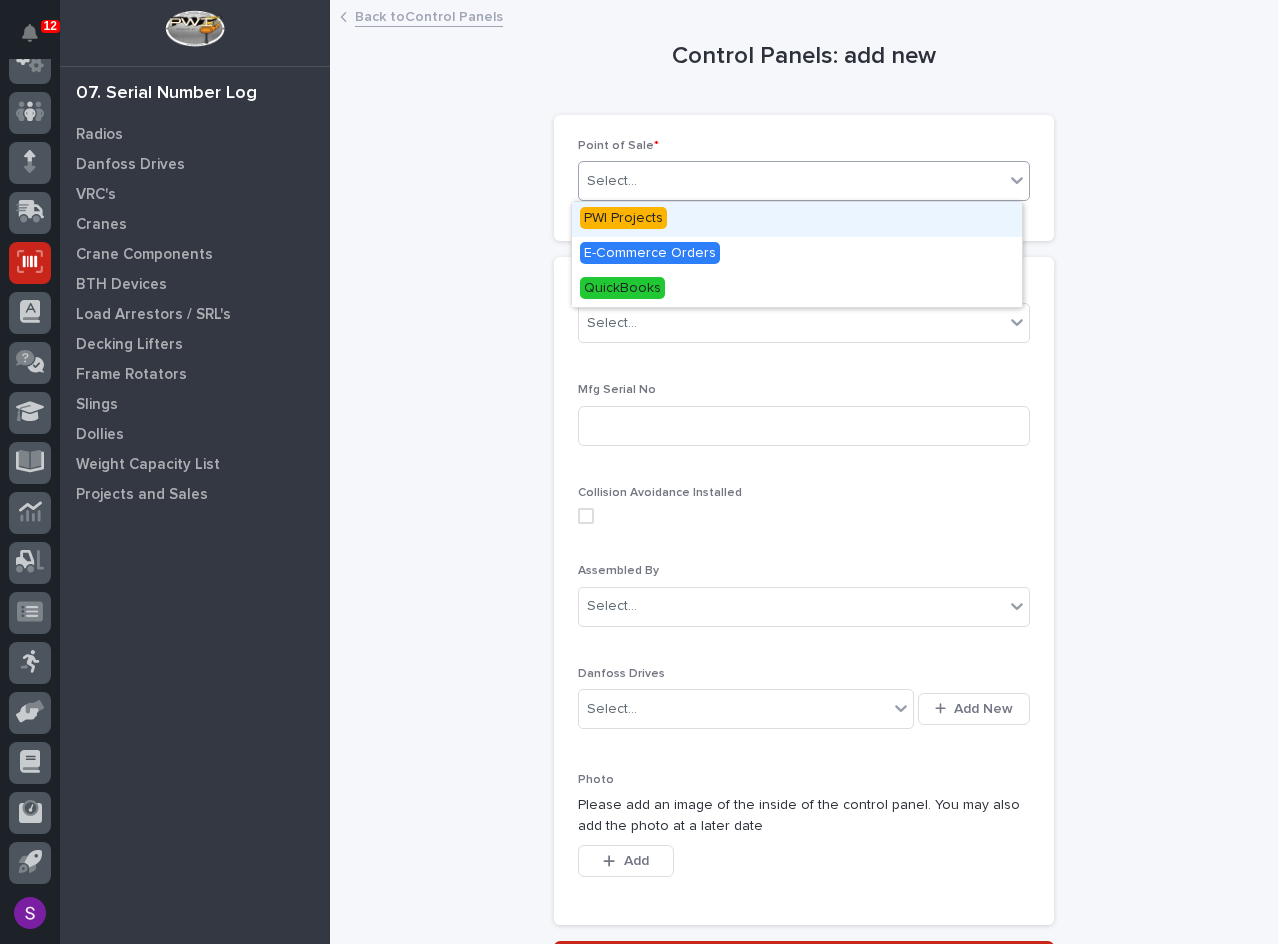 click on "PWI Projects" at bounding box center (623, 218) 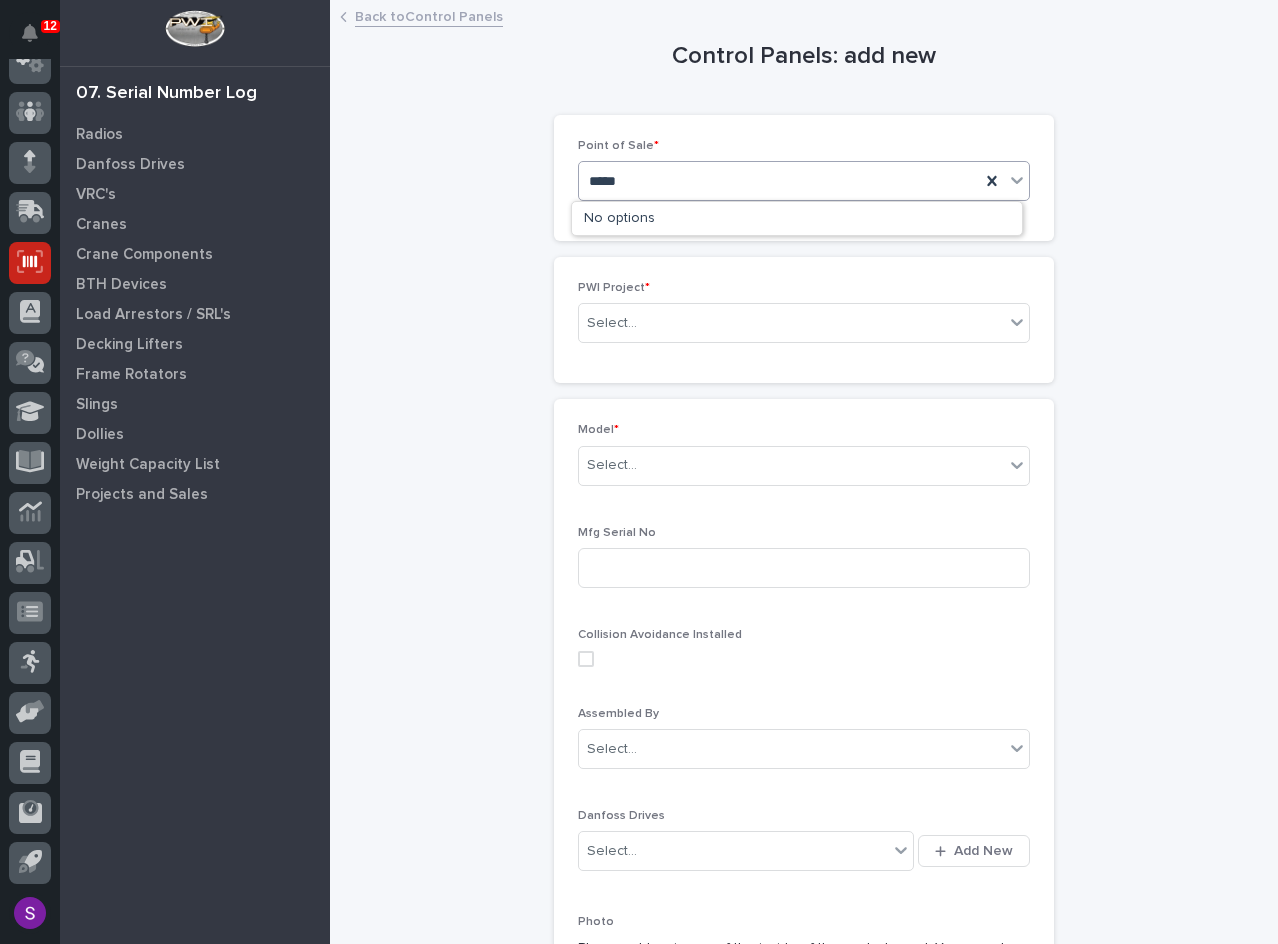 type on "*****" 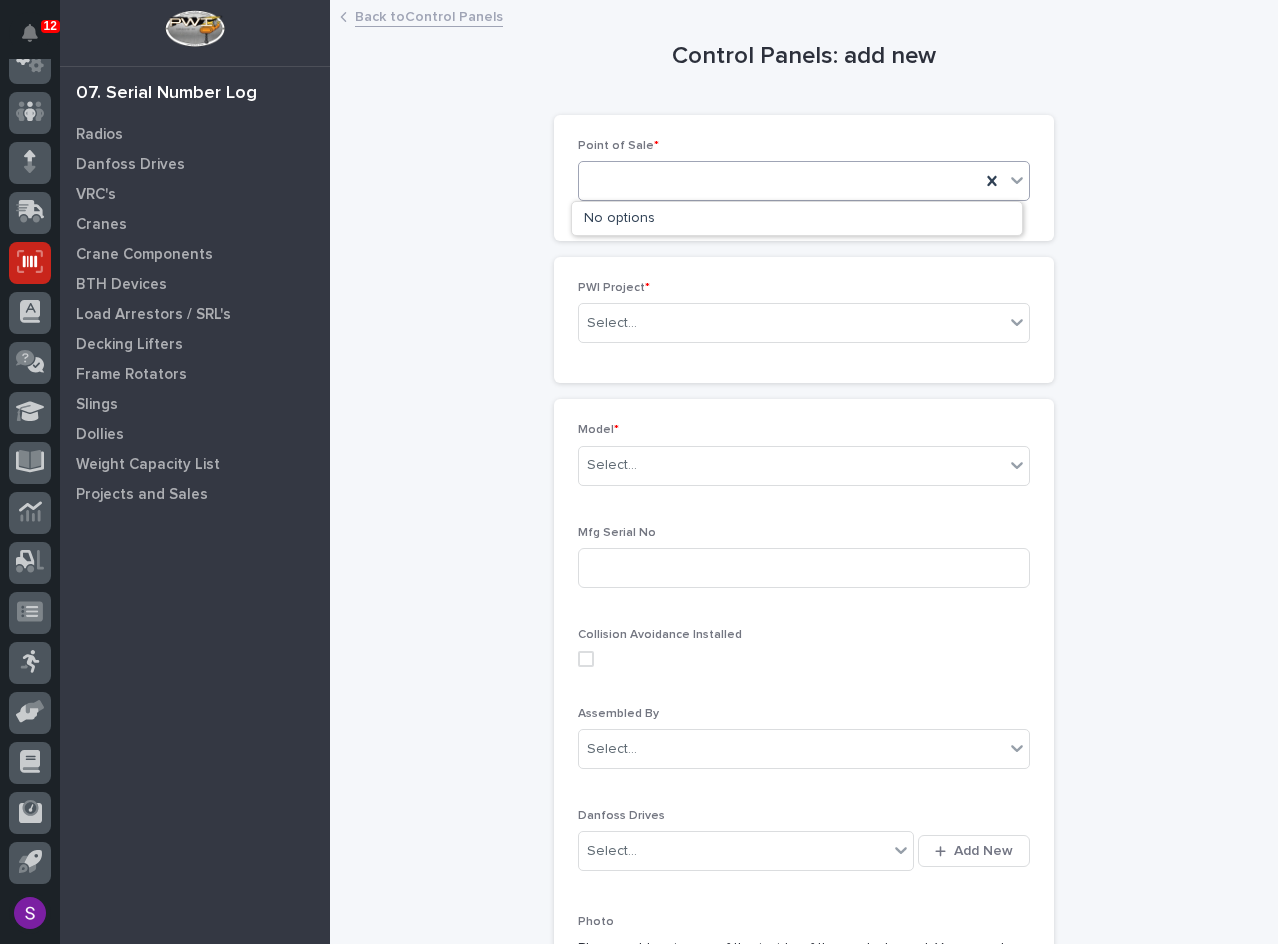 click on "Control Panels: add new Loading... Saving… Loading... Saving… Loading... Saving… Point of Sale *   option PWI Projects, selected.     [NUMBER] results available for search term [NUMBER]. Select is focused ,type to refine list, press Down to open the menu,  [NUMBER] Loading... Saving… PWI Project * Select... Loading... Saving… Loading... Saving… Loading... Saving… Model * Select... Mfg Serial No Collision Avoidance Installed Assembled By Select... Danfoss Drives Select... Add New Photo Please add an image of the inside of the control panel. You may also add the photo at a later date This file cannot be opened Download File Add Loading... Saving… Link to Crane                                         •••                                                                     Bridge Crane Select... Gantry Crane Select... Sorry, there was an error saving your record. Please try again. Please fill out the required fields above. Save" at bounding box center (804, 704) 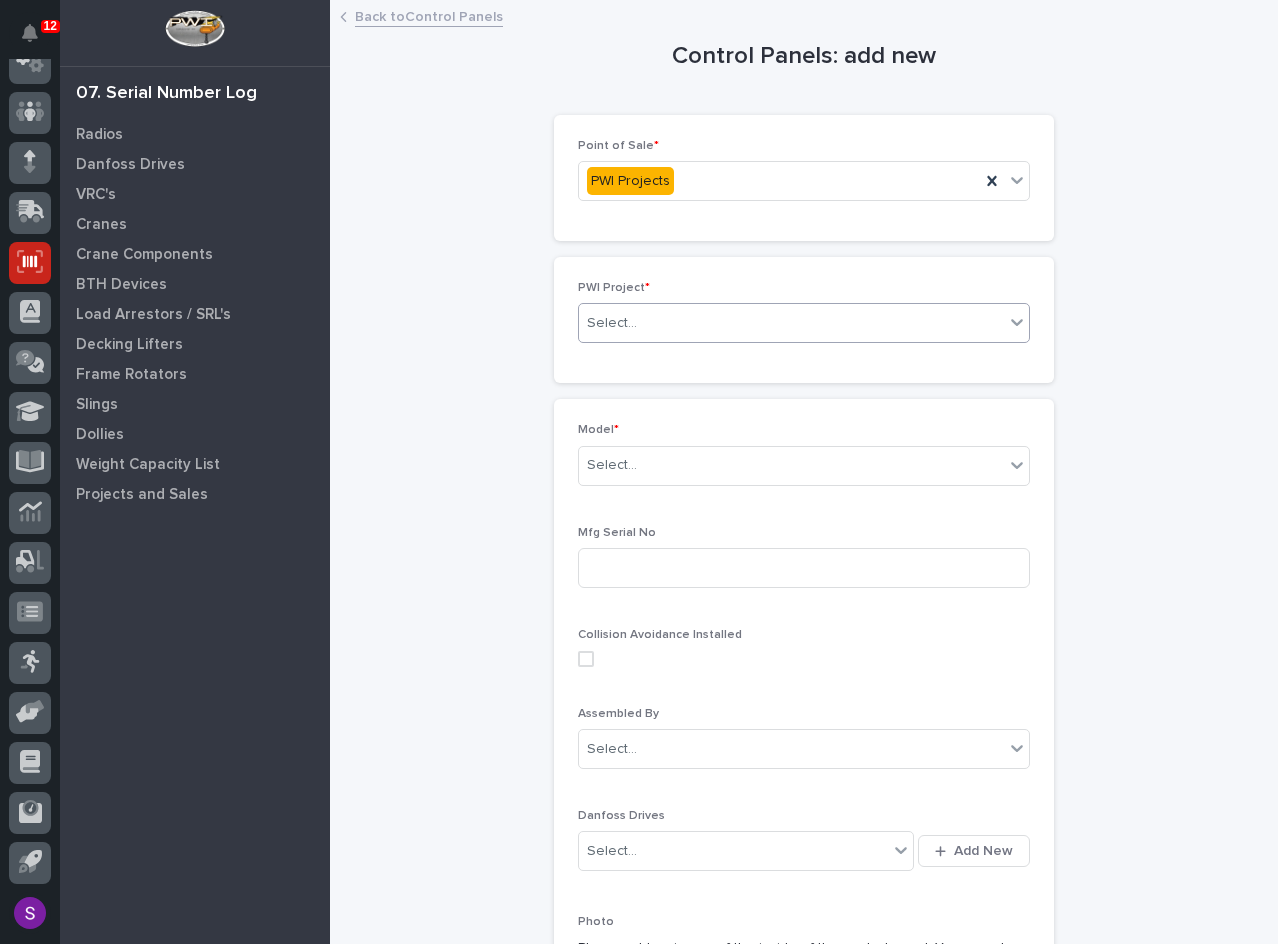 click on "Select..." at bounding box center [612, 323] 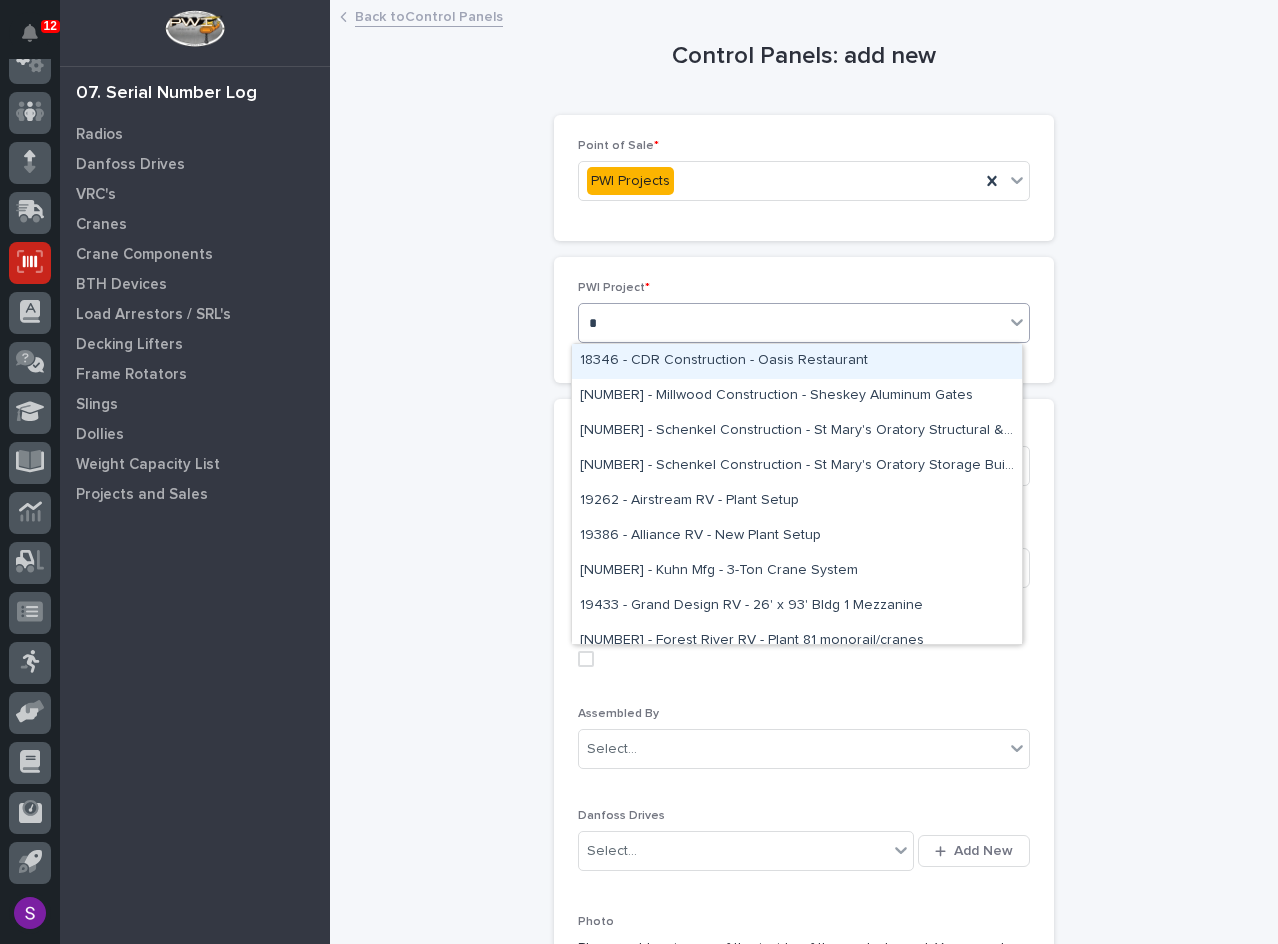 type on "**" 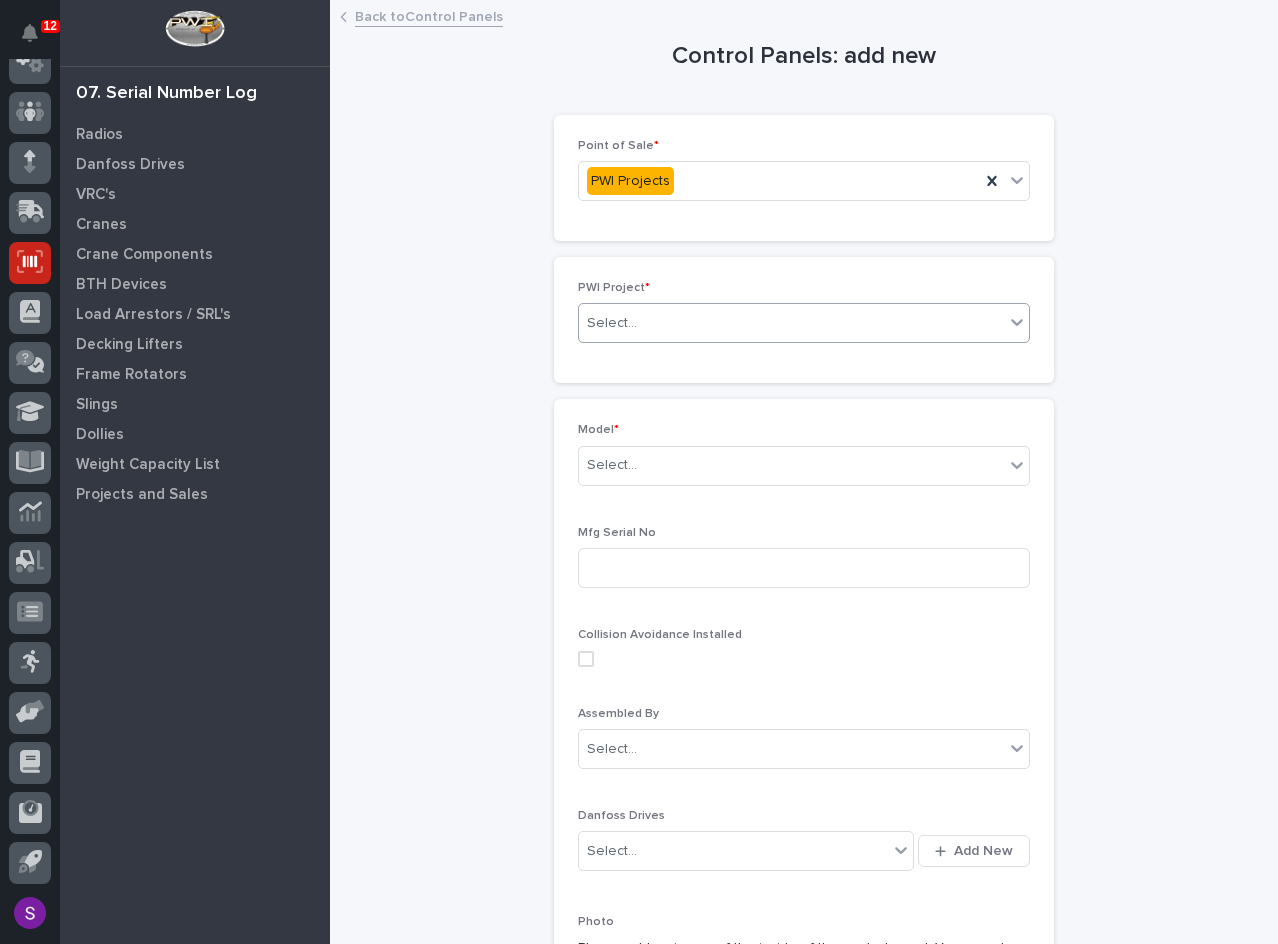 drag, startPoint x: 610, startPoint y: 322, endPoint x: 567, endPoint y: 316, distance: 43.416588 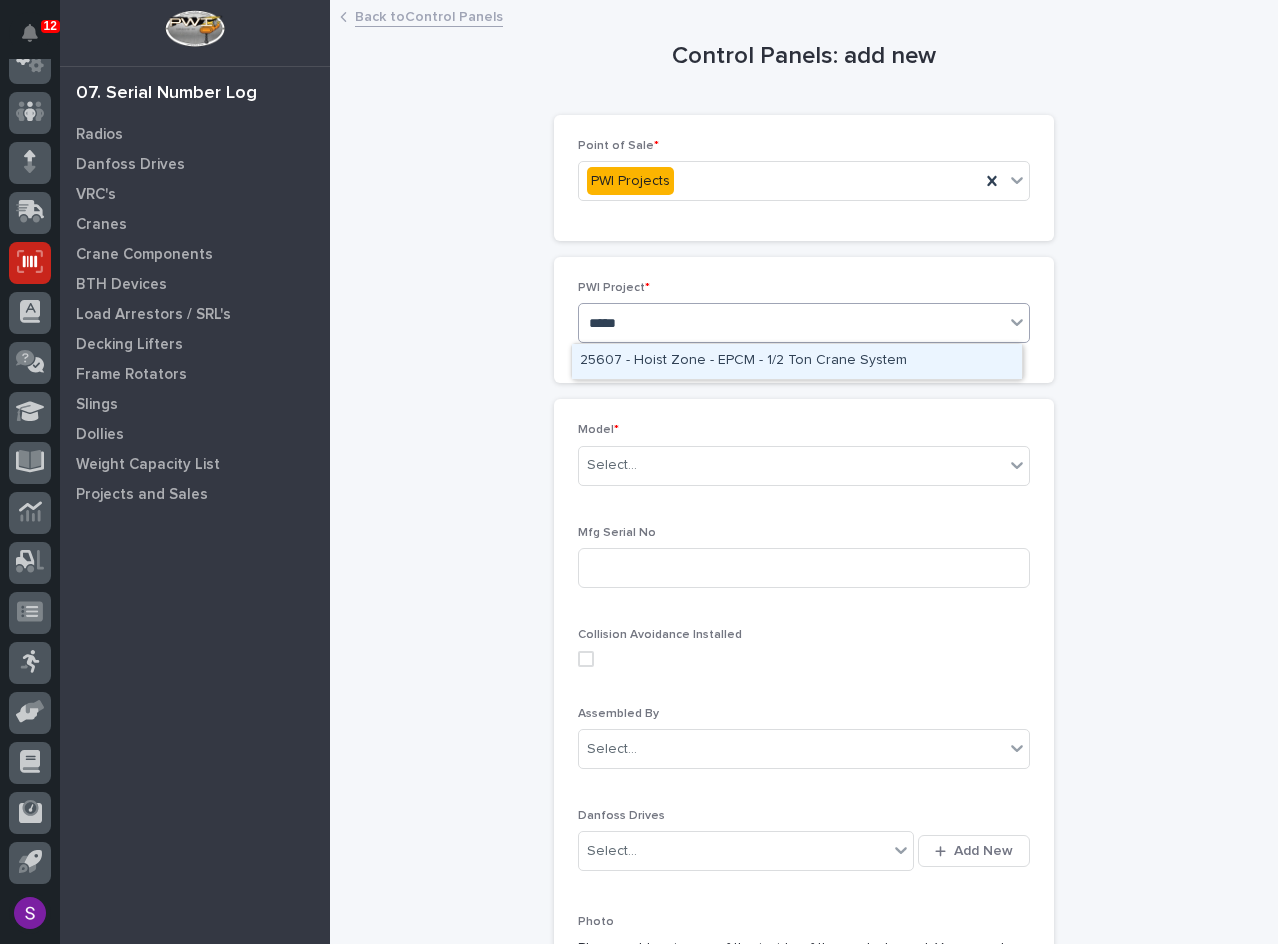 click on "25607 - Hoist Zone - EPCM - 1/2 Ton Crane System" at bounding box center [797, 361] 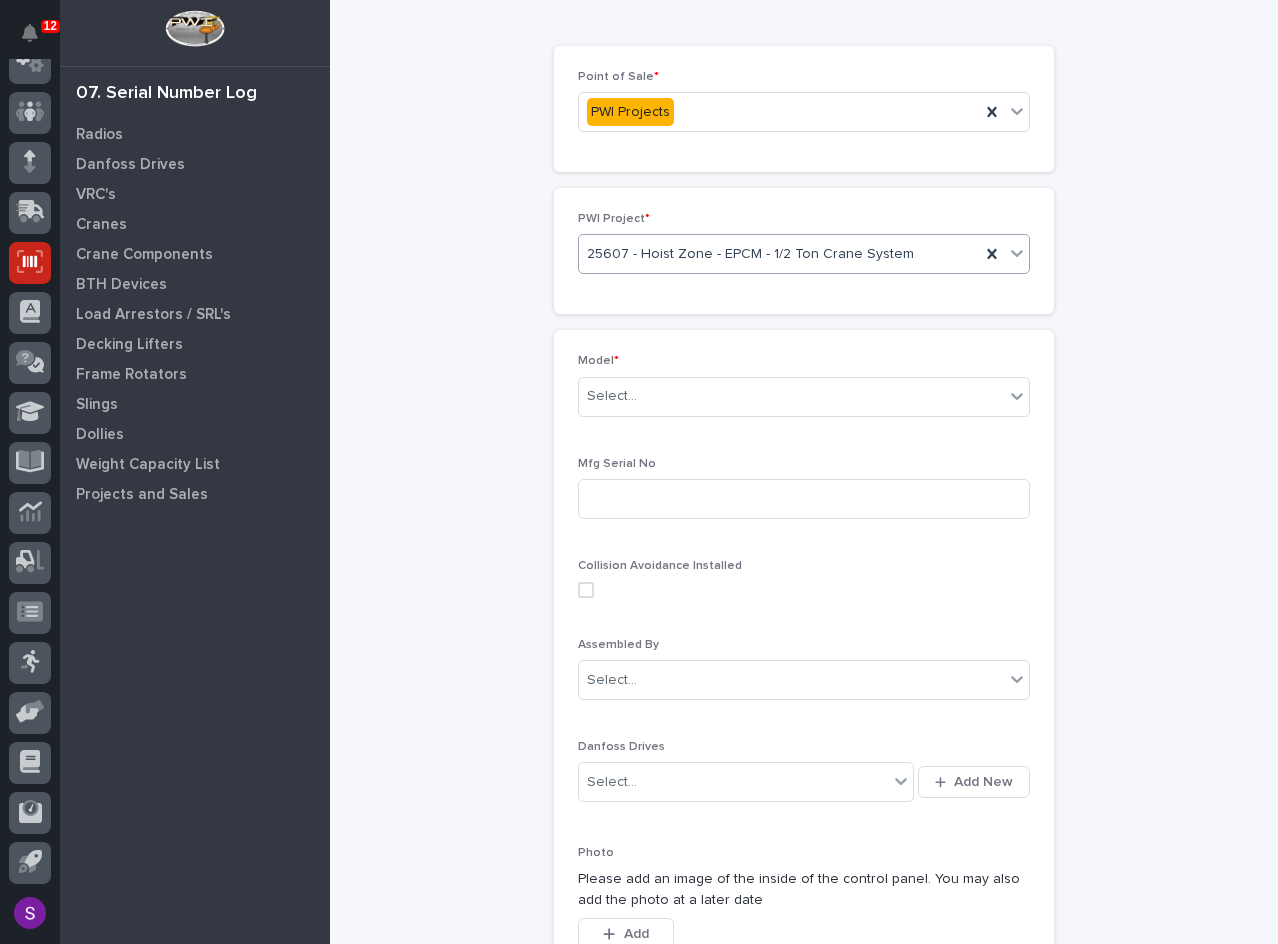 scroll, scrollTop: 100, scrollLeft: 0, axis: vertical 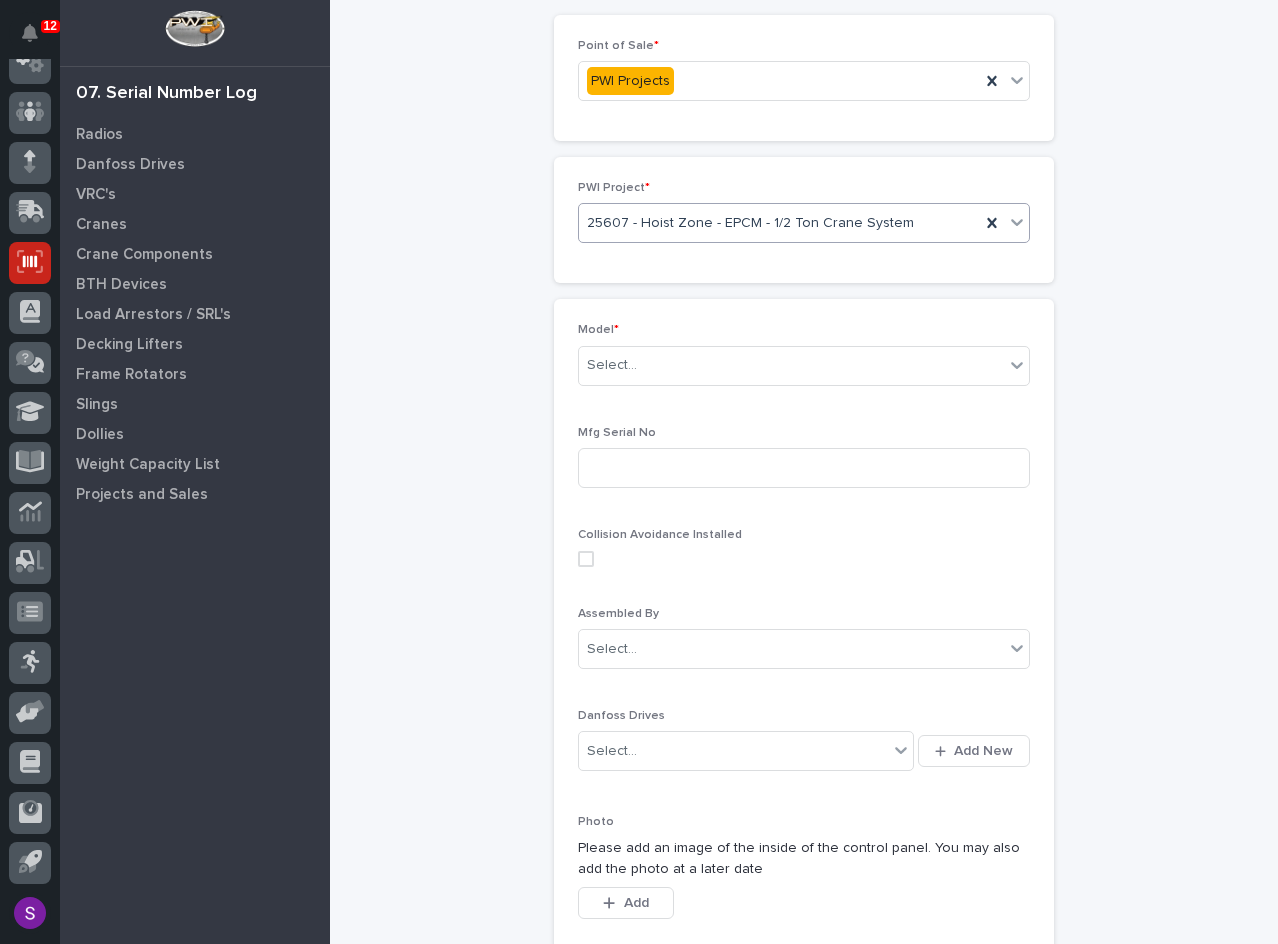 click on "Model * Select..." at bounding box center (804, 362) 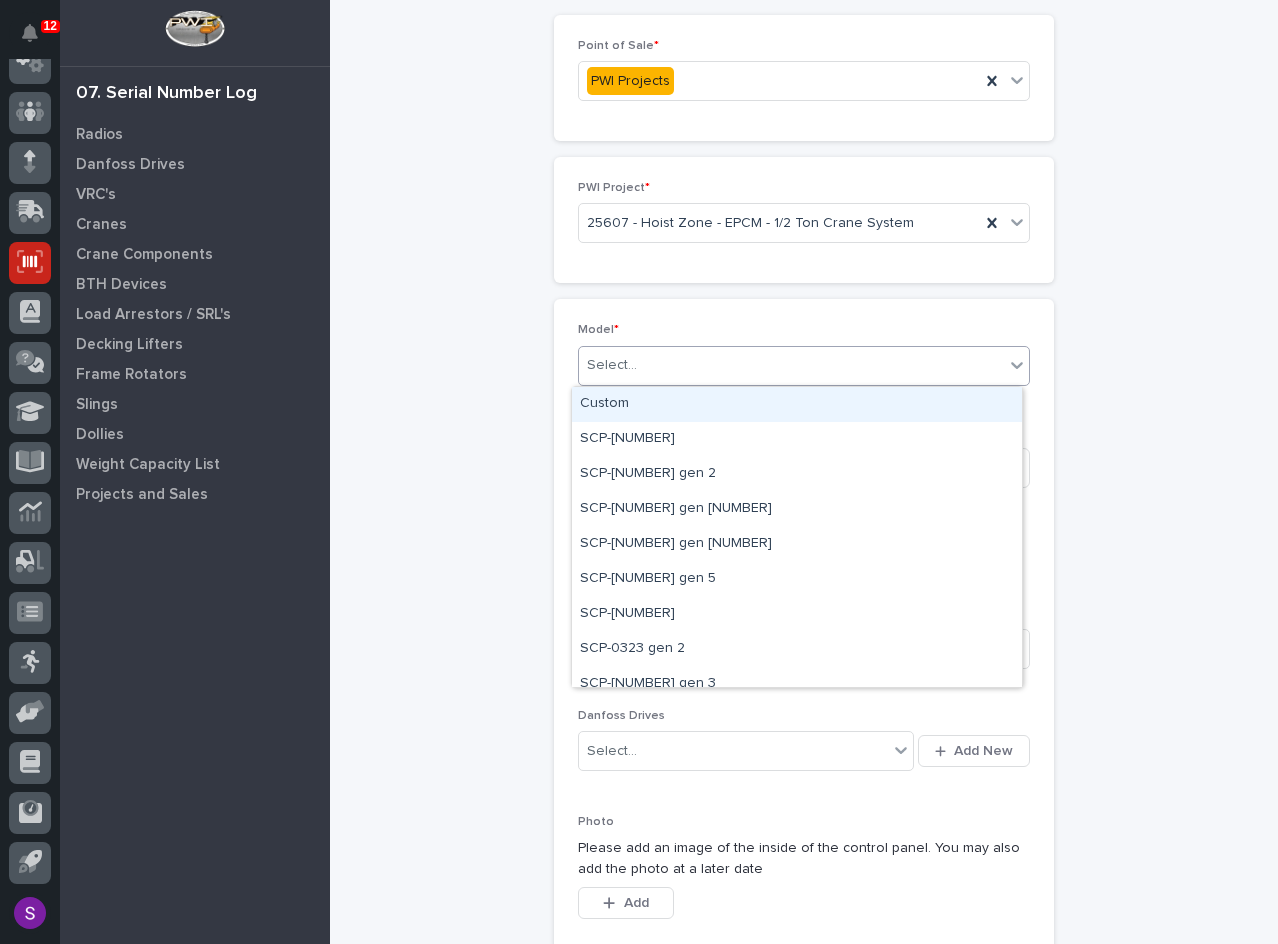 click on "Select..." at bounding box center [791, 365] 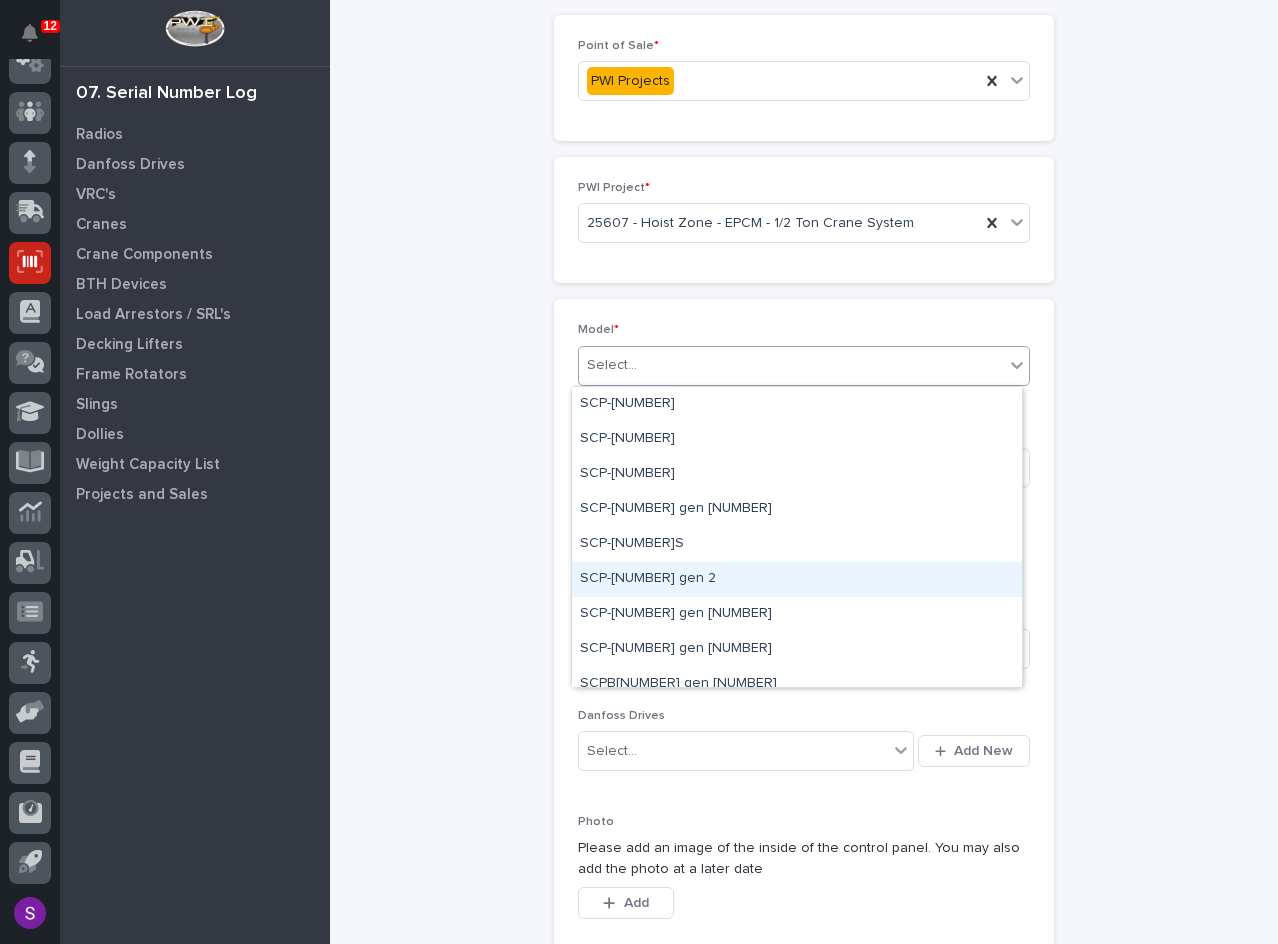 scroll, scrollTop: 715, scrollLeft: 0, axis: vertical 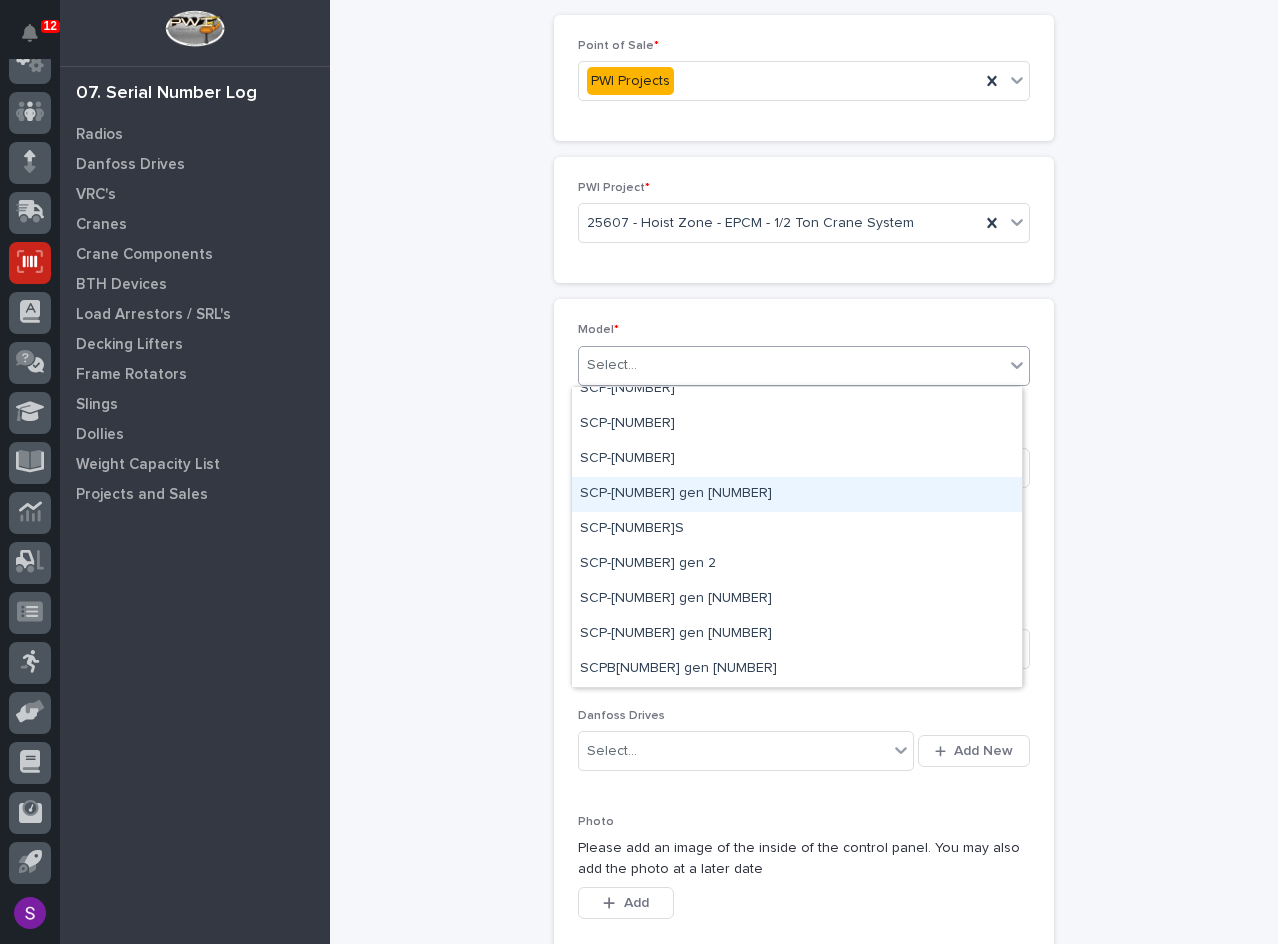 click on "SCP-[NUMBER] gen [NUMBER]" at bounding box center [797, 494] 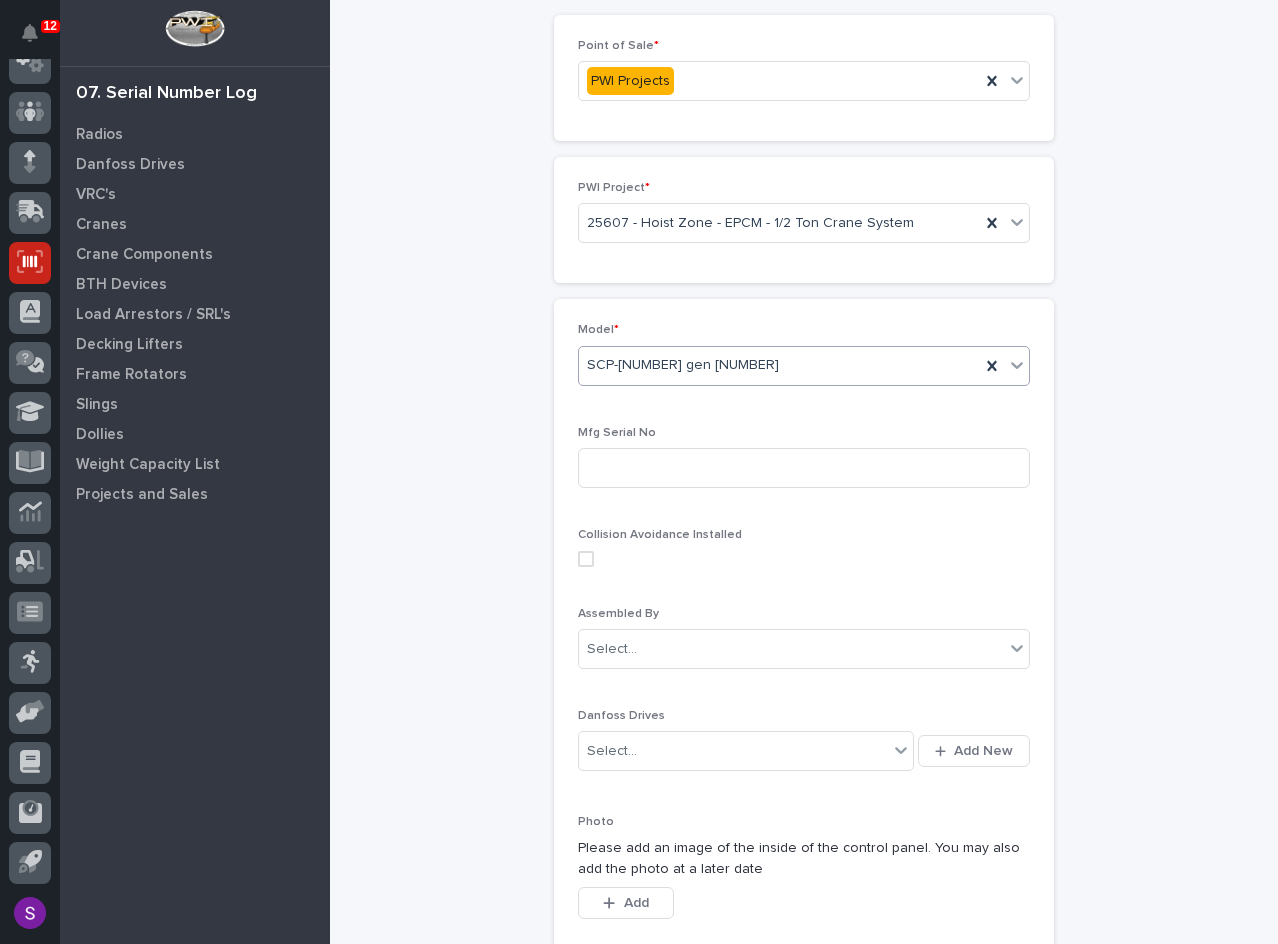 click on "SCP-[NUMBER] gen [NUMBER]" at bounding box center [779, 365] 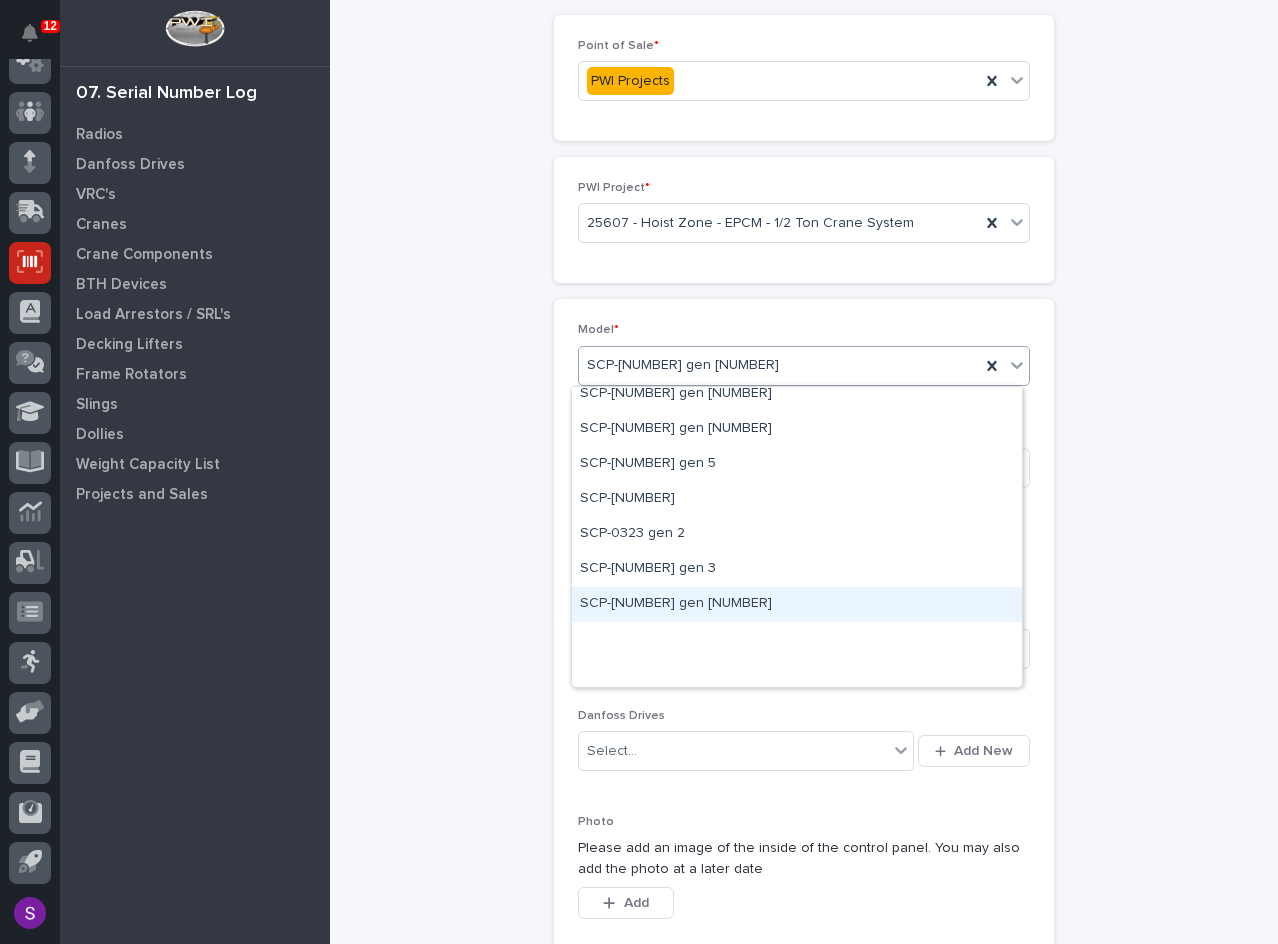 scroll, scrollTop: 0, scrollLeft: 0, axis: both 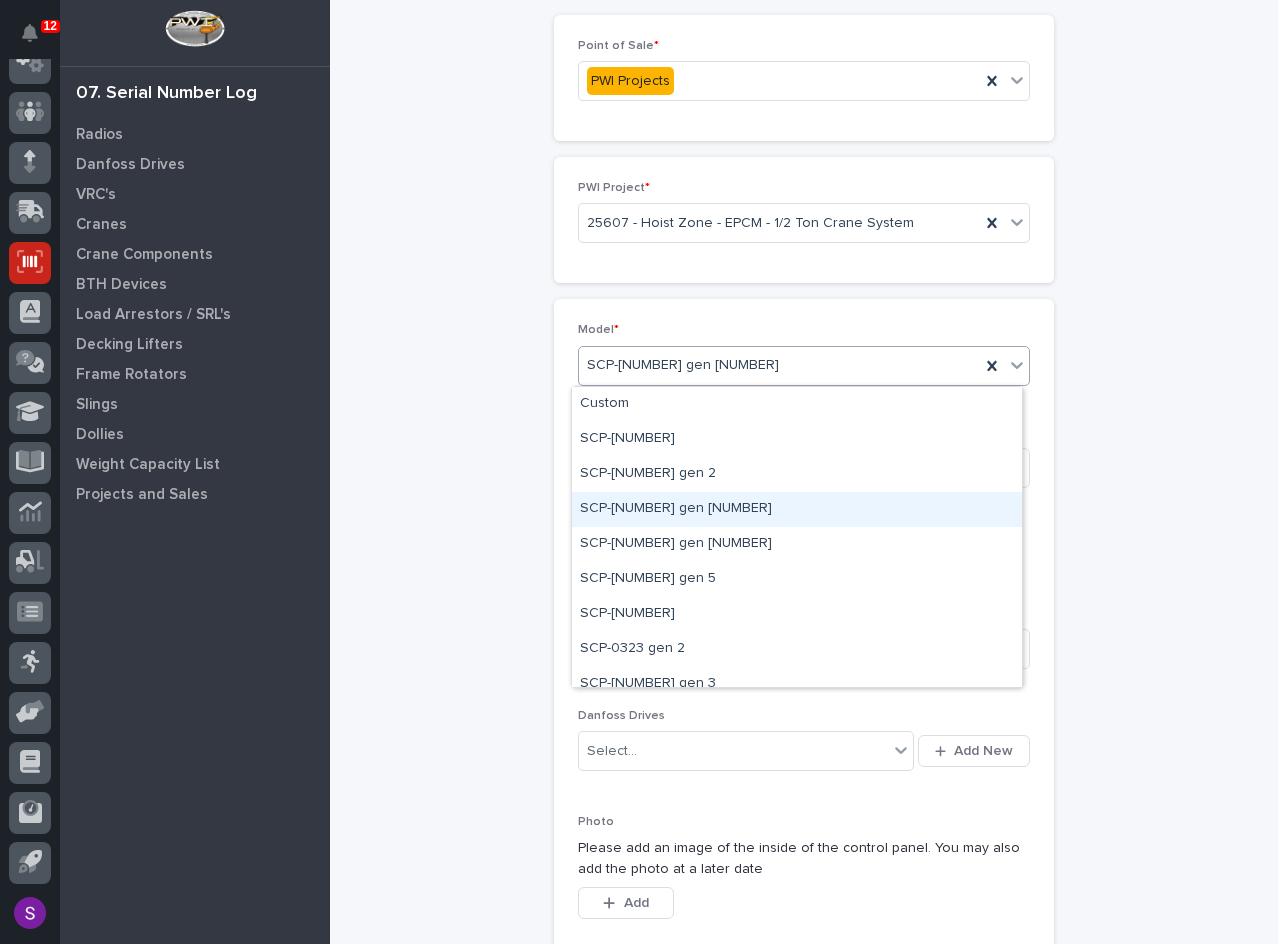 click on "Control Panels: add new Loading... Saving… Loading... Saving… Loading... Saving… Point of Sale * PWI Projects Loading... Saving… PWI Project * [NUMBER] - Hoist Zone - EPCM - 1/2 Ton Crane System Loading... Saving… Loading... Saving… Loading... Saving… Model * Select... Add New Photo Please add an image of the inside of the control panel. You may also add the photo at a later date This file cannot be opened Download File Add Loading... Saving… Link to Crane ••• Bridge Crane Select... Gantry Crane Select... Save" at bounding box center (804, 604) 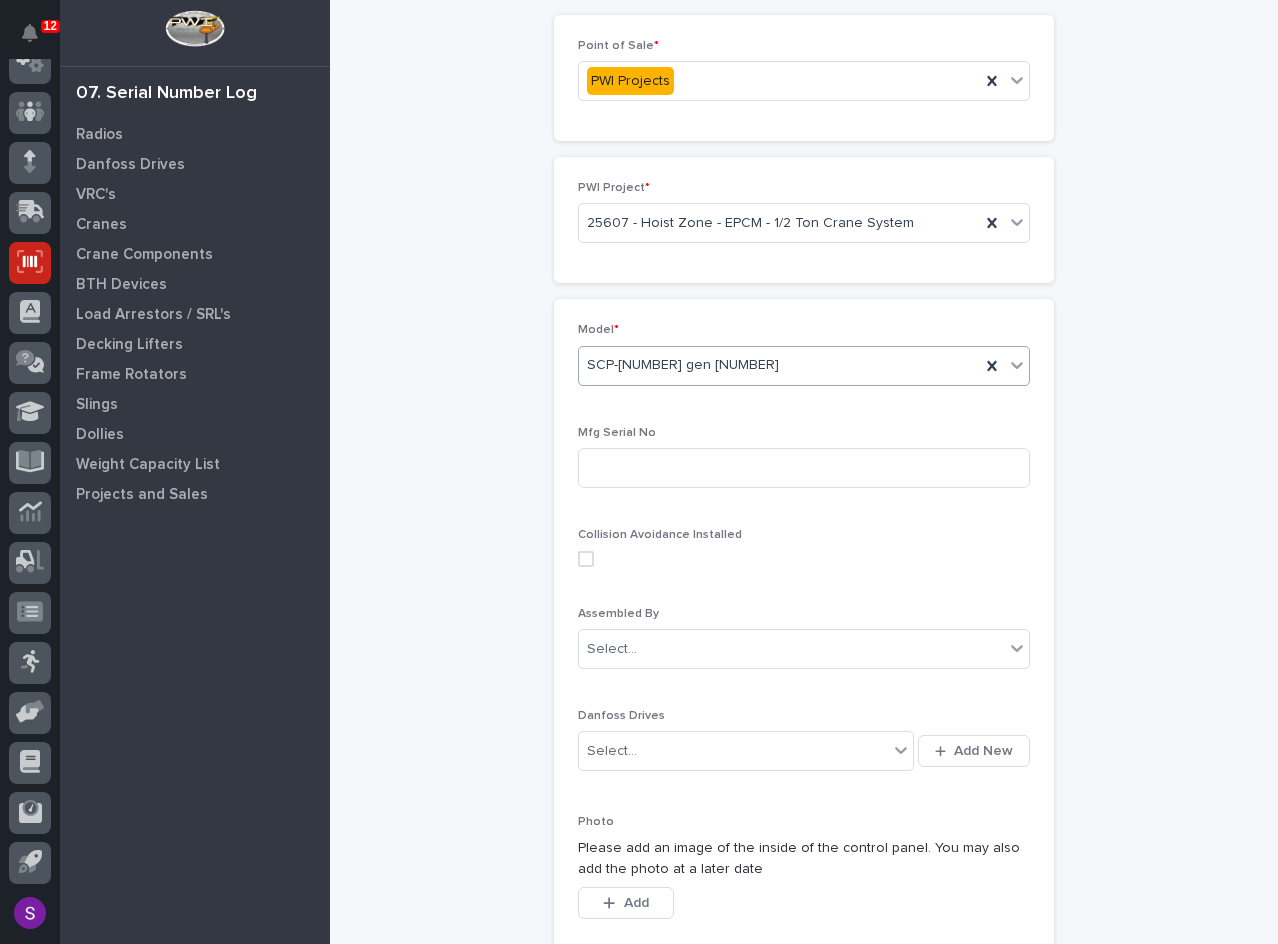 click on "SCP-[NUMBER] gen [NUMBER]" at bounding box center [779, 365] 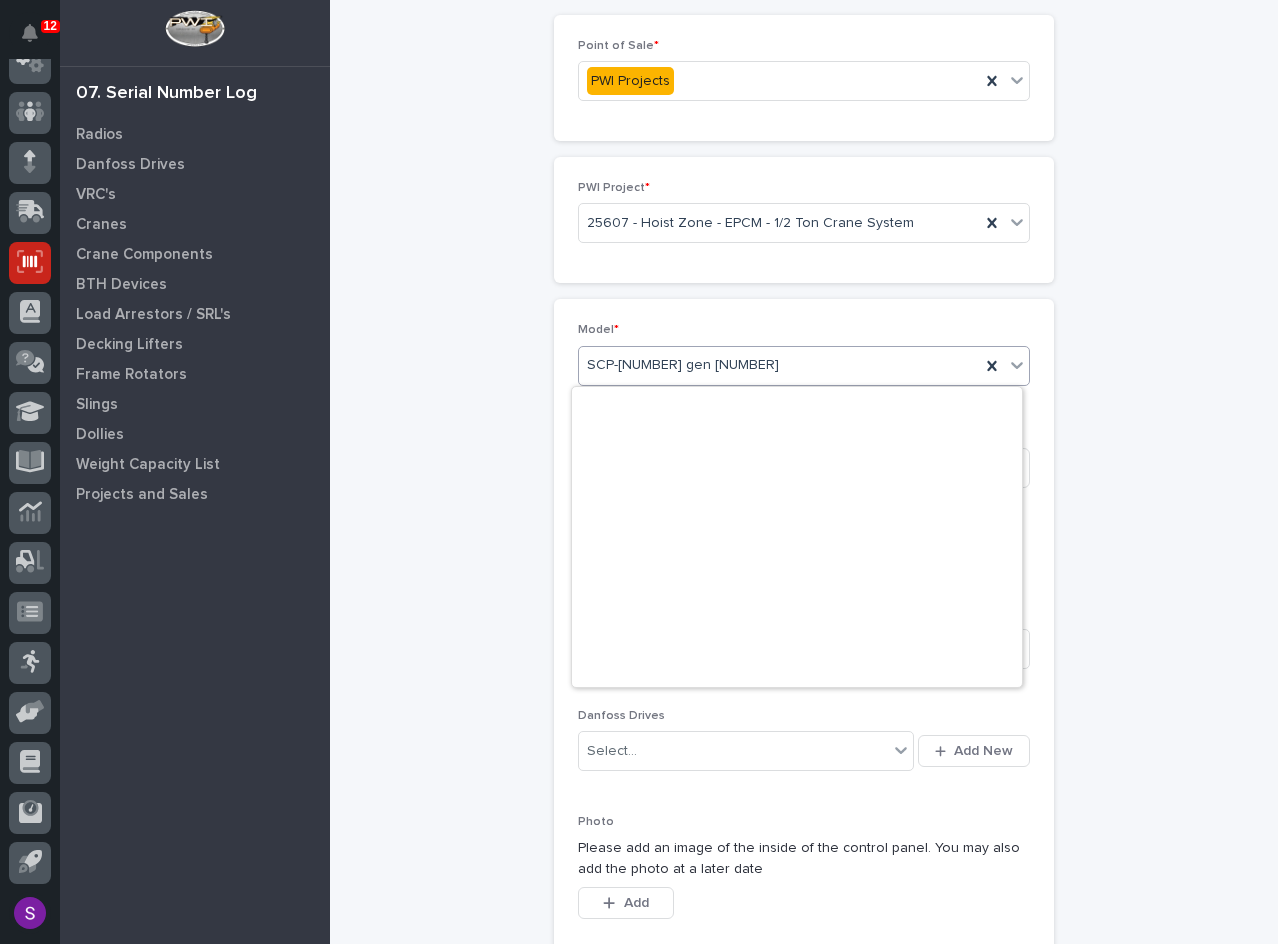 scroll, scrollTop: 715, scrollLeft: 0, axis: vertical 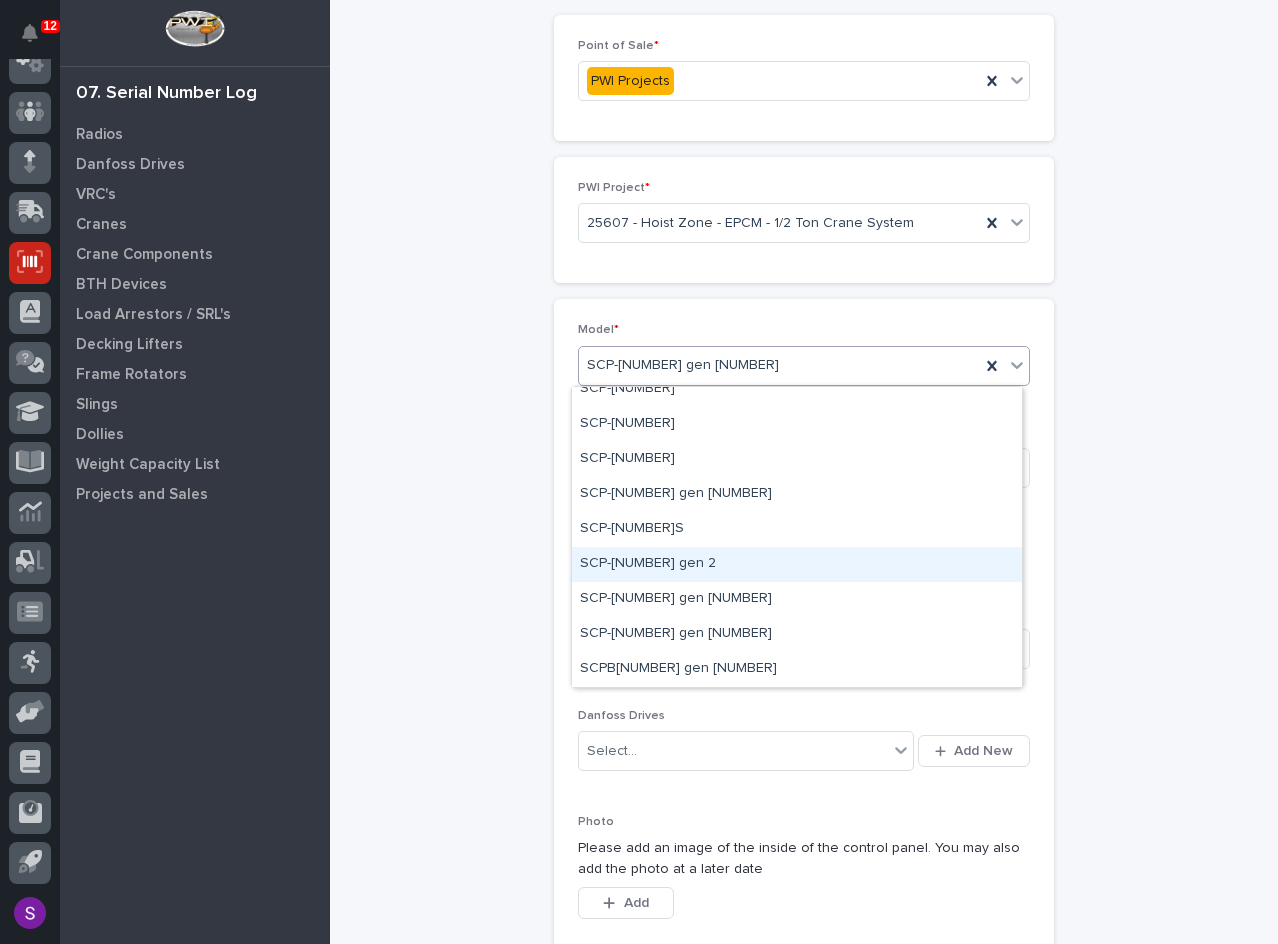 click on "Control Panels: add new Loading... Saving… Loading... Saving… Loading... Saving… Point of Sale * PWI Projects Loading... Saving… PWI Project * [NUMBER] - Hoist Zone - EPCM - 1/2 Ton Crane System Loading... Saving… Loading... Saving… Loading... Saving… Model * option SCP-[NUMBER] gen 5, selected. option SCP-[NUMBER] gen 2 focused, 26 of 29. 29 results available. Use Up and Down to choose options, press Enter to select the currently focused option, press Escape to exit the menu, press Tab to select the option and exit the menu. SCP-[NUMBER] gen 5 Mfg Serial No Collision Avoidance Installed Assembled By Select... Danfoss Drives Select... Add New Photo Please add an image of the inside of the control panel. You may also add the photo at a later date This file cannot be opened Download File Add Loading... Saving… Link to Crane ••• Bridge Crane Select... Gantry Crane Select... Save" at bounding box center (804, 604) 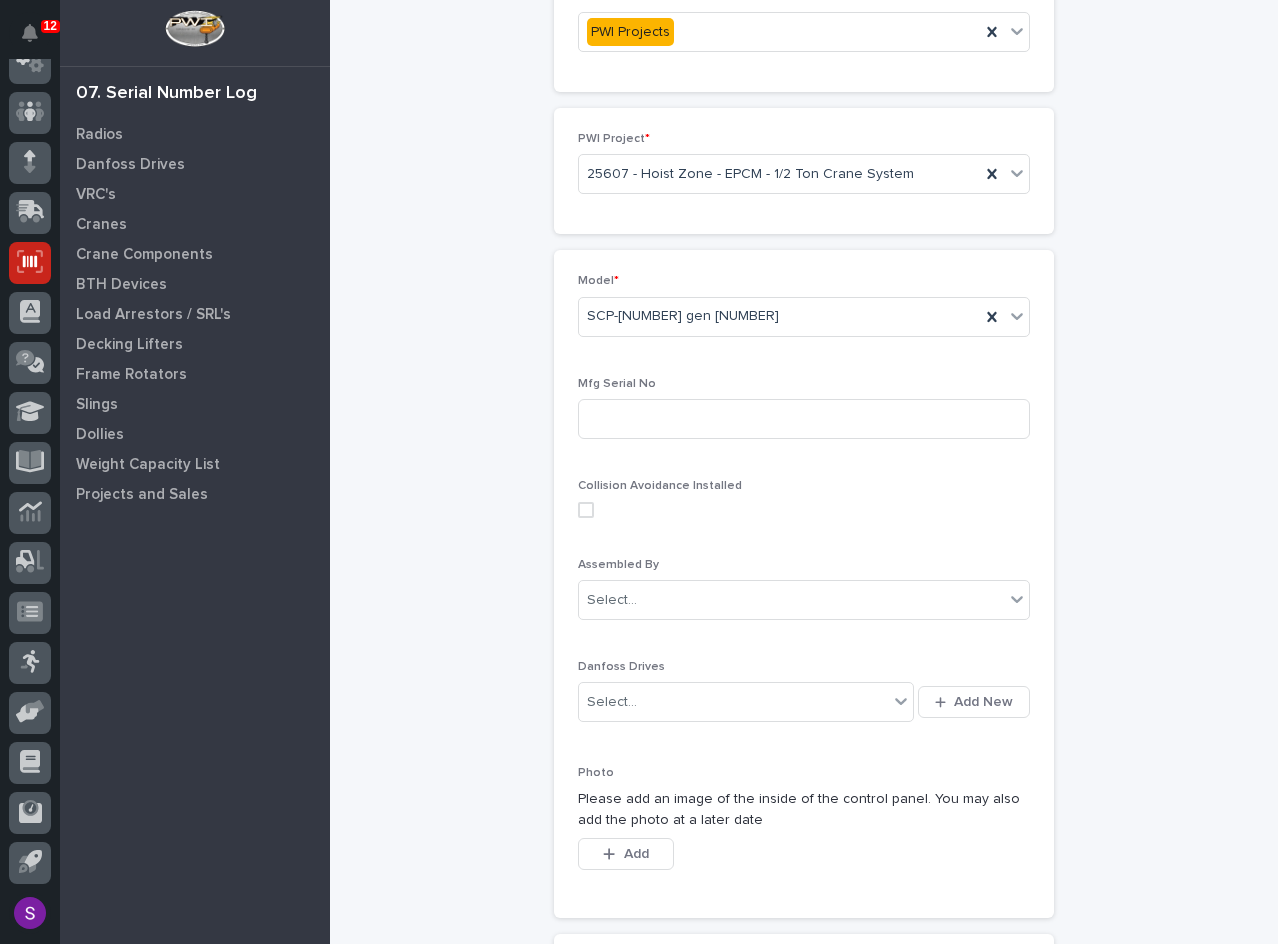scroll, scrollTop: 200, scrollLeft: 0, axis: vertical 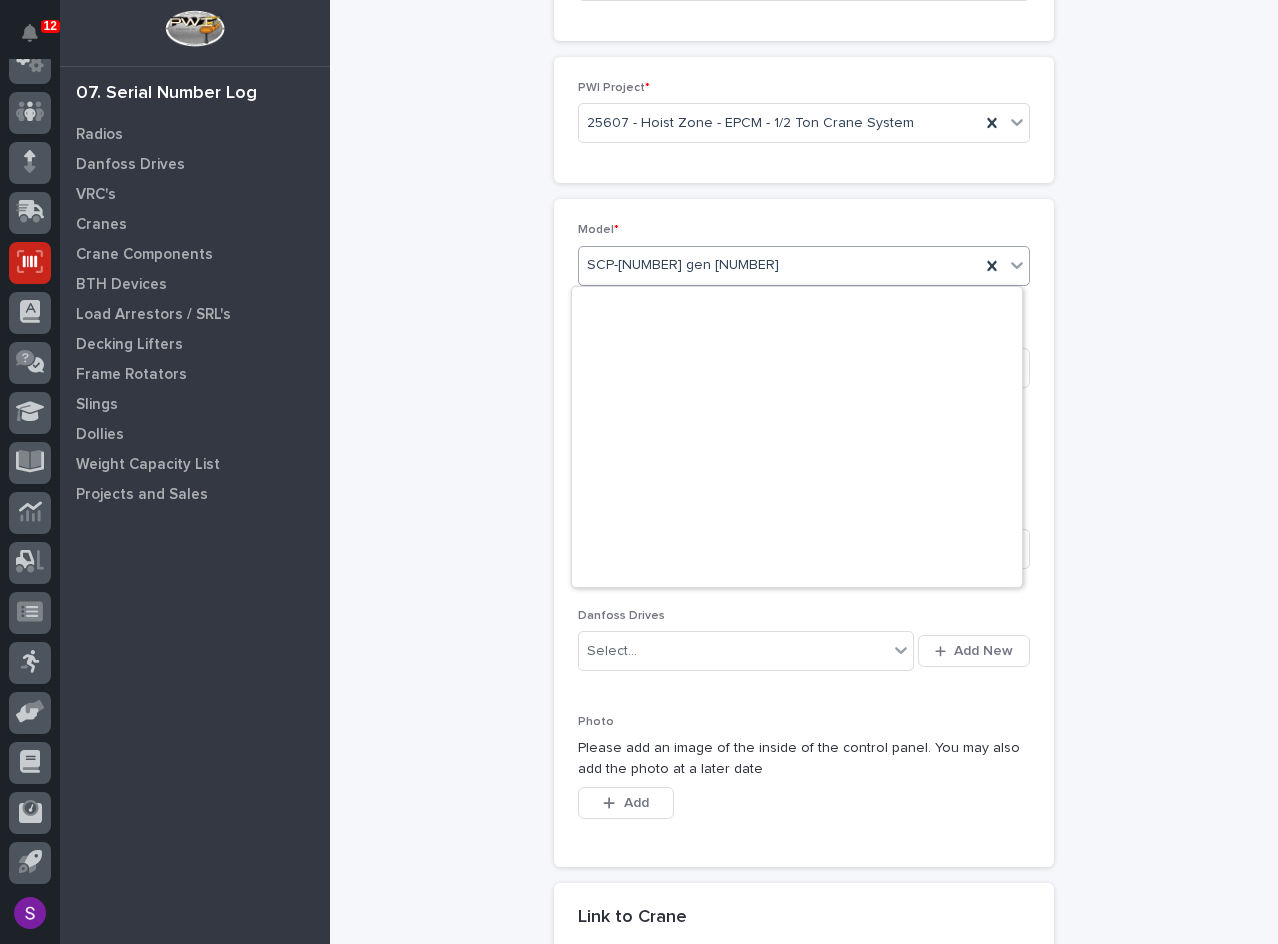 click on "SCP-[NUMBER] gen [NUMBER]" at bounding box center [779, 265] 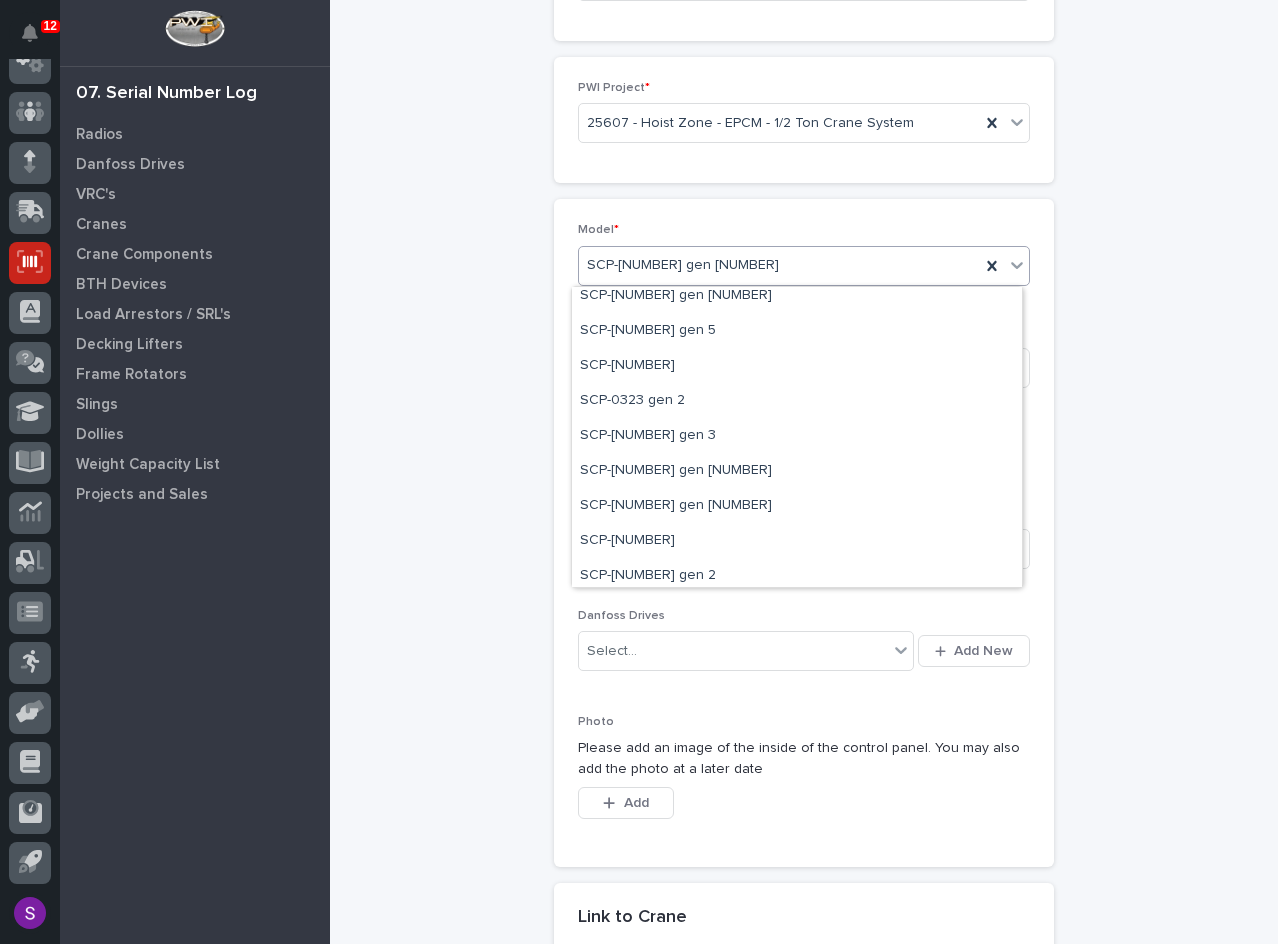 scroll, scrollTop: 115, scrollLeft: 0, axis: vertical 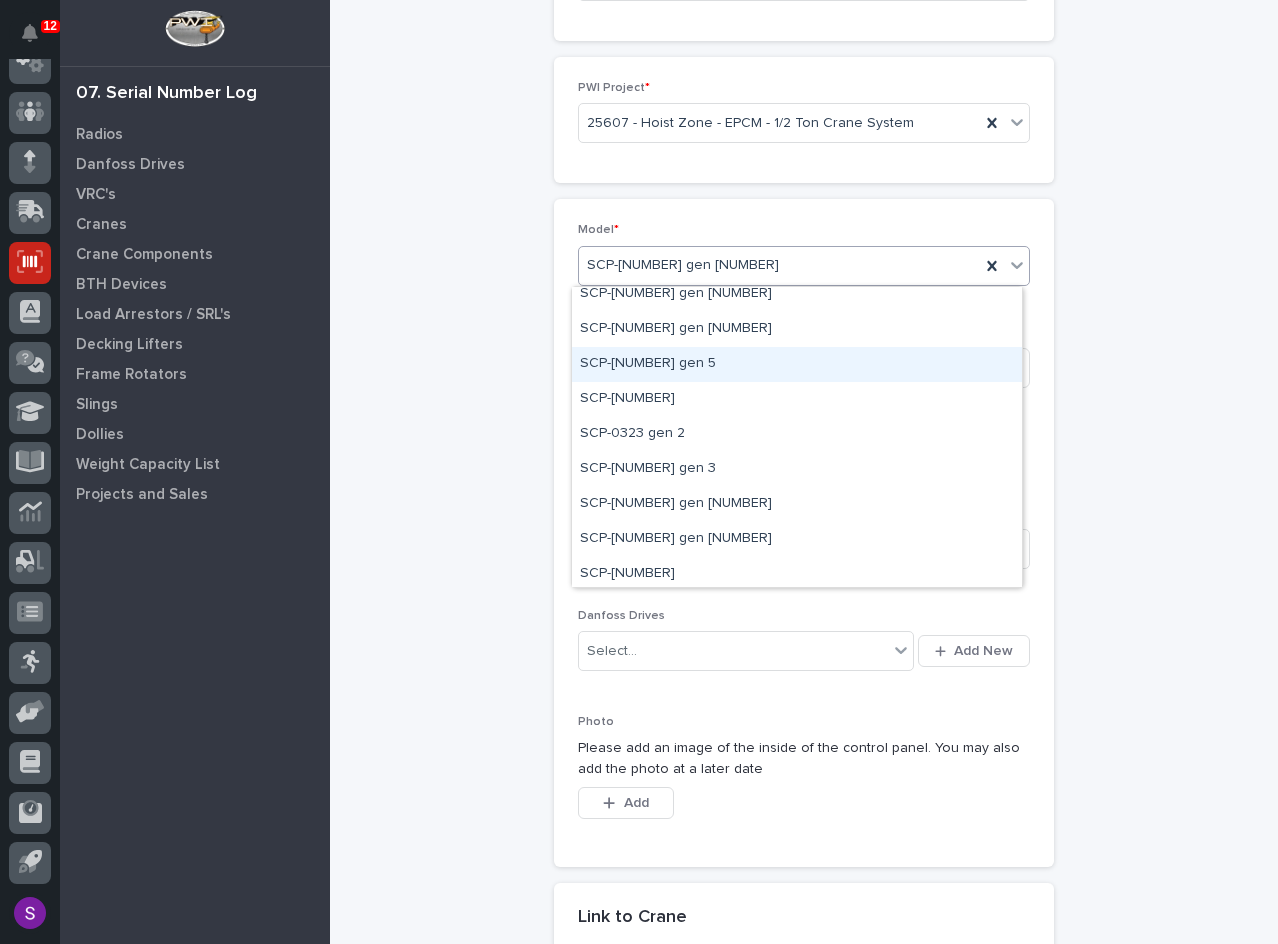 click on "SCP-[NUMBER] gen 5" at bounding box center (797, 364) 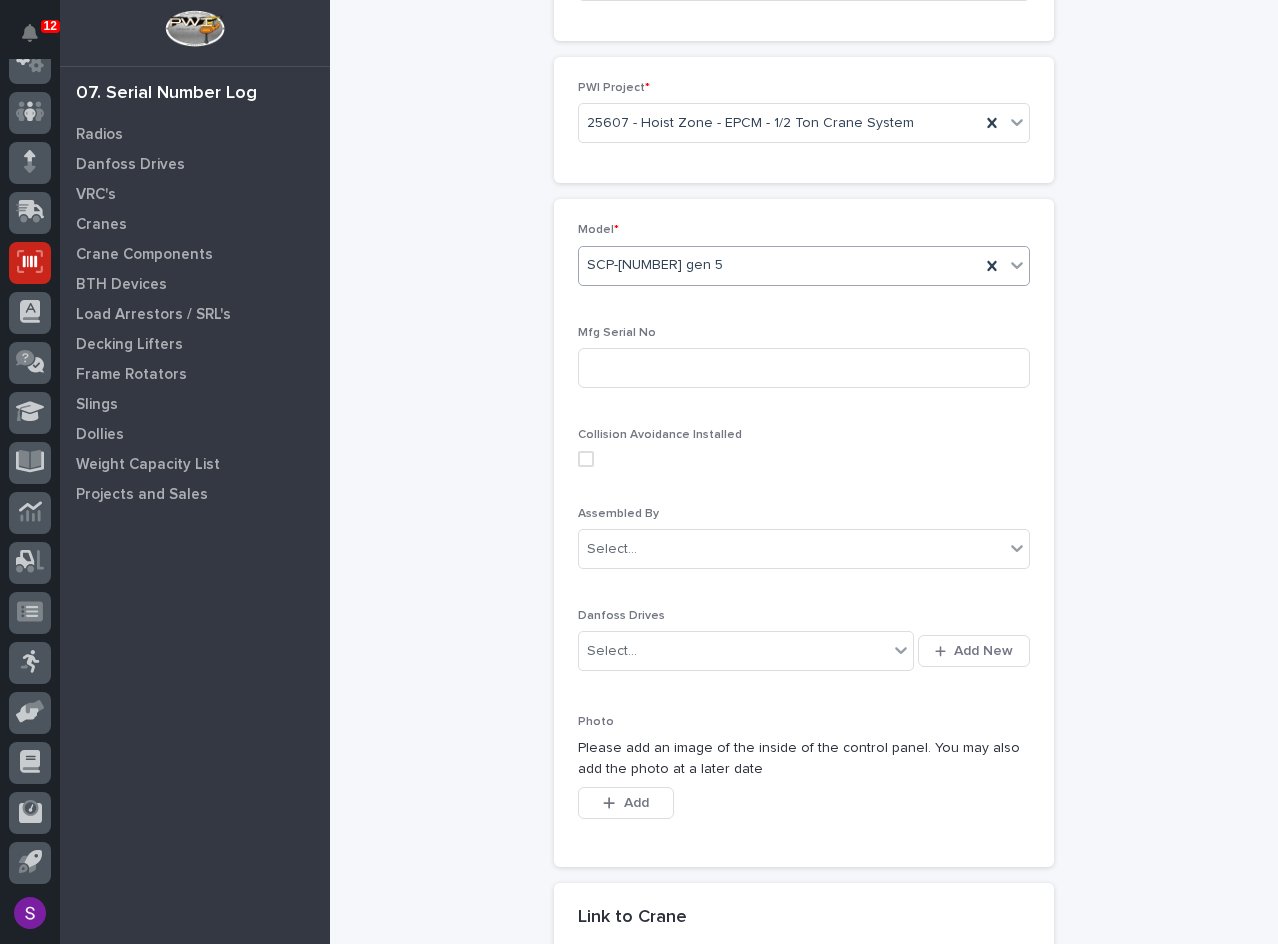click on "SCP-[NUMBER] gen 5" at bounding box center [779, 265] 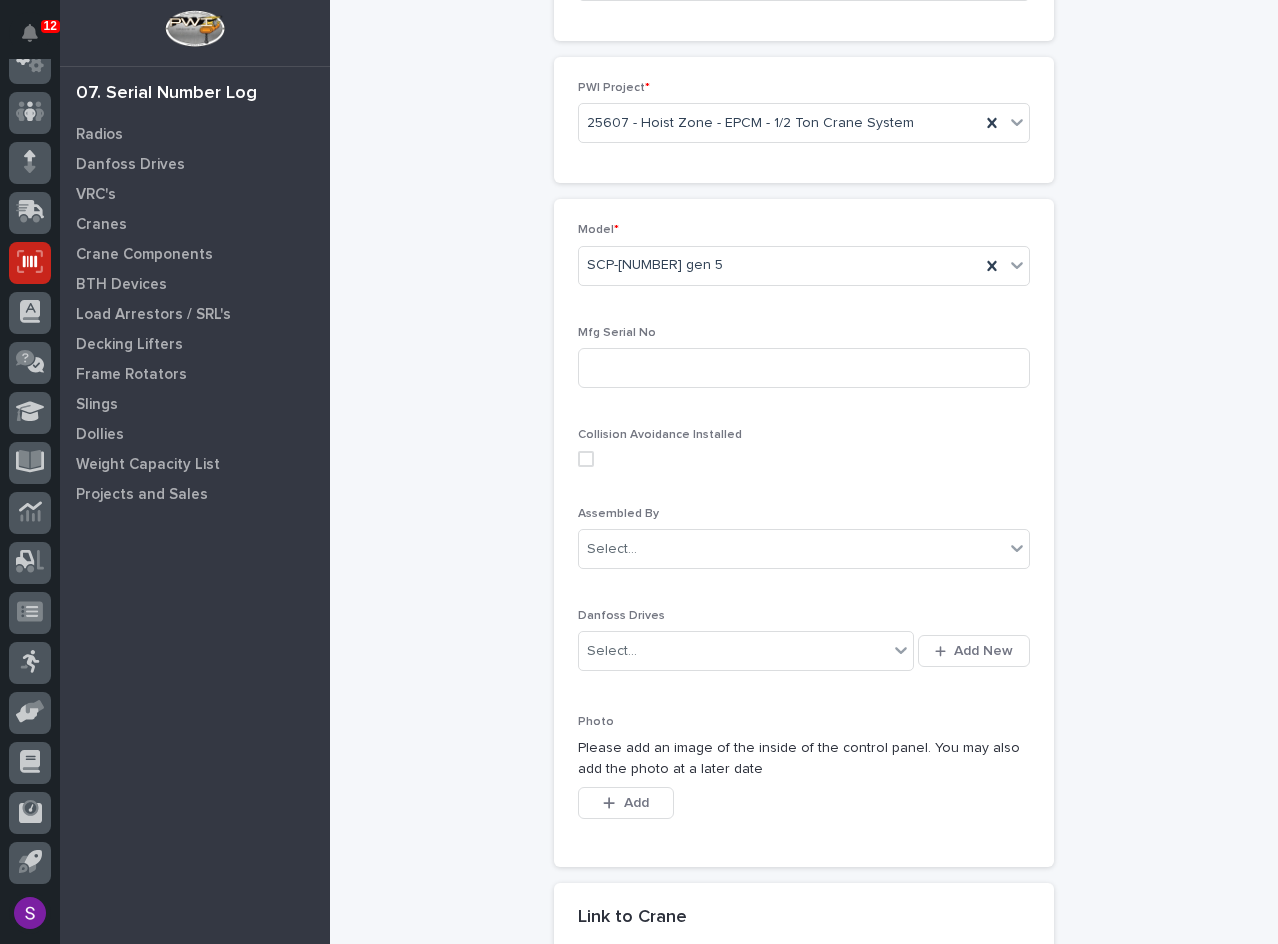 click on "Control Panels: add new Loading... Saving… Loading... Saving… Loading... Saving… Point of Sale * PWI Projects Loading... Saving… PWI Project * [NUMBER] - Hoist Zone - EPCM - 1/2 Ton Crane System Loading... Saving… Loading... Saving… Loading... Saving… Model * SCP-[NUMBER] gen 5 Mfg Serial No Collision Avoidance Installed Assembled By Select... Danfoss Drives Select... Add New Photo Please add an image of the inside of the control panel. You may also add the photo at a later date This file cannot be opened Download File Add Loading... Saving… Link to Crane ••• Bridge Crane Select... Gantry Crane Select... Sorry, there was an error saving your record. Please try again. Please fill out the required fields above. Save" at bounding box center [804, 504] 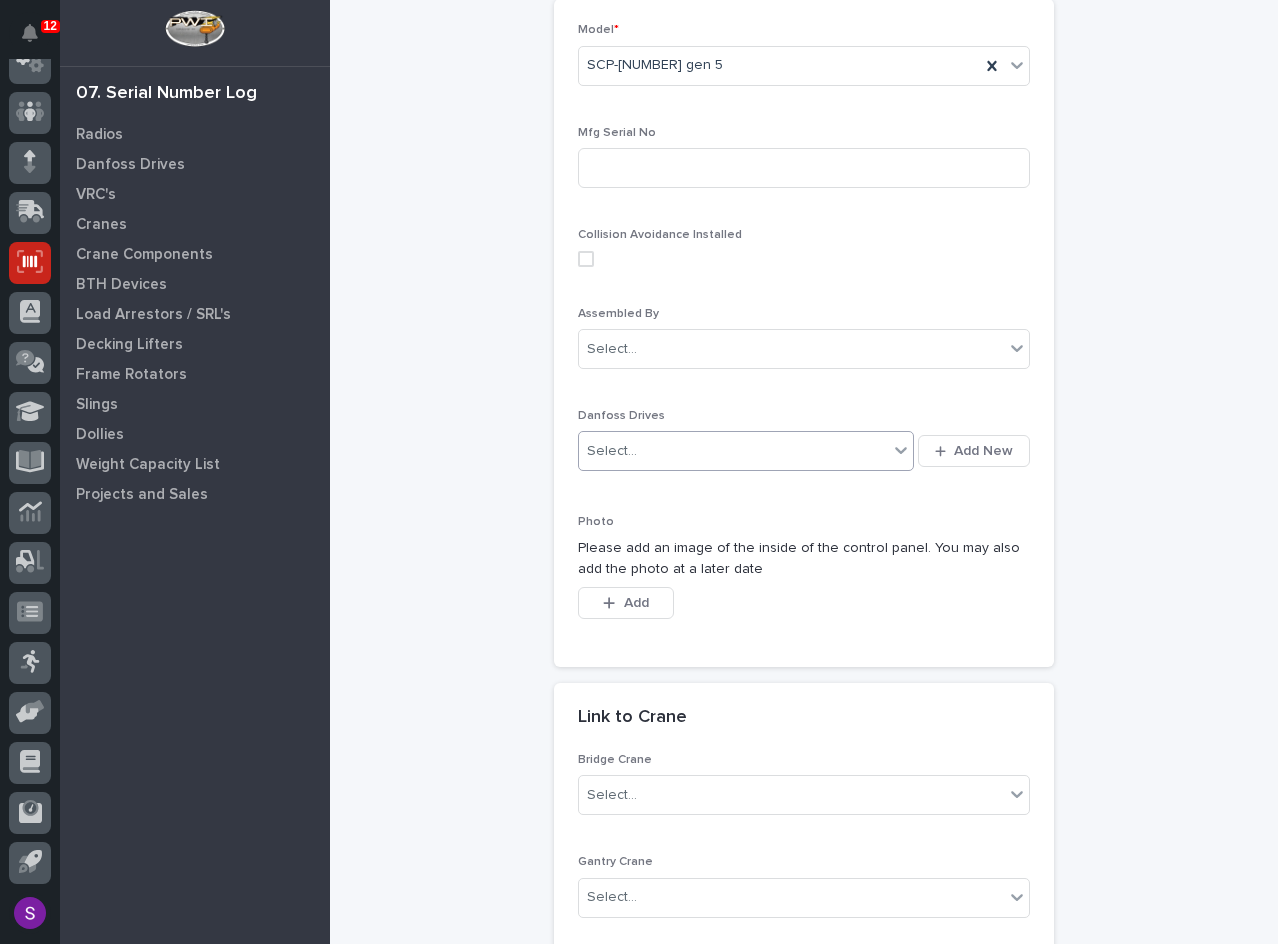 scroll, scrollTop: 500, scrollLeft: 0, axis: vertical 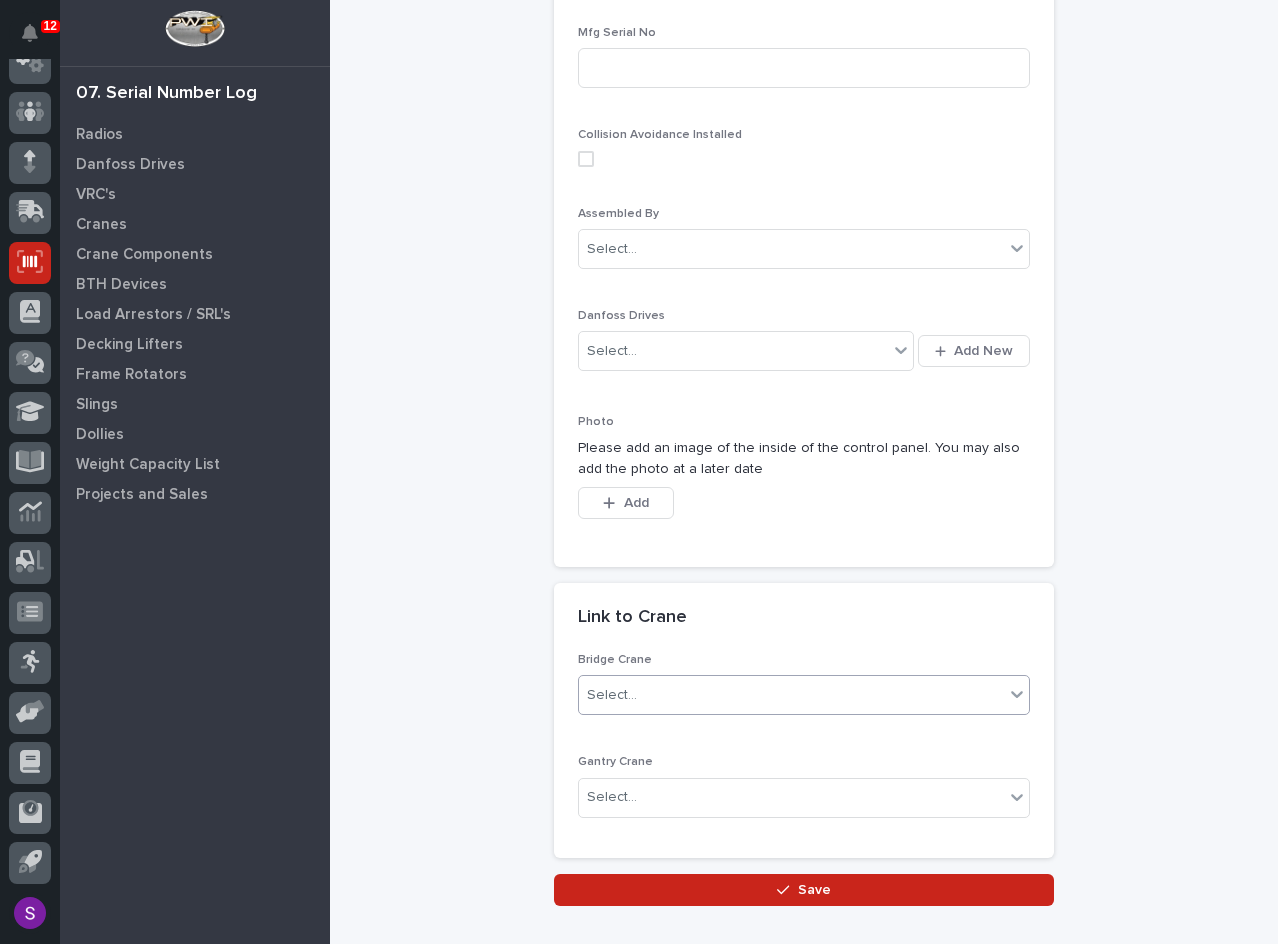 click on "Select..." at bounding box center [791, 695] 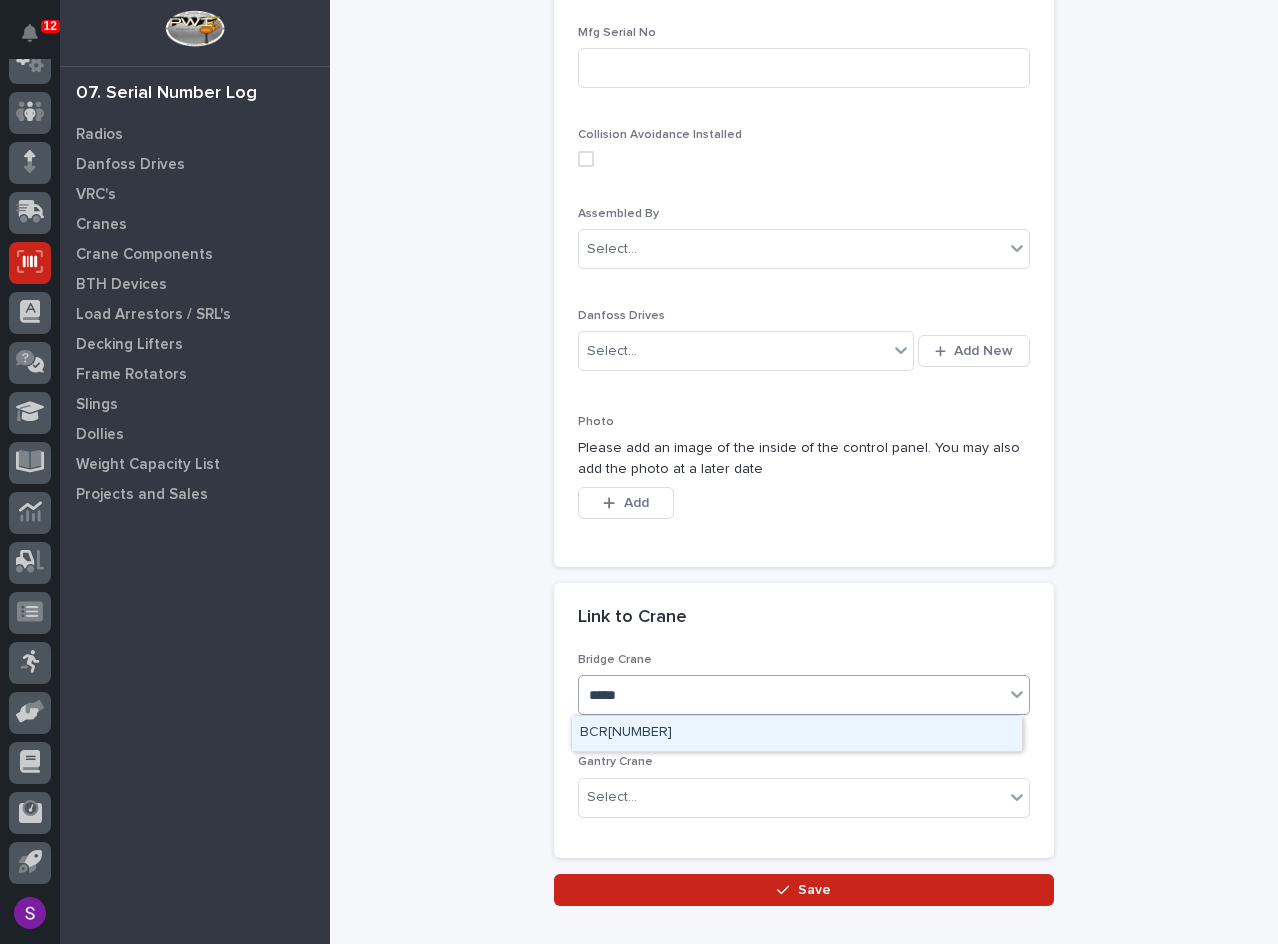 click on "BCR[NUMBER]" at bounding box center (797, 733) 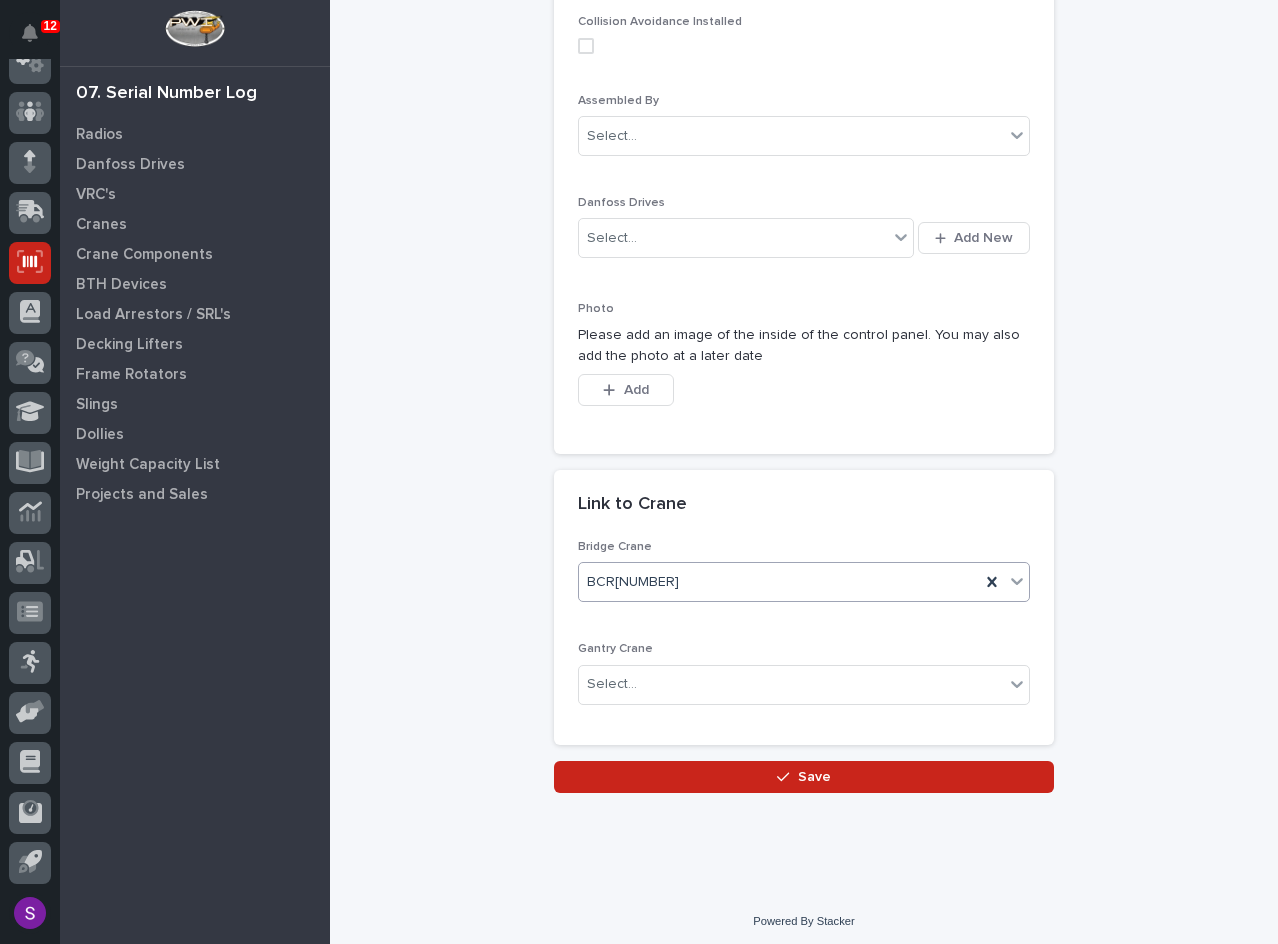 scroll, scrollTop: 618, scrollLeft: 0, axis: vertical 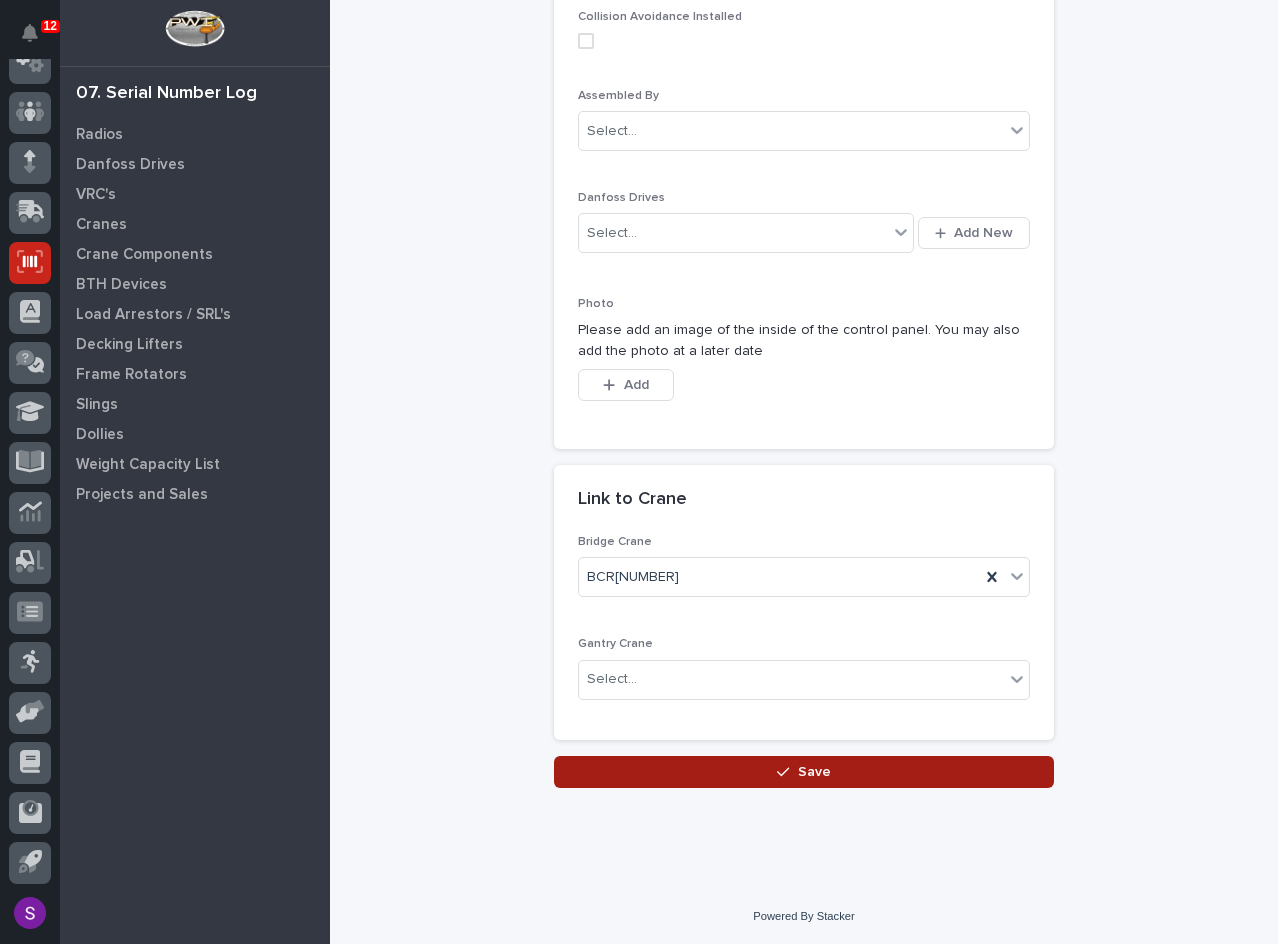 click on "Save" at bounding box center (814, 772) 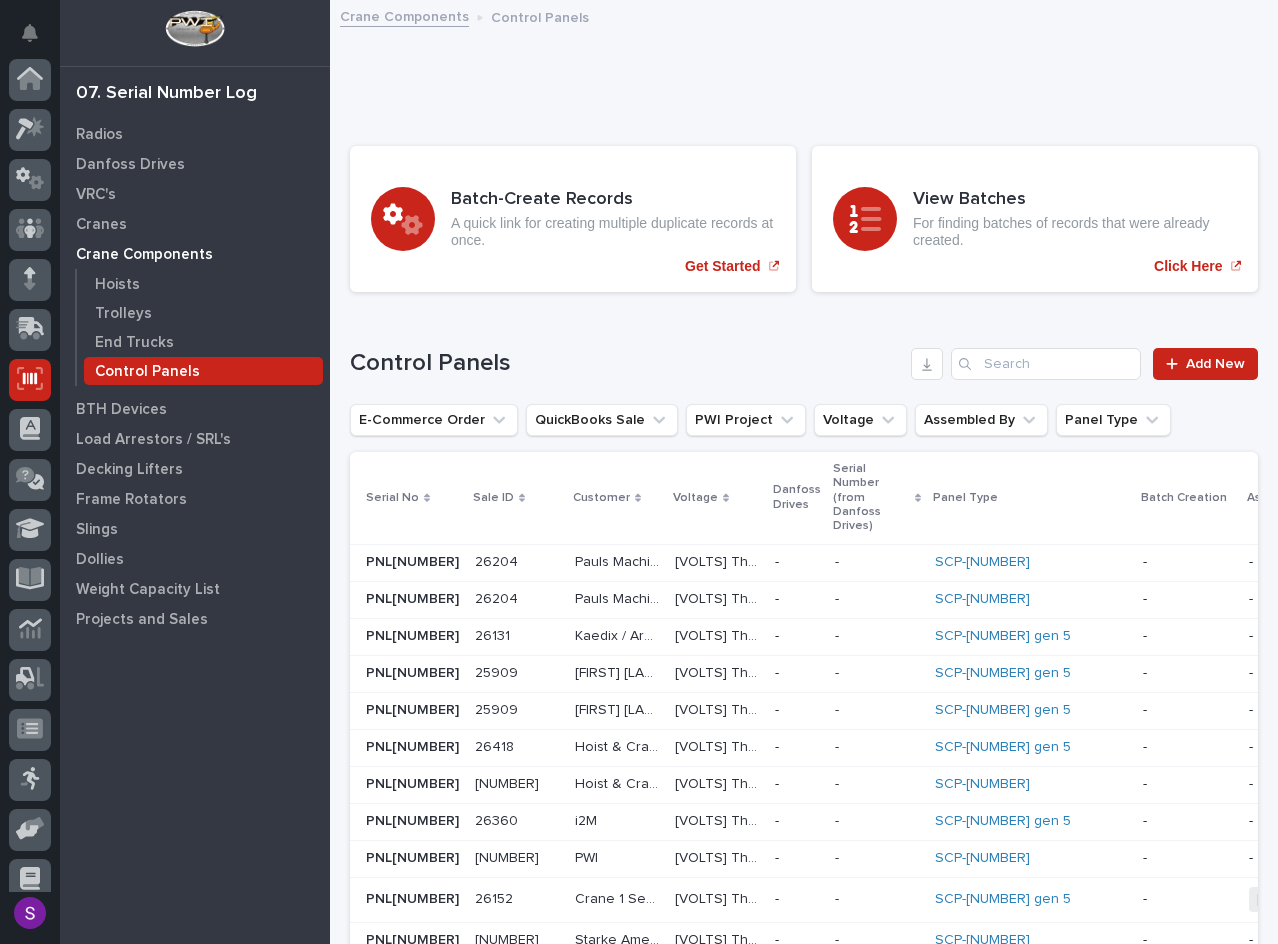 scroll, scrollTop: 117, scrollLeft: 0, axis: vertical 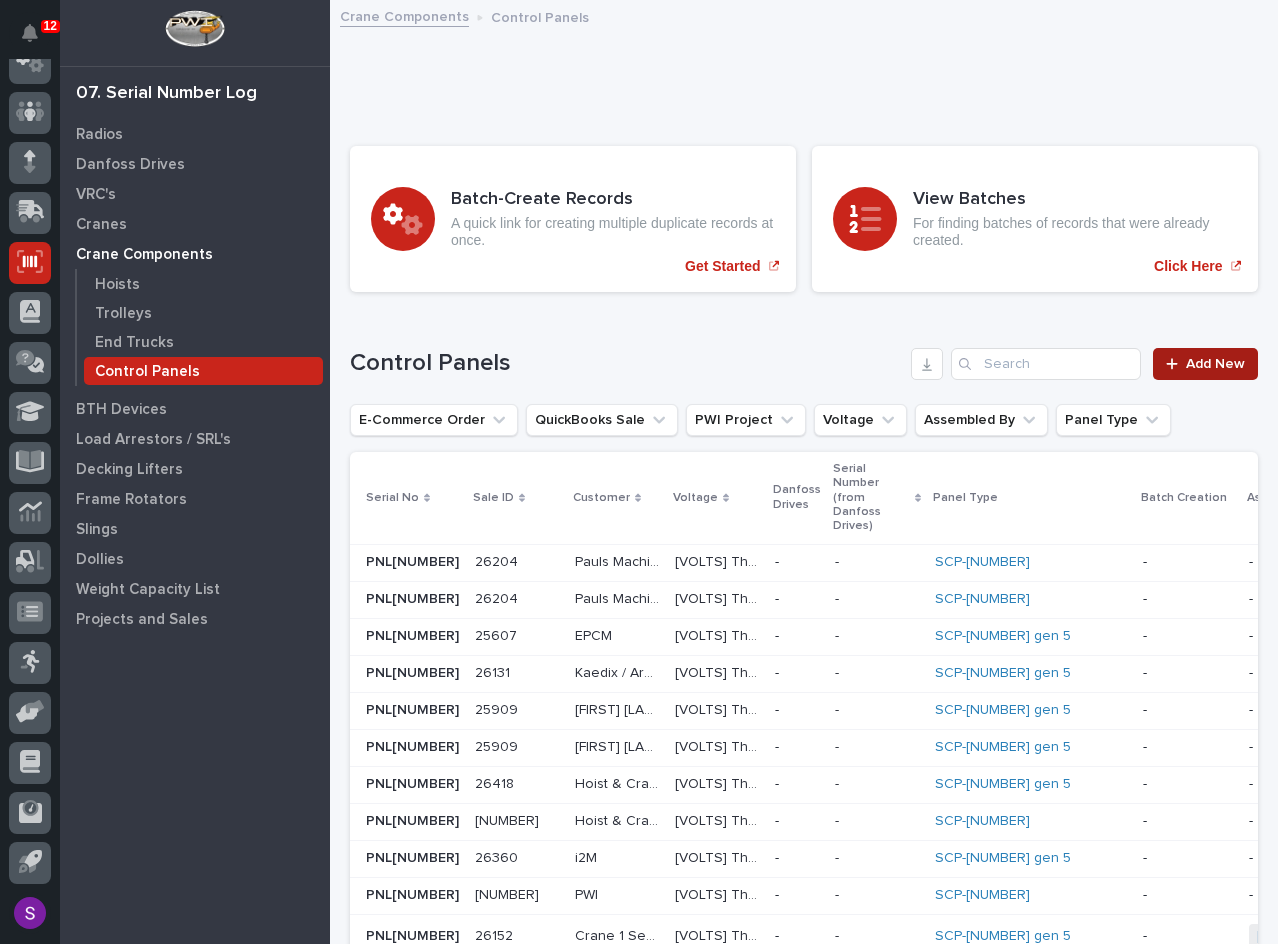 click on "Add New" at bounding box center [1205, 364] 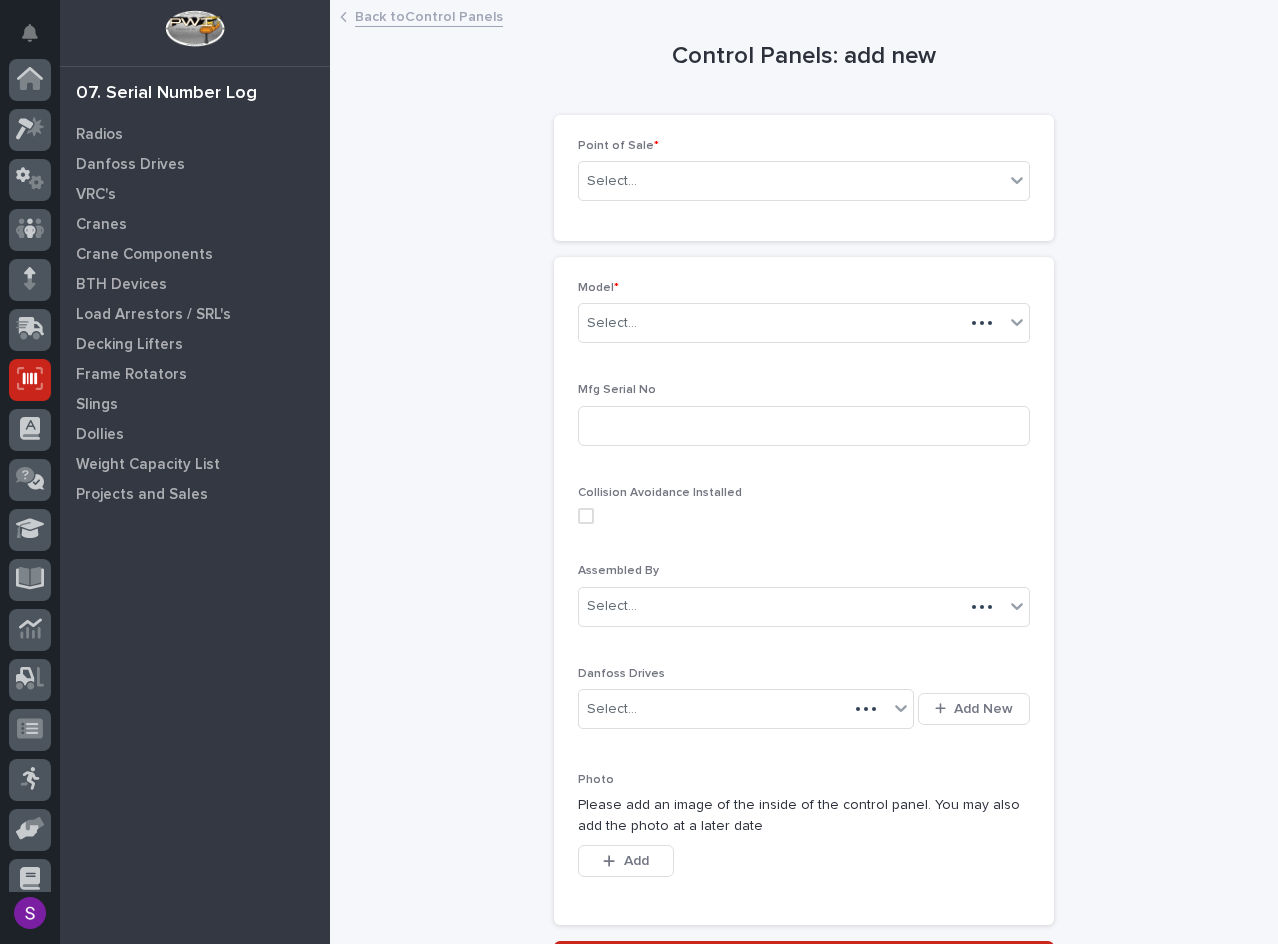 scroll, scrollTop: 117, scrollLeft: 0, axis: vertical 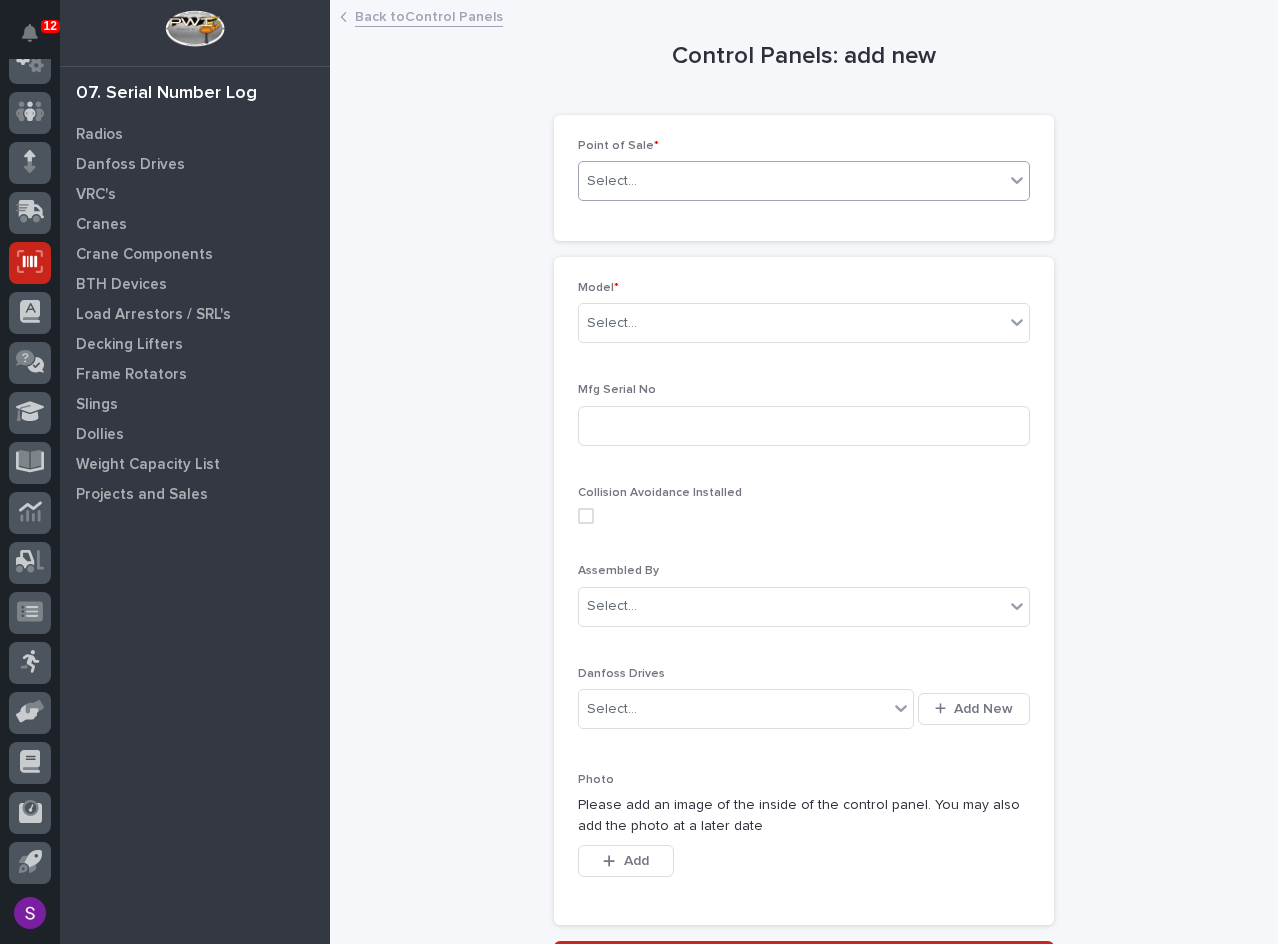click on "Select..." at bounding box center (791, 181) 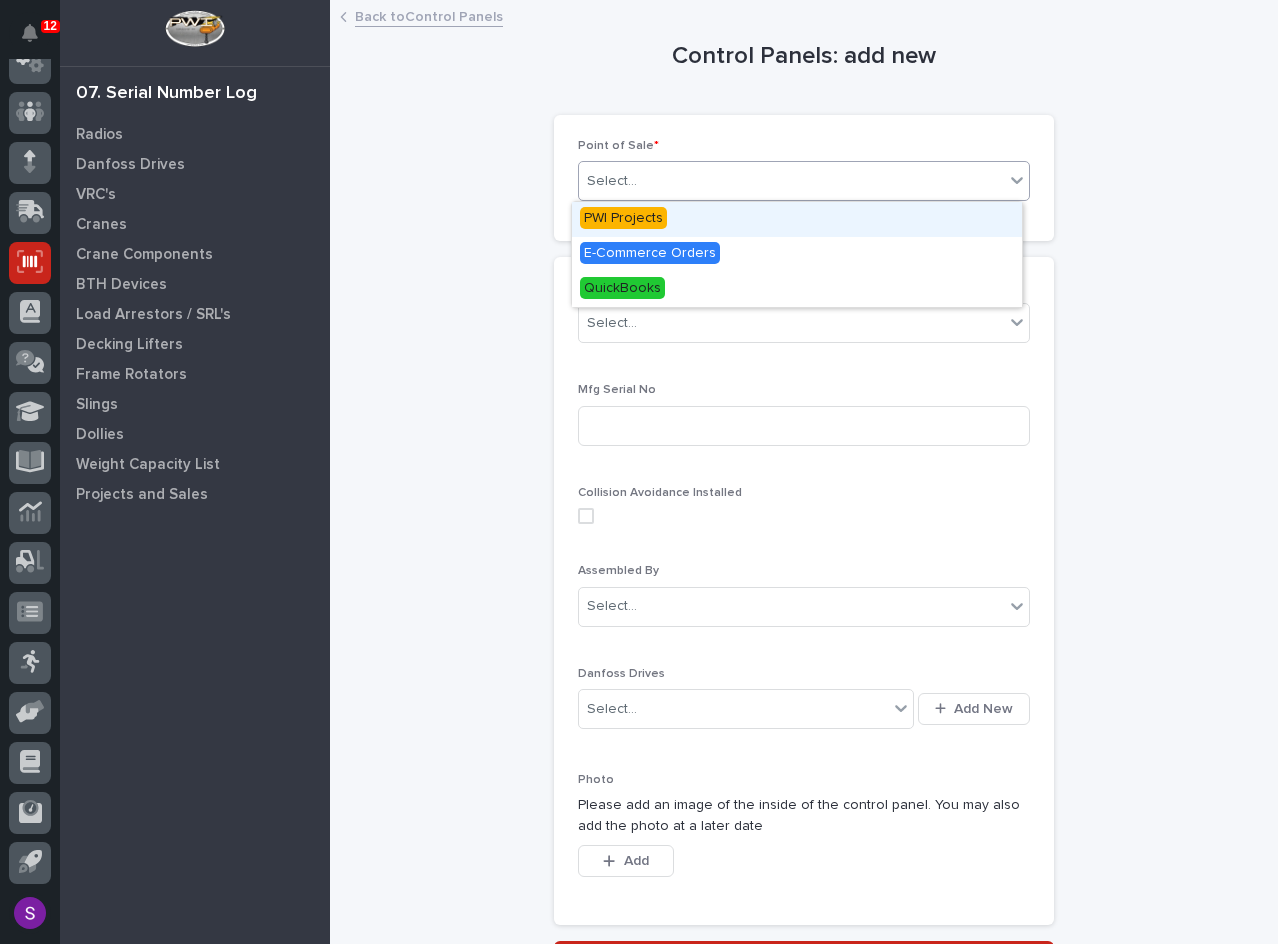 click on "PWI Projects" at bounding box center [797, 219] 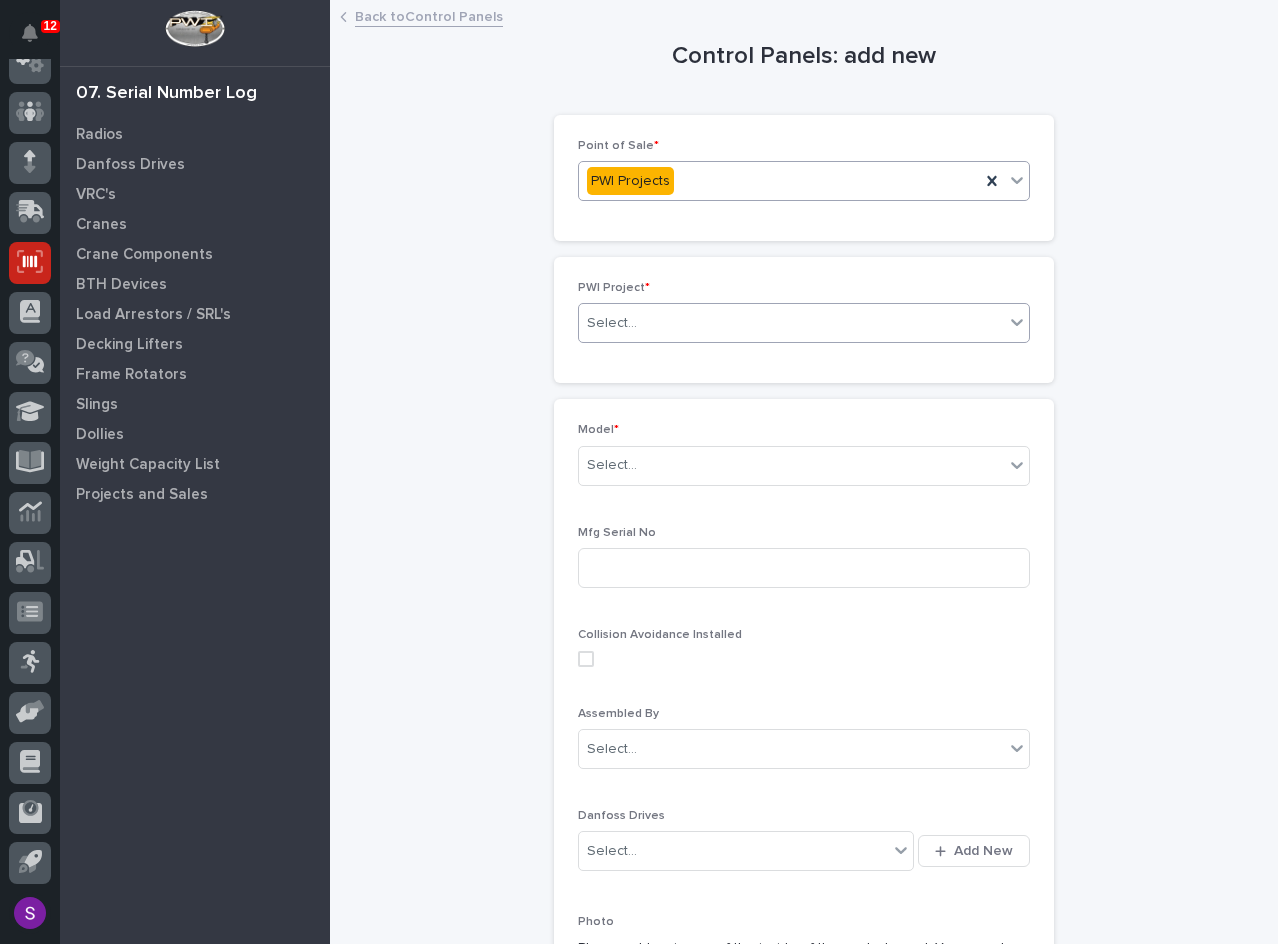 click on "Select..." at bounding box center [791, 323] 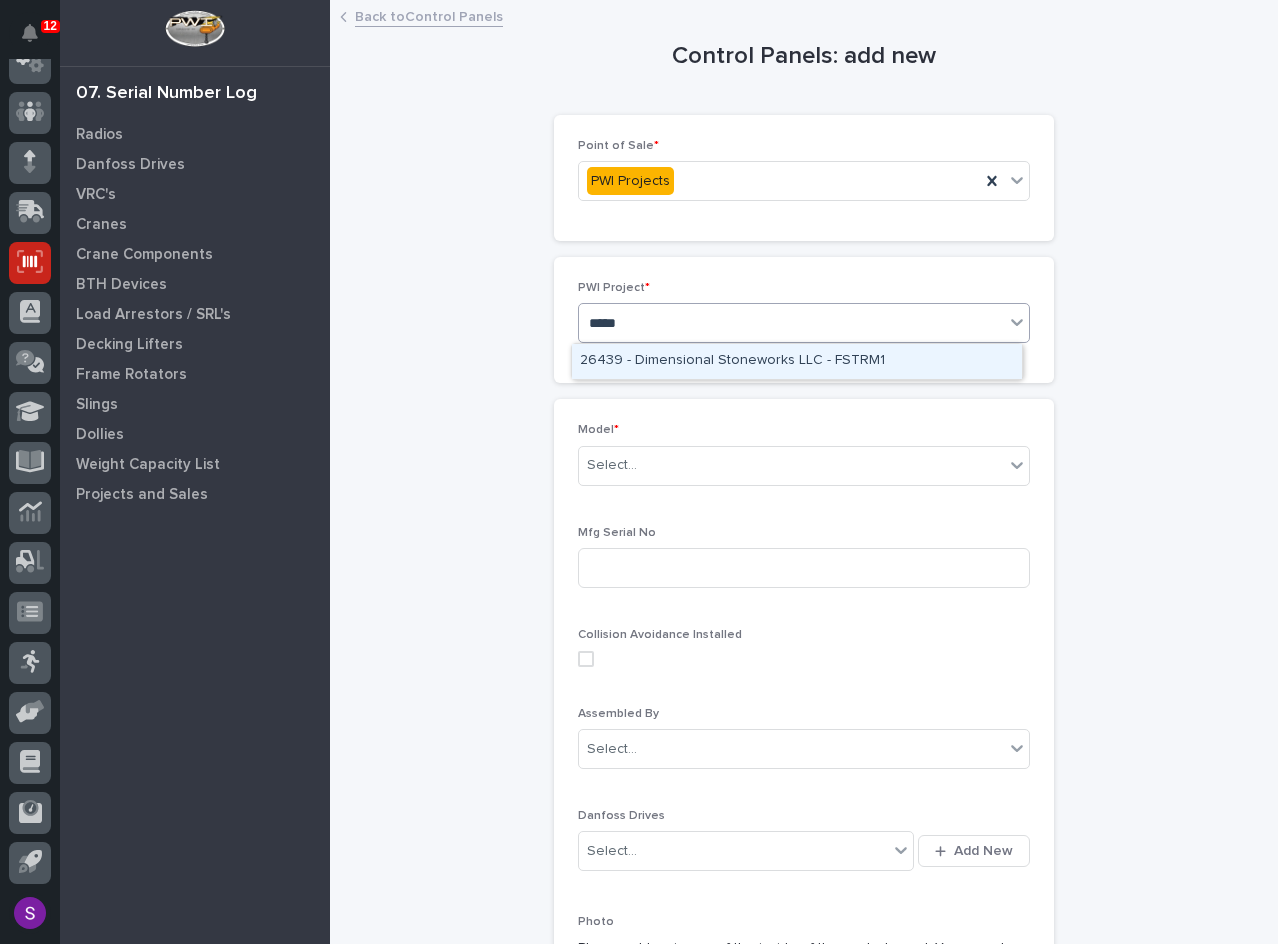 click on "26439 - Dimensional Stoneworks LLC - FSTRM1" at bounding box center (797, 361) 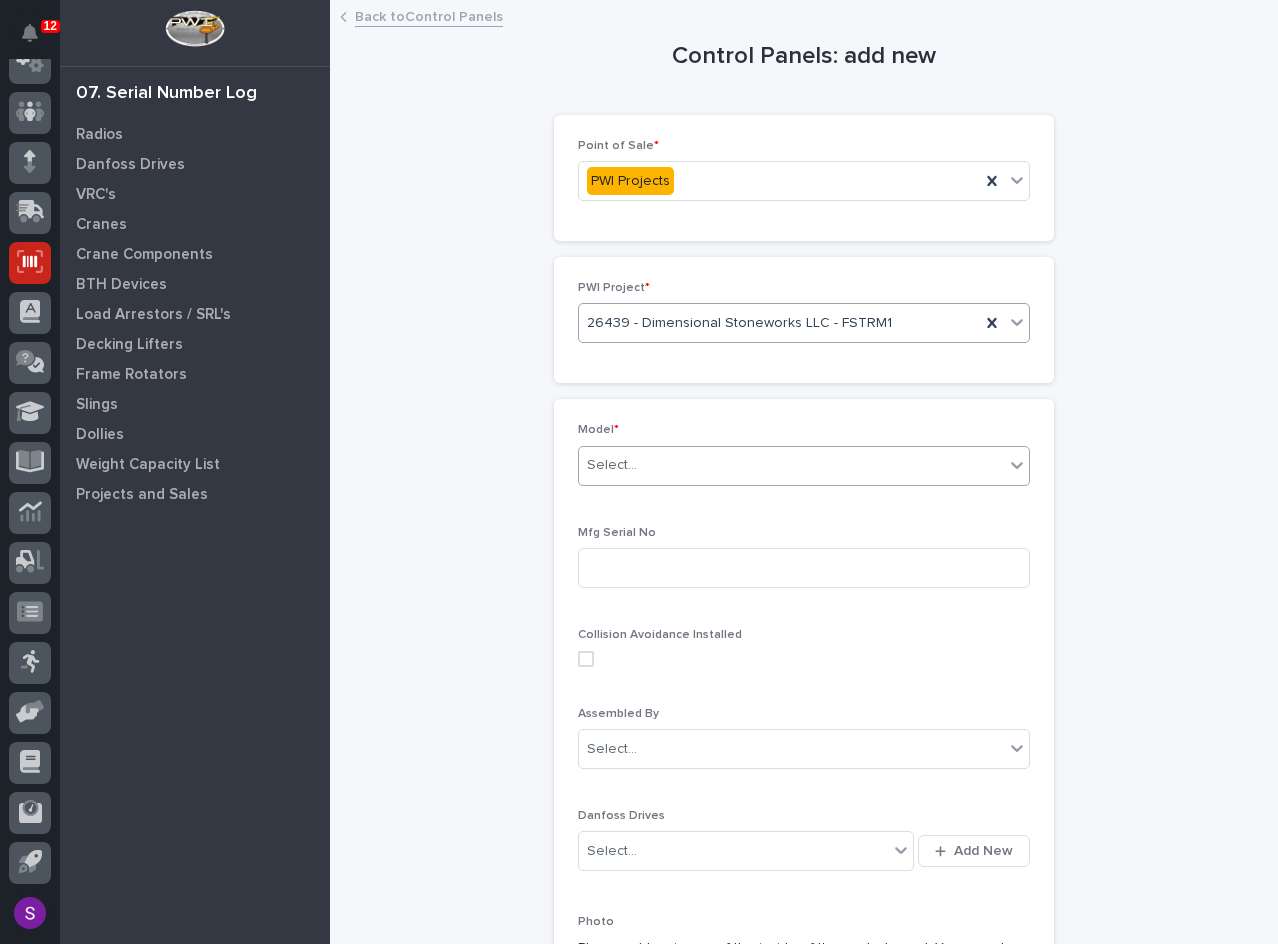 click on "Select..." at bounding box center (791, 465) 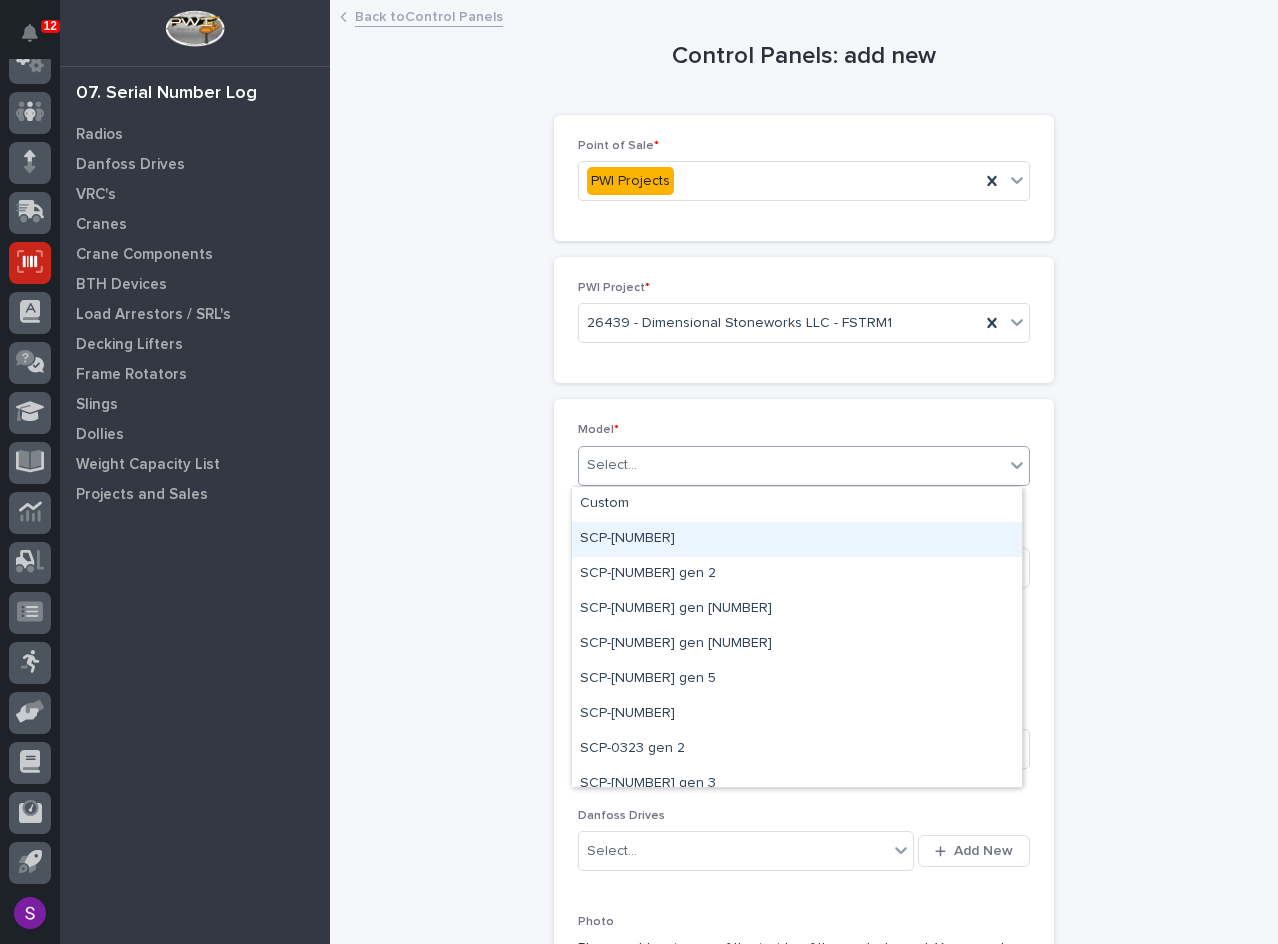 click on "SCP-[NUMBER]" at bounding box center (797, 539) 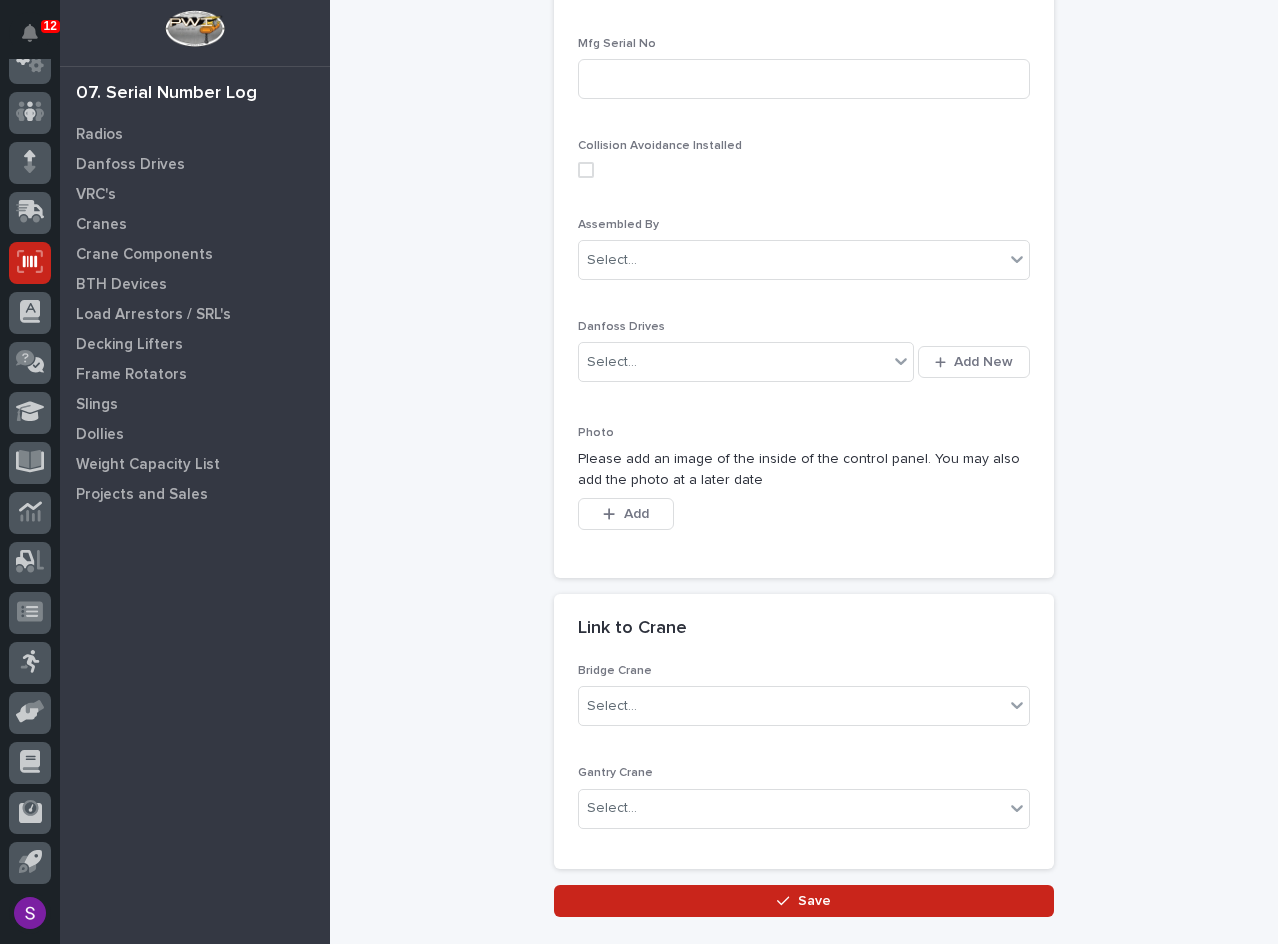 scroll, scrollTop: 600, scrollLeft: 0, axis: vertical 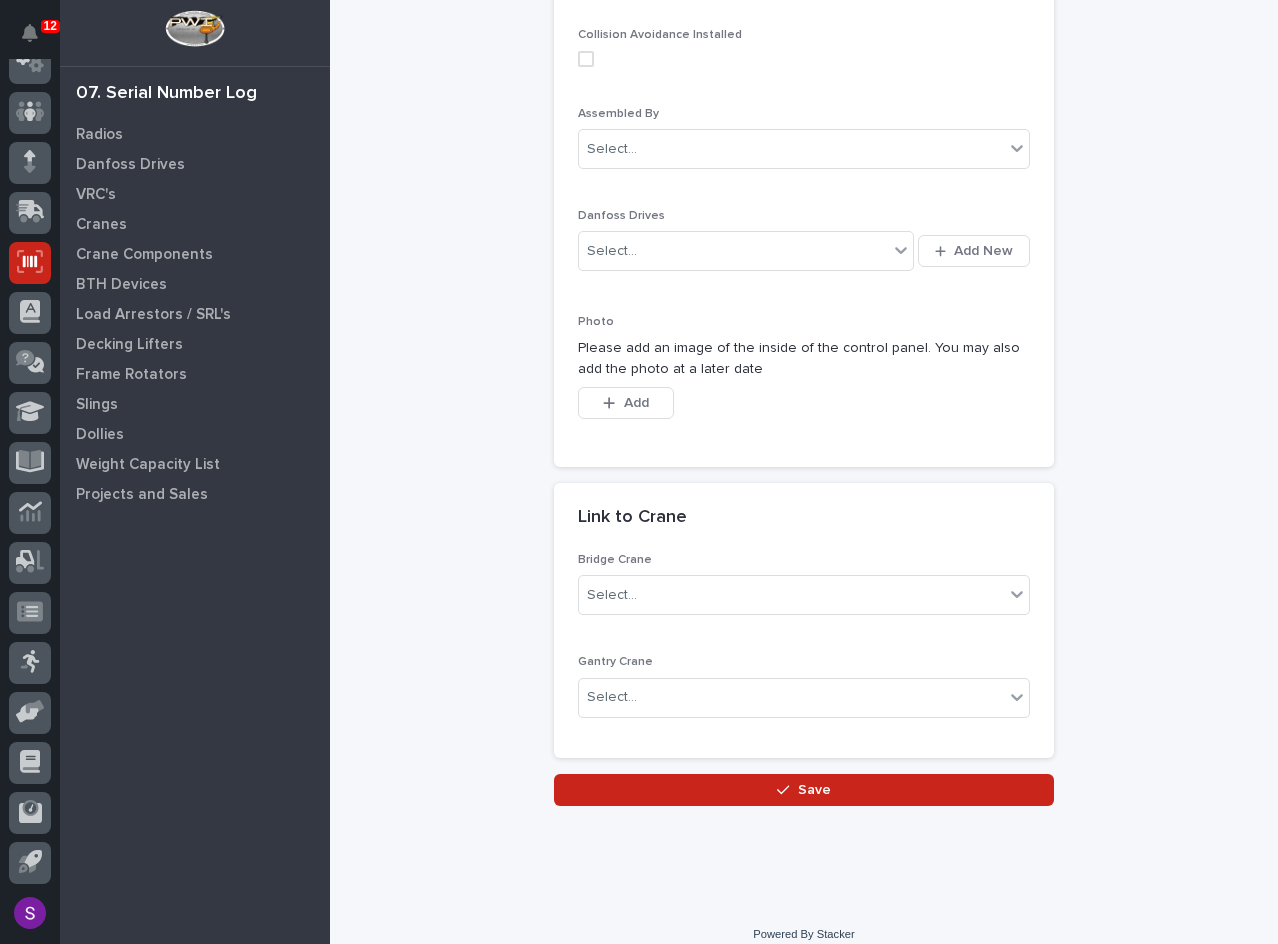 click on "Bridge Crane Select..." at bounding box center [804, 592] 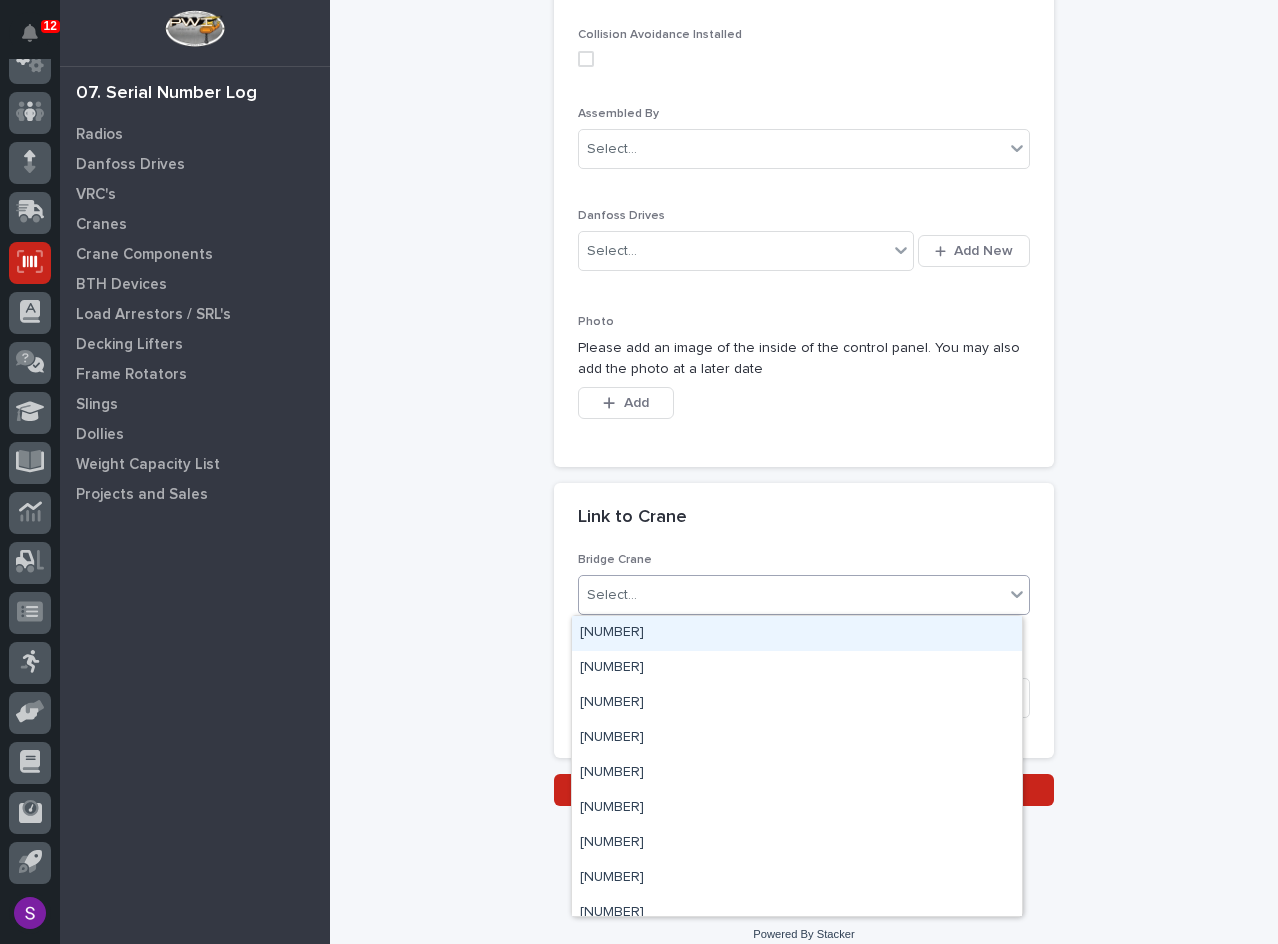 click on "Select..." at bounding box center [791, 595] 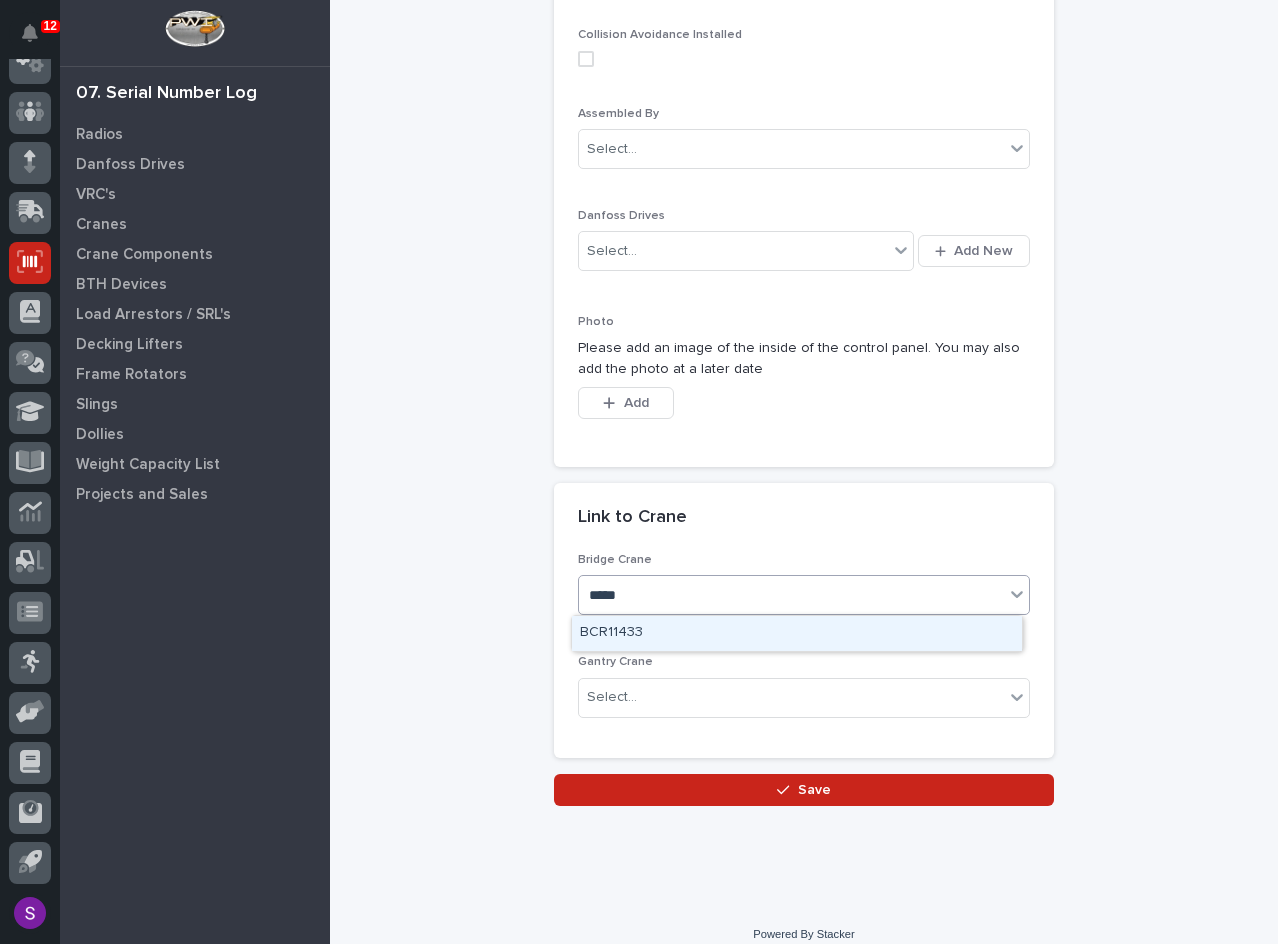 click on "BCR11433" at bounding box center (797, 633) 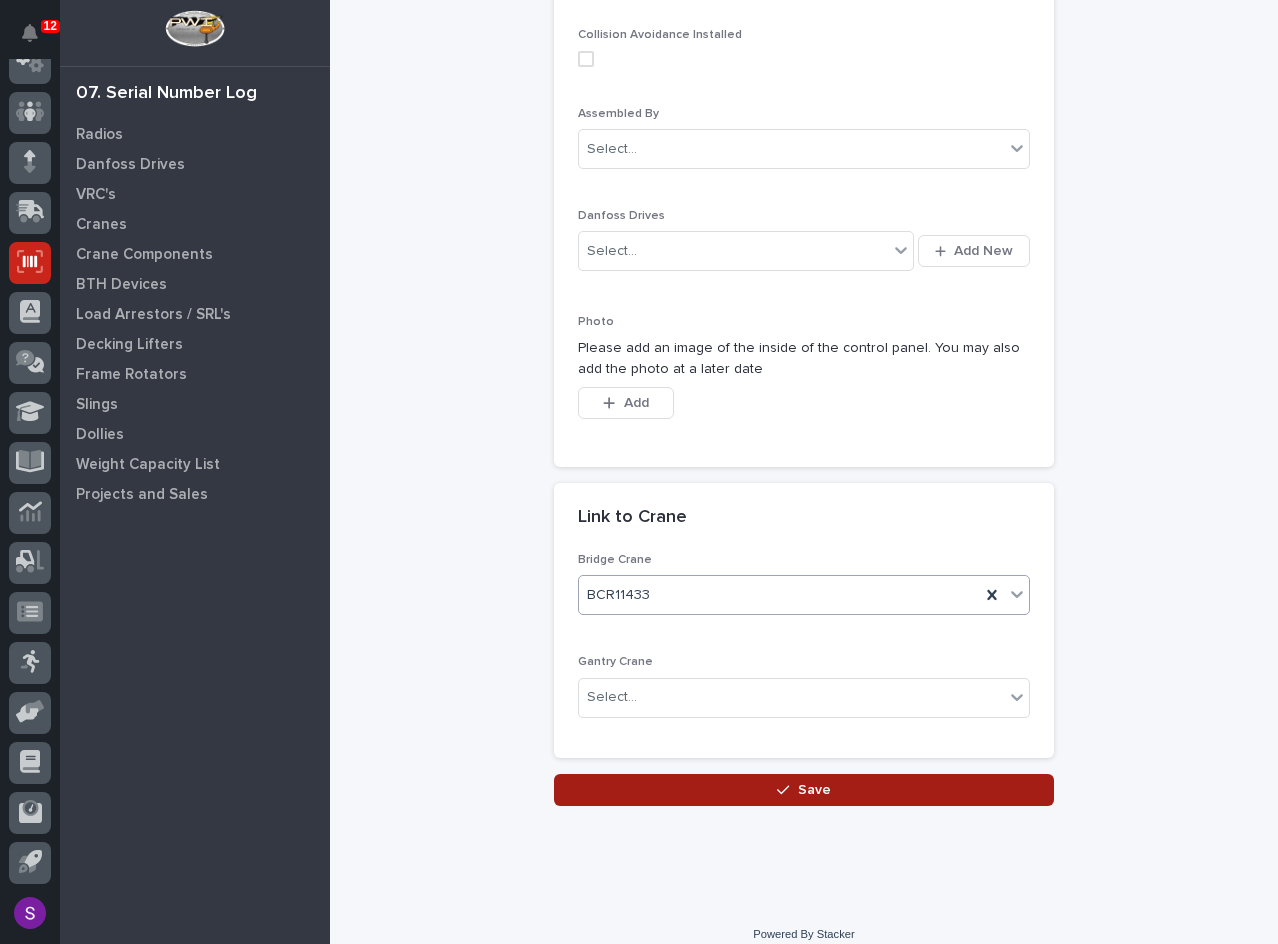 click on "Save" at bounding box center [804, 790] 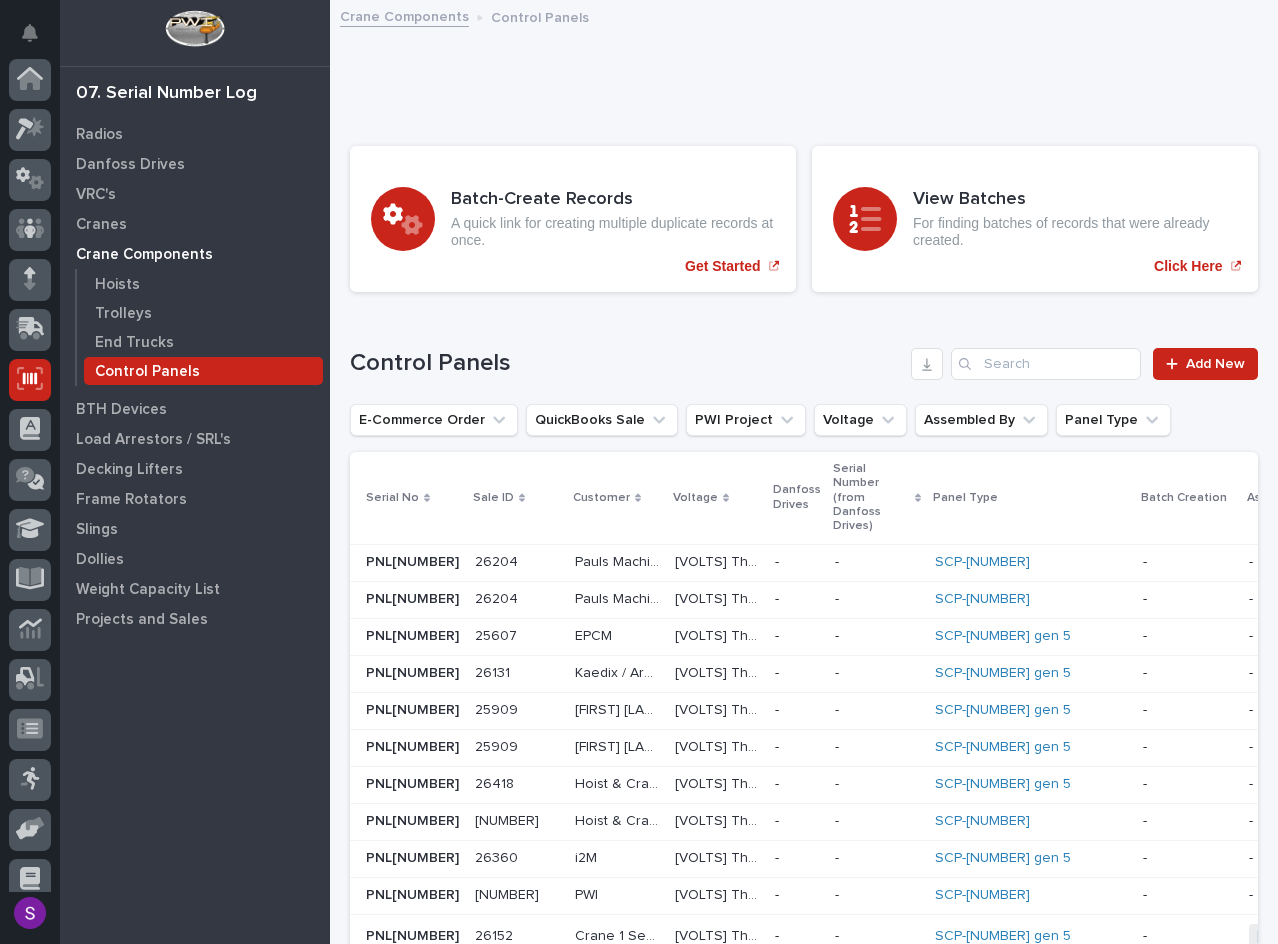 scroll, scrollTop: 117, scrollLeft: 0, axis: vertical 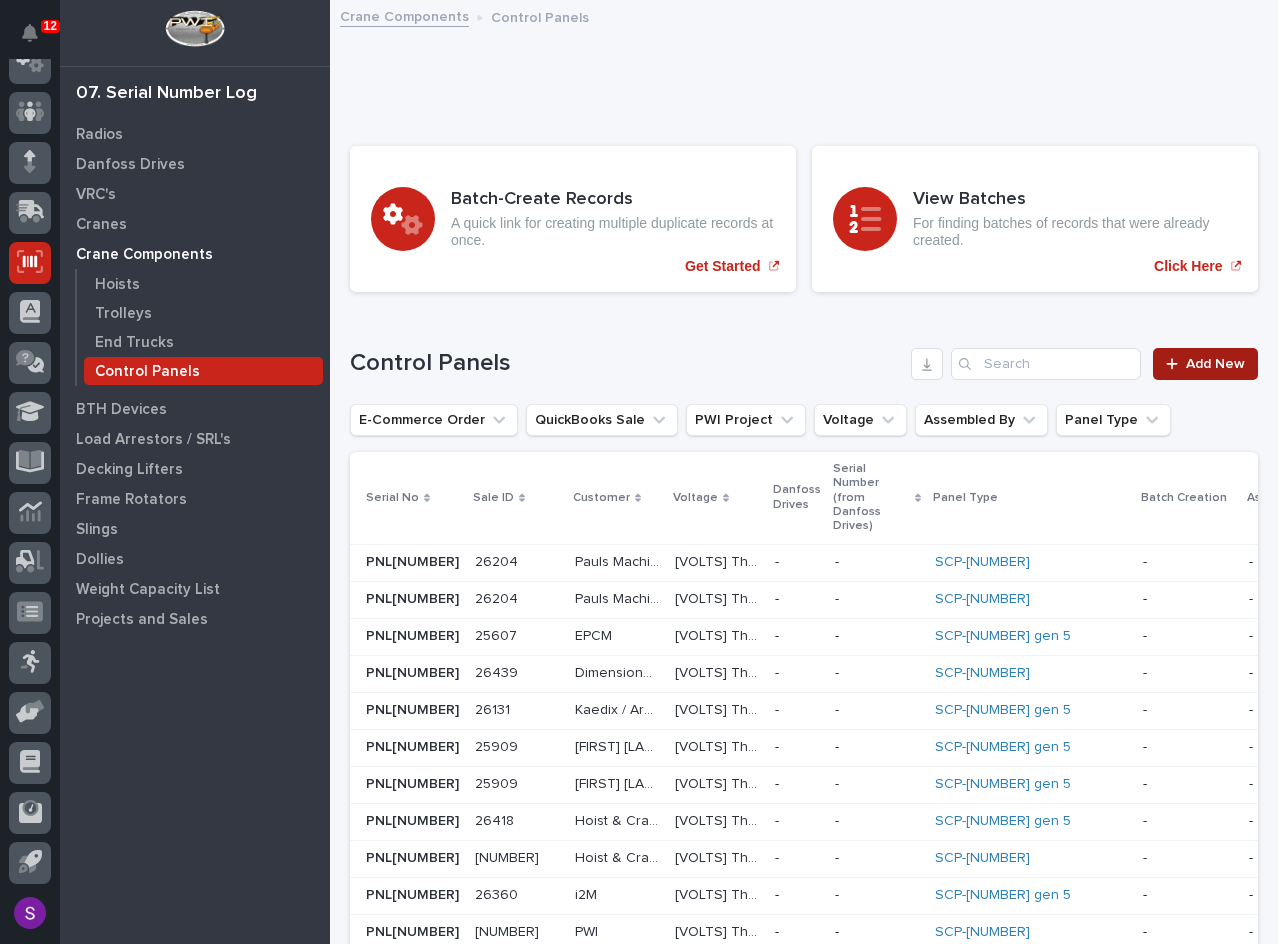 click on "Add New" at bounding box center [1215, 364] 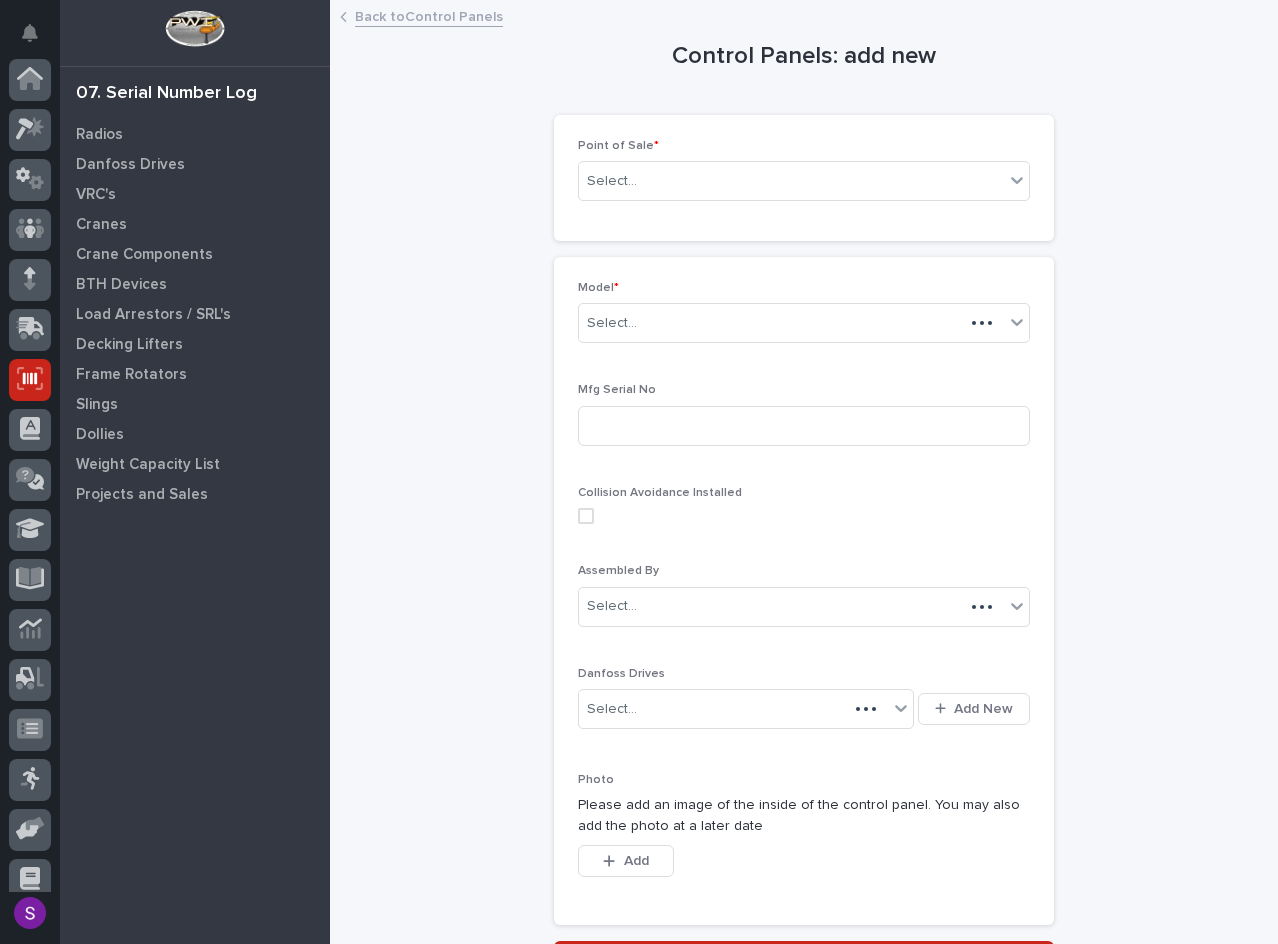scroll, scrollTop: 117, scrollLeft: 0, axis: vertical 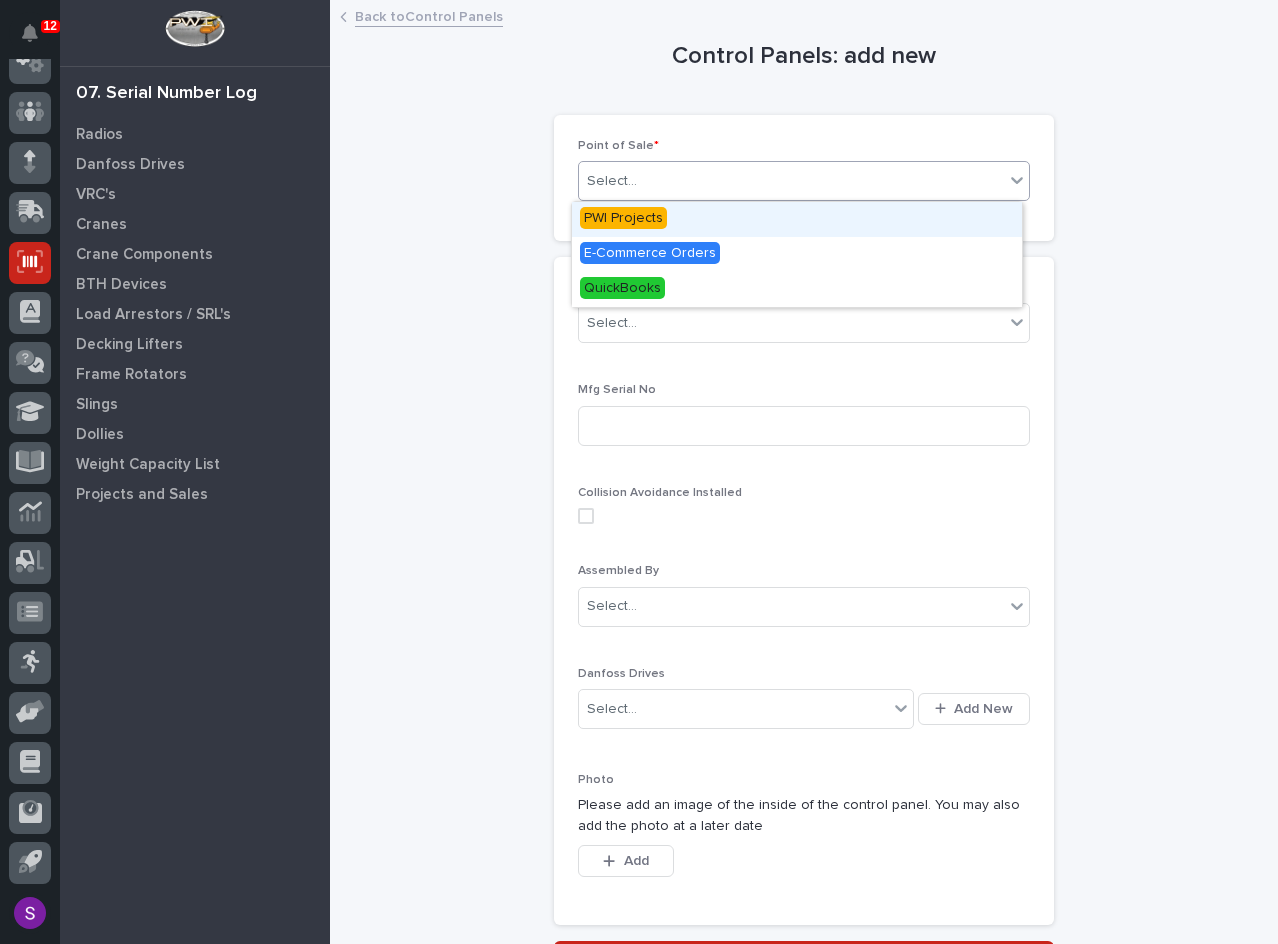click on "Select..." at bounding box center [791, 181] 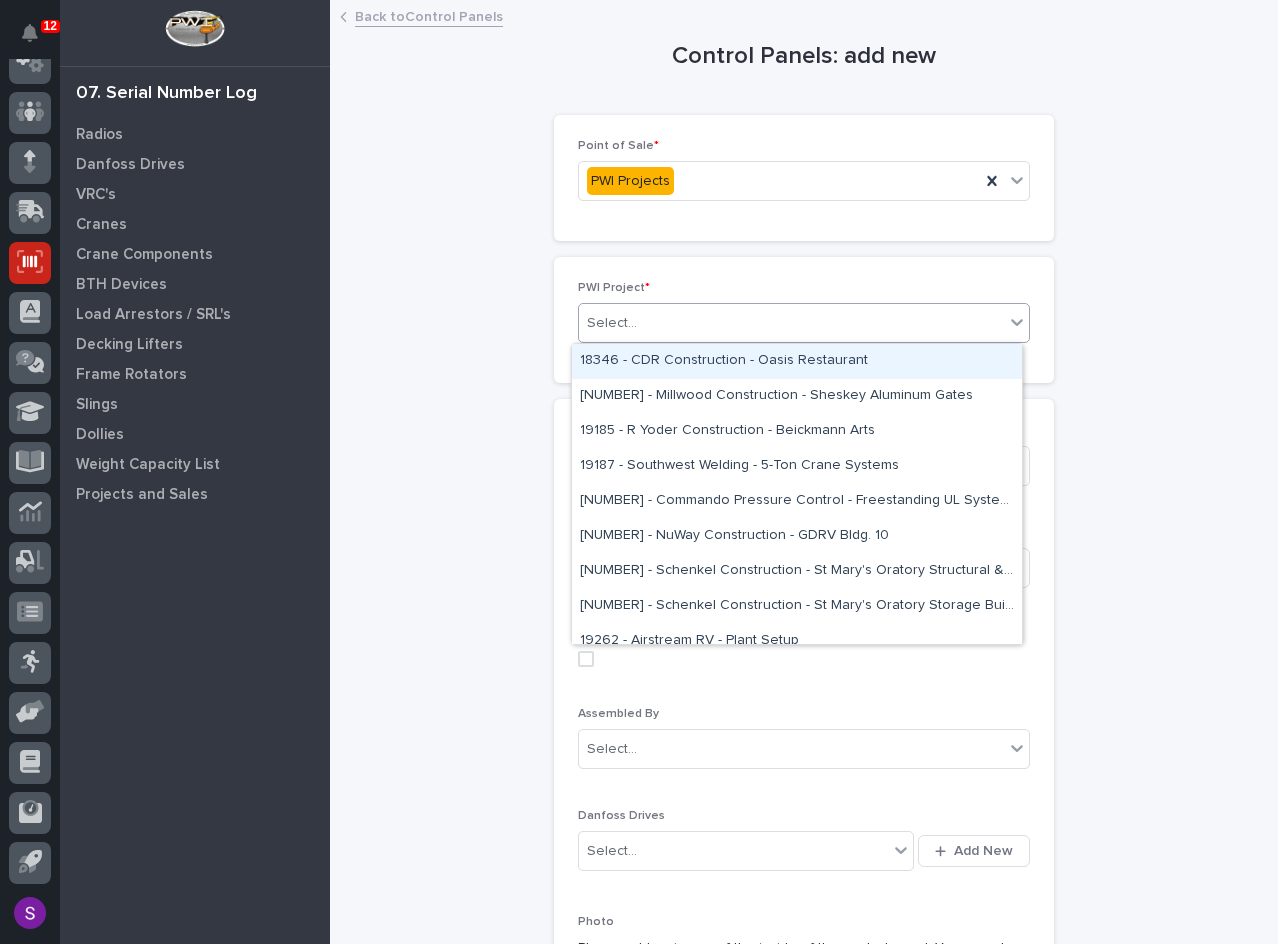 click on "Select..." at bounding box center [791, 323] 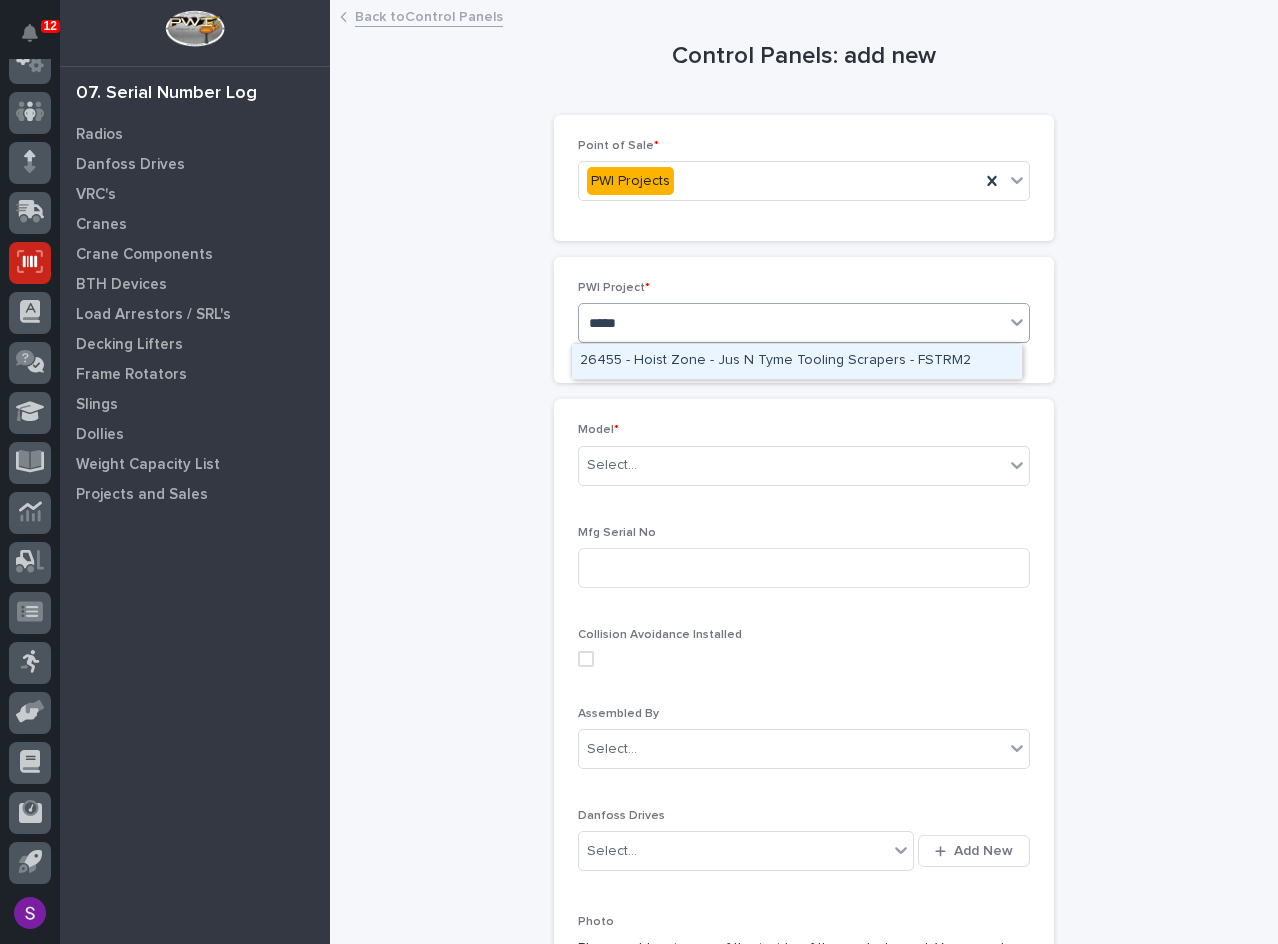 click on "26455 - Hoist Zone - Jus N Tyme Tooling Scrapers - FSTRM2" at bounding box center (797, 361) 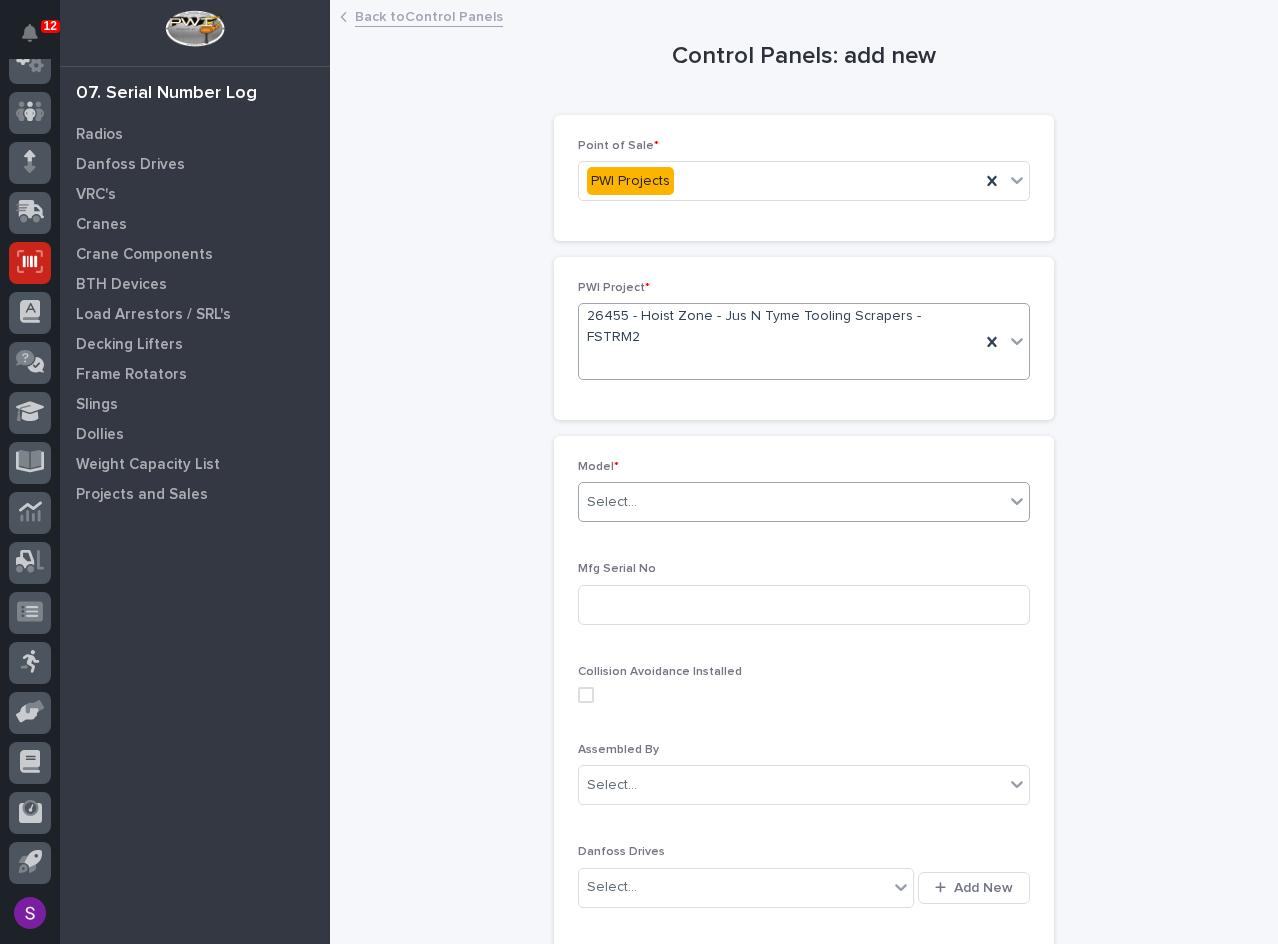 click on "Select..." at bounding box center (791, 502) 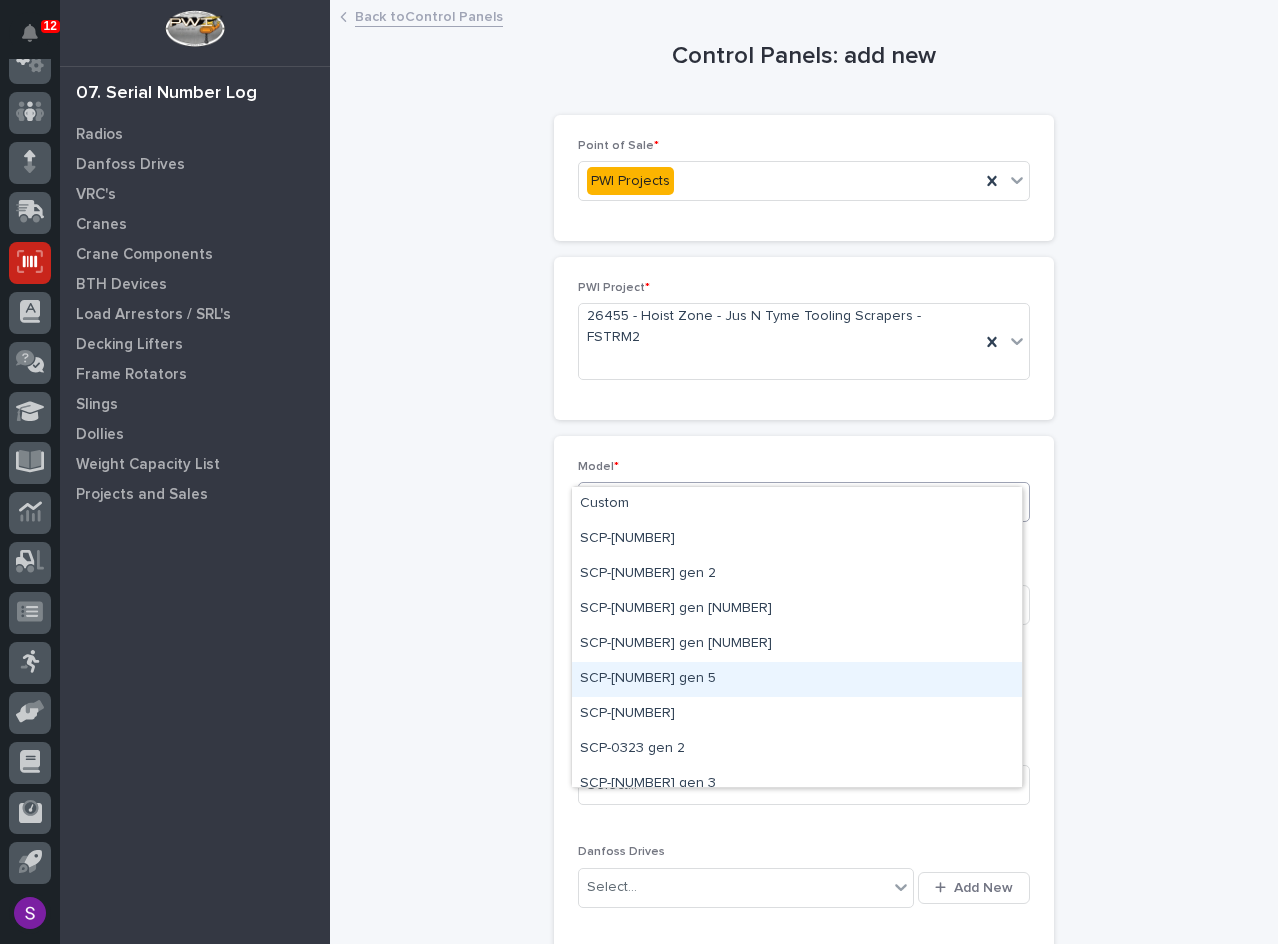 click on "SCP-[NUMBER] gen 5" at bounding box center [797, 679] 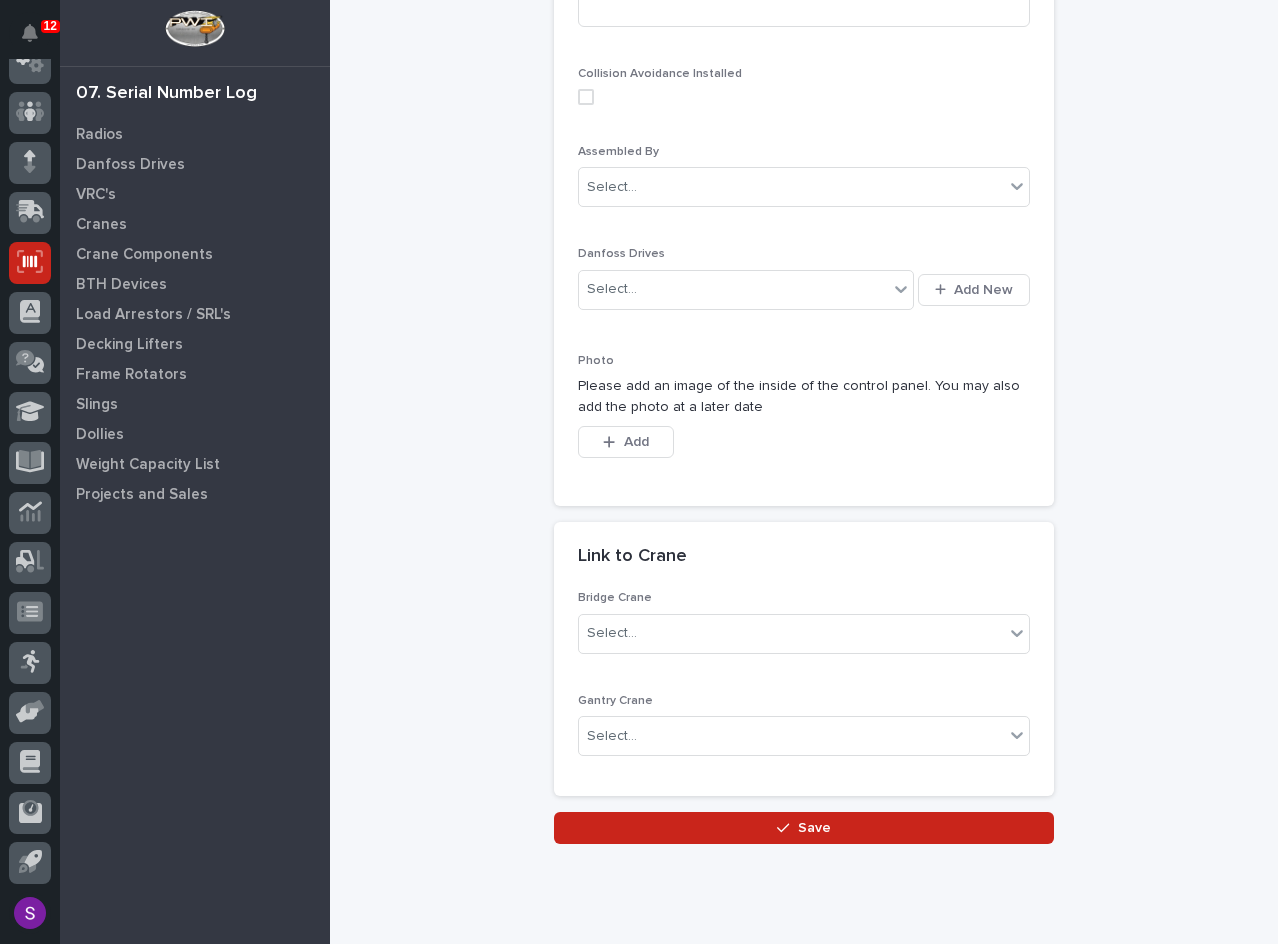 scroll, scrollTop: 600, scrollLeft: 0, axis: vertical 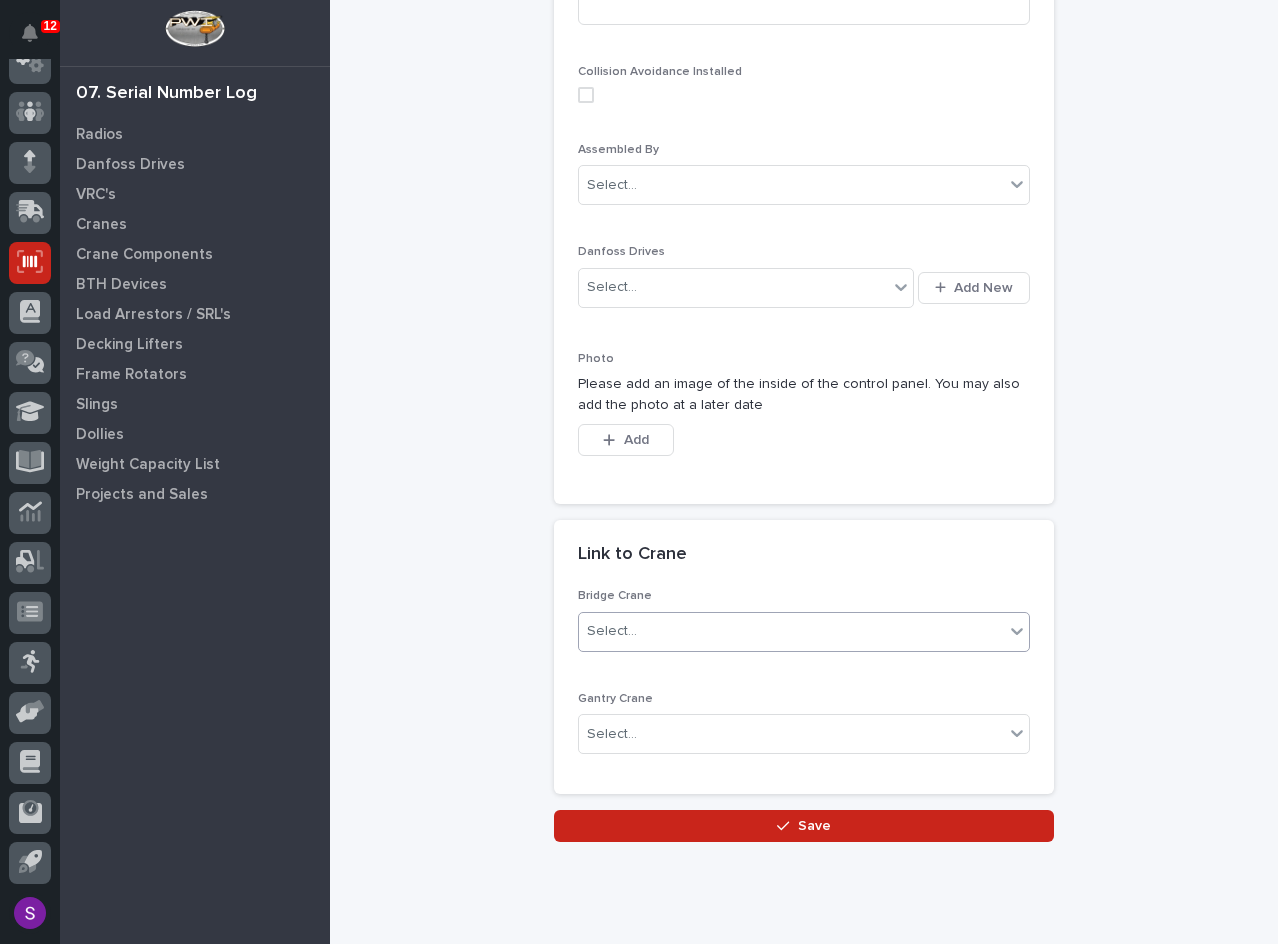 click on "Select..." at bounding box center [791, 631] 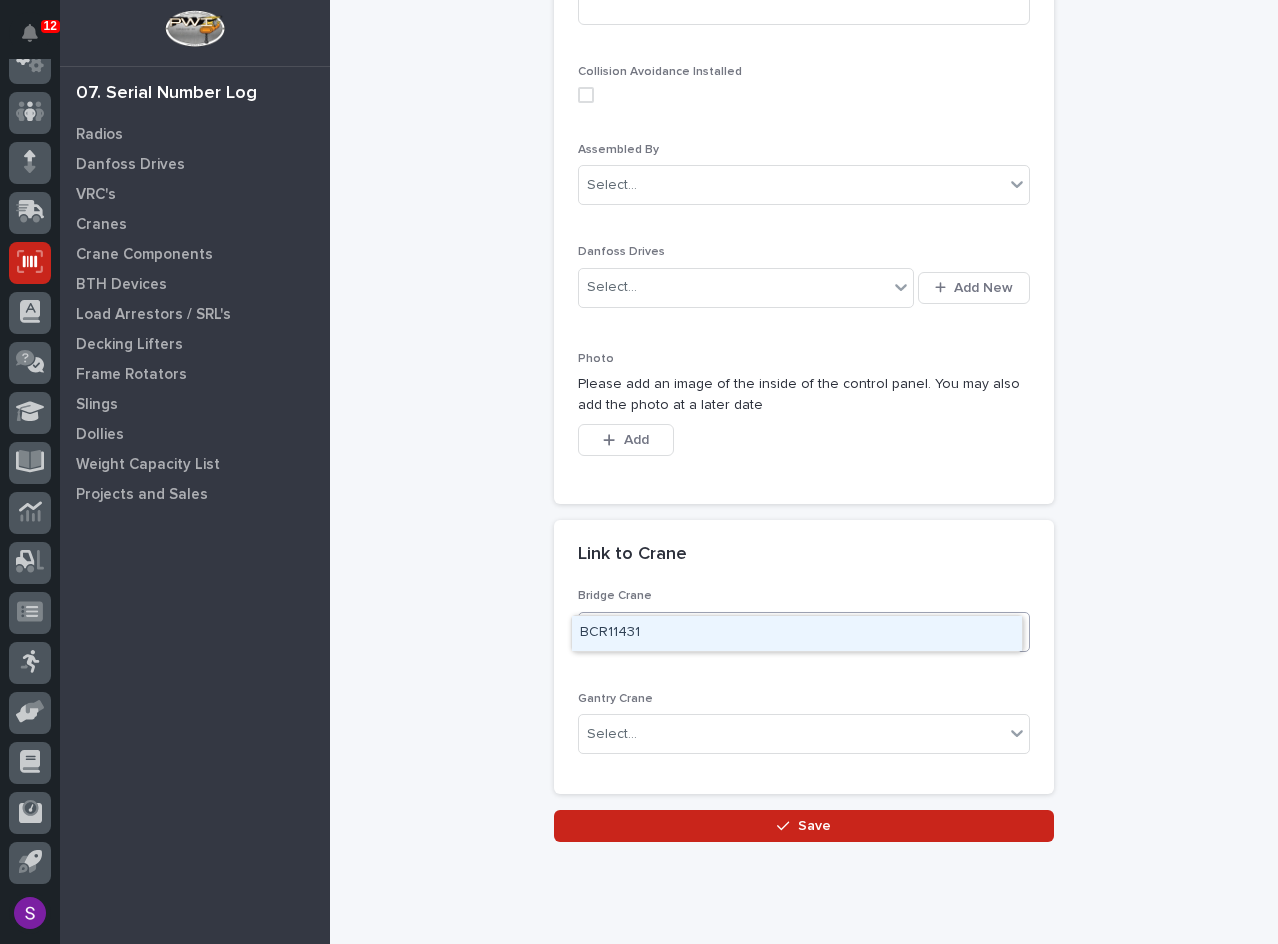 click on "BCR11431" at bounding box center [797, 633] 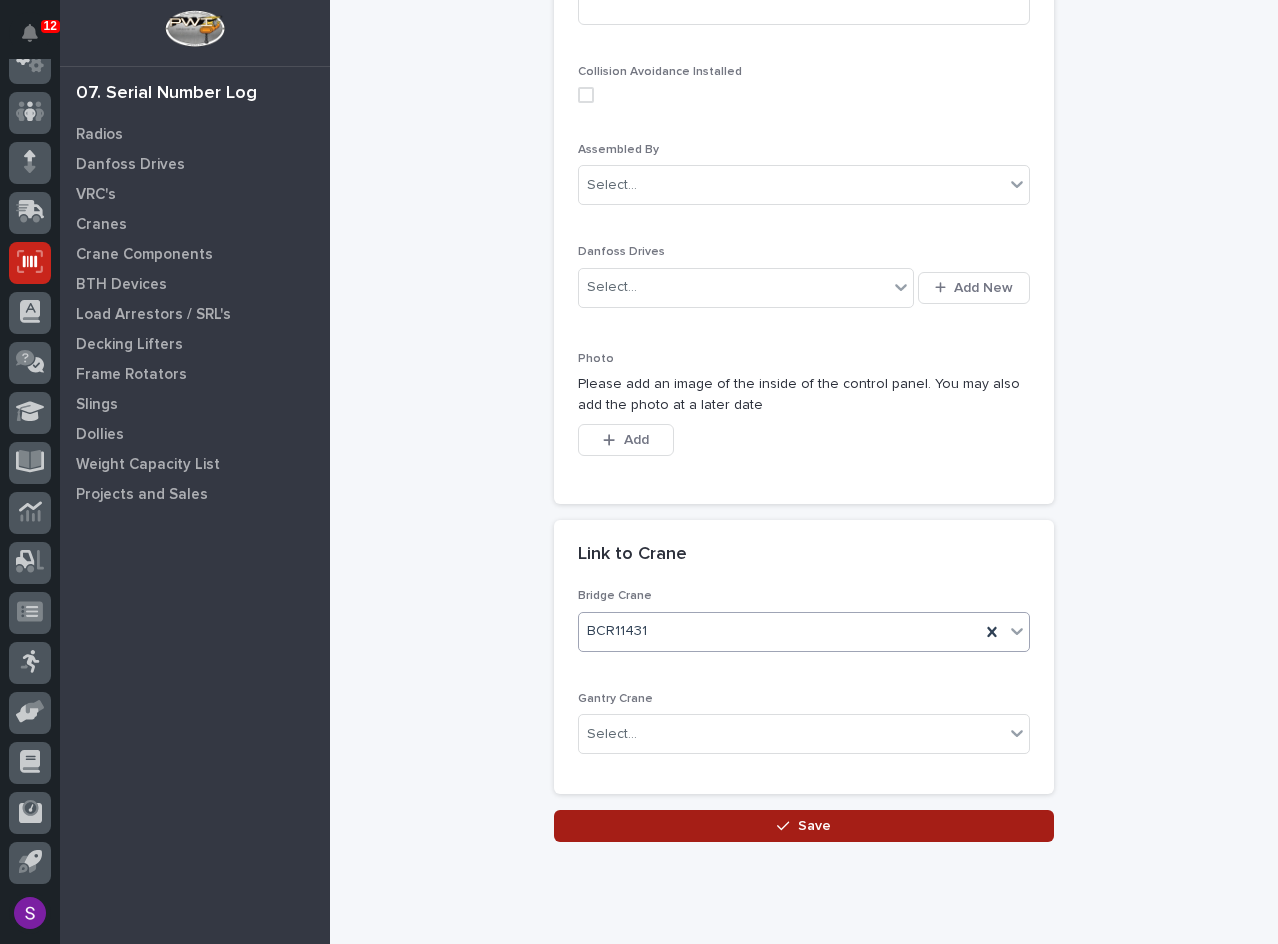 click on "Save" at bounding box center (804, 826) 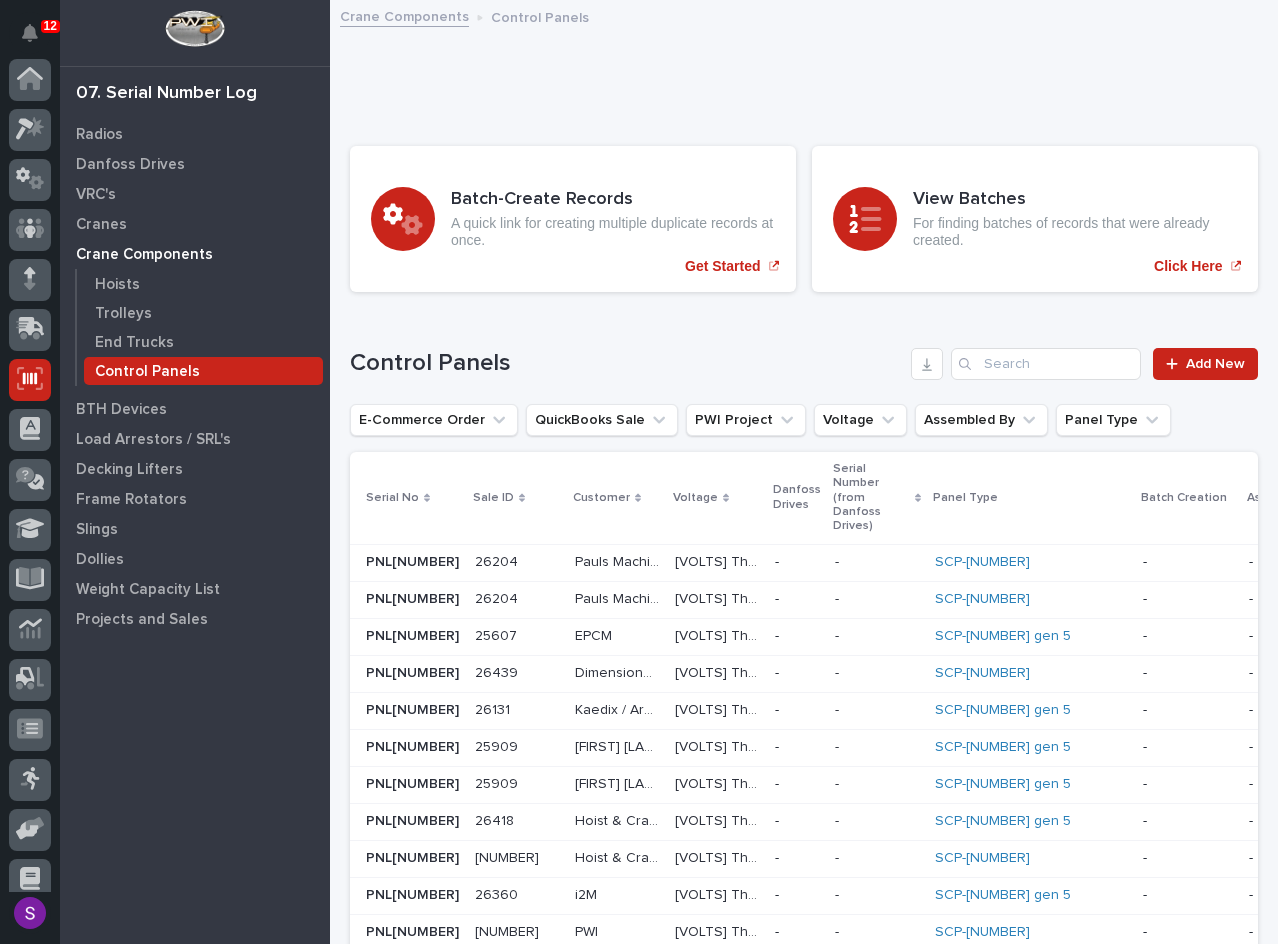 scroll, scrollTop: 117, scrollLeft: 0, axis: vertical 